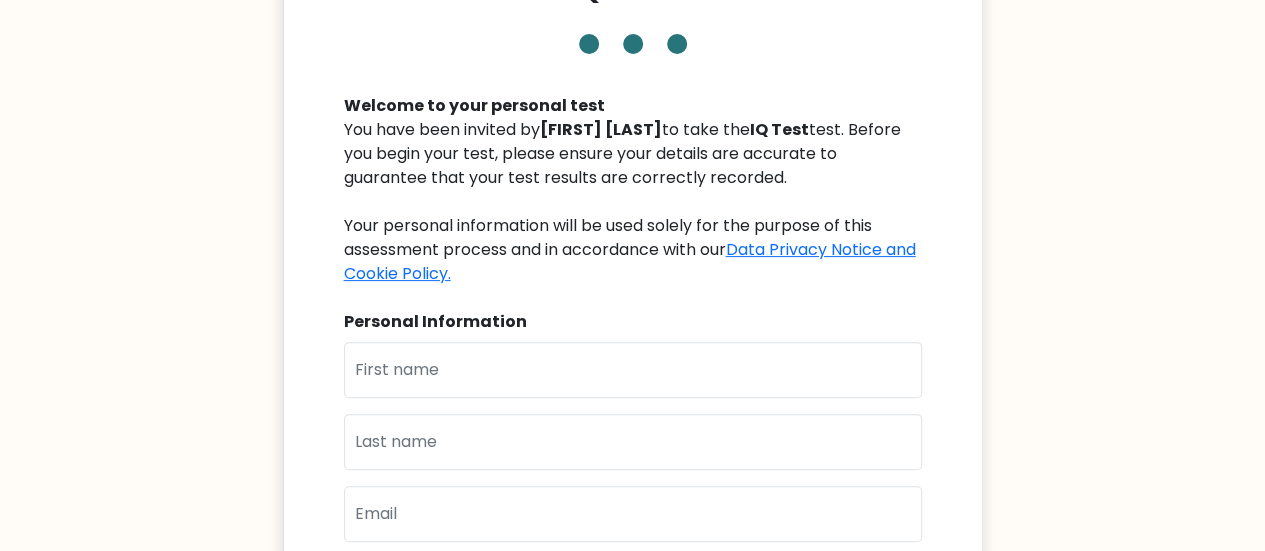 scroll, scrollTop: 146, scrollLeft: 0, axis: vertical 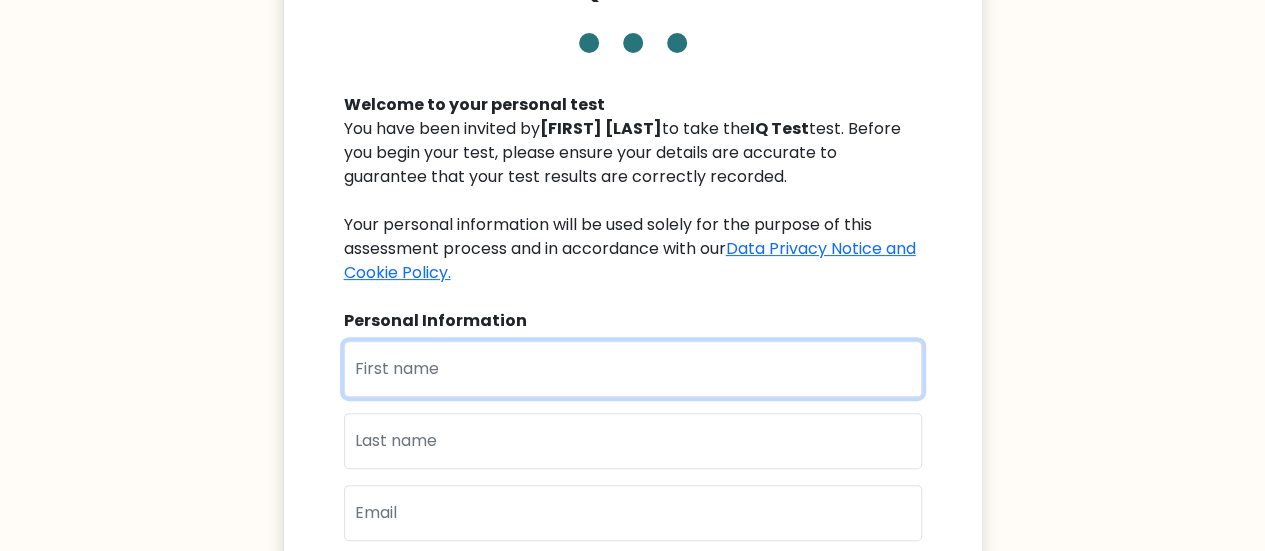 click at bounding box center (633, 369) 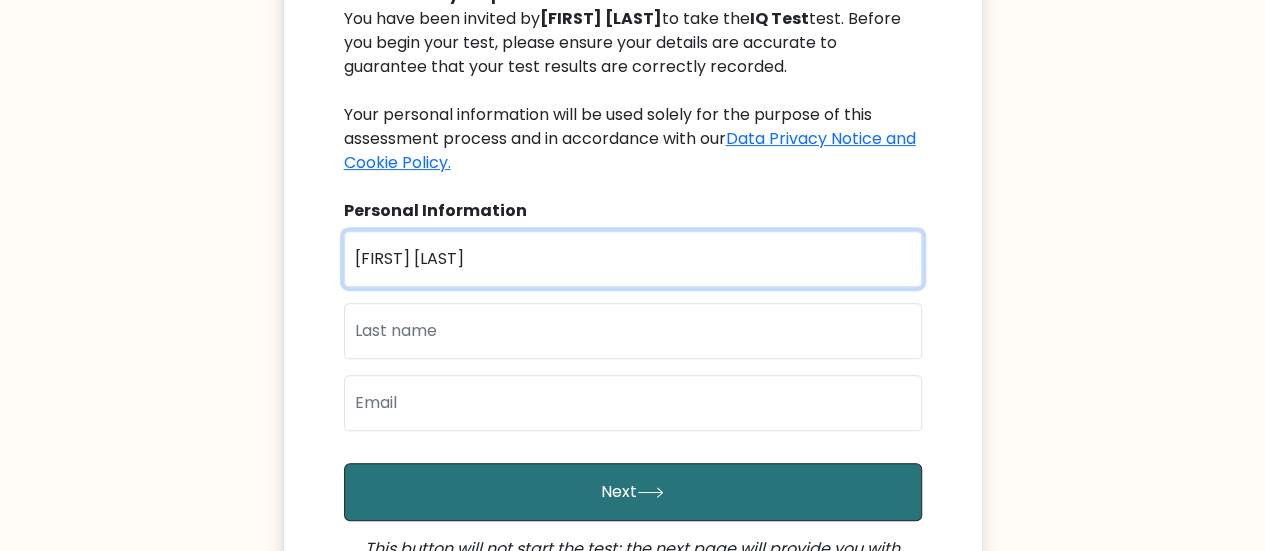 scroll, scrollTop: 257, scrollLeft: 0, axis: vertical 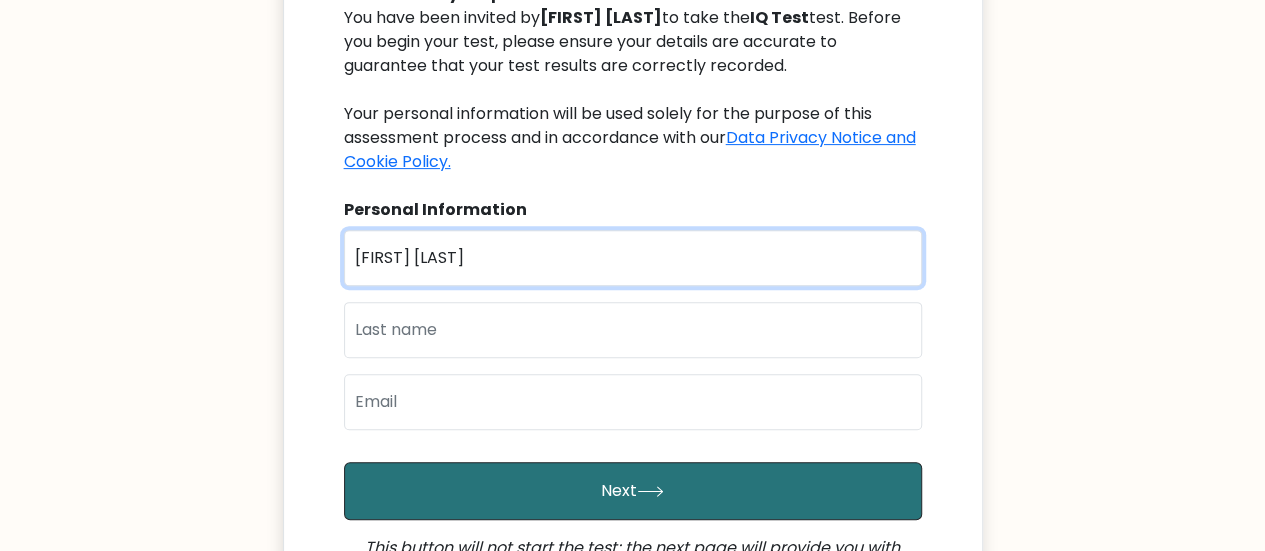 type on "[FIRST] [LAST]" 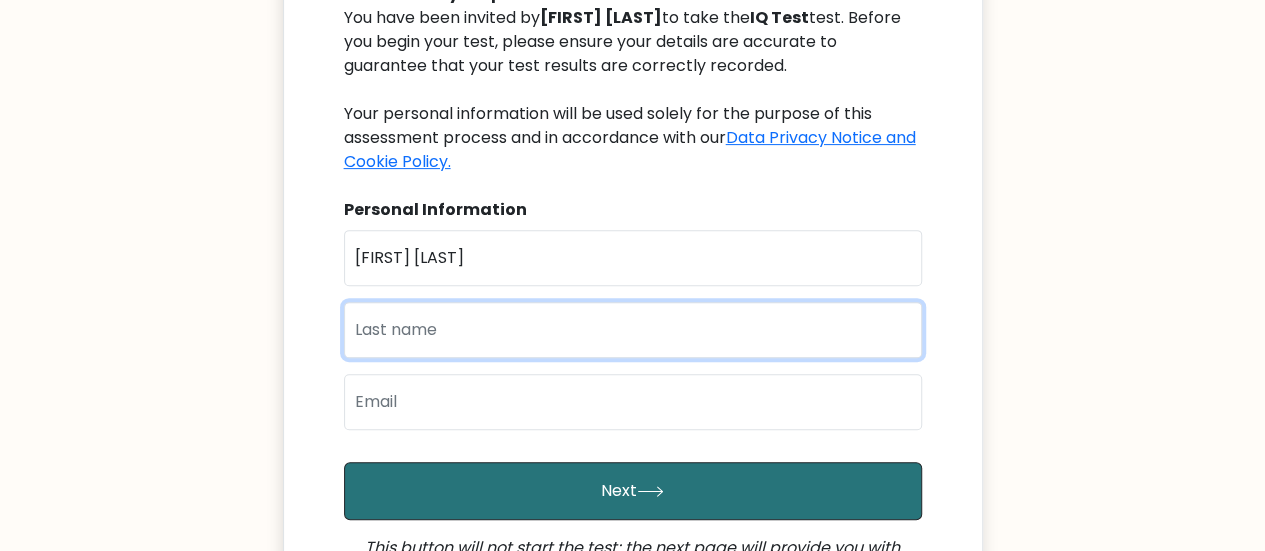 click at bounding box center (633, 330) 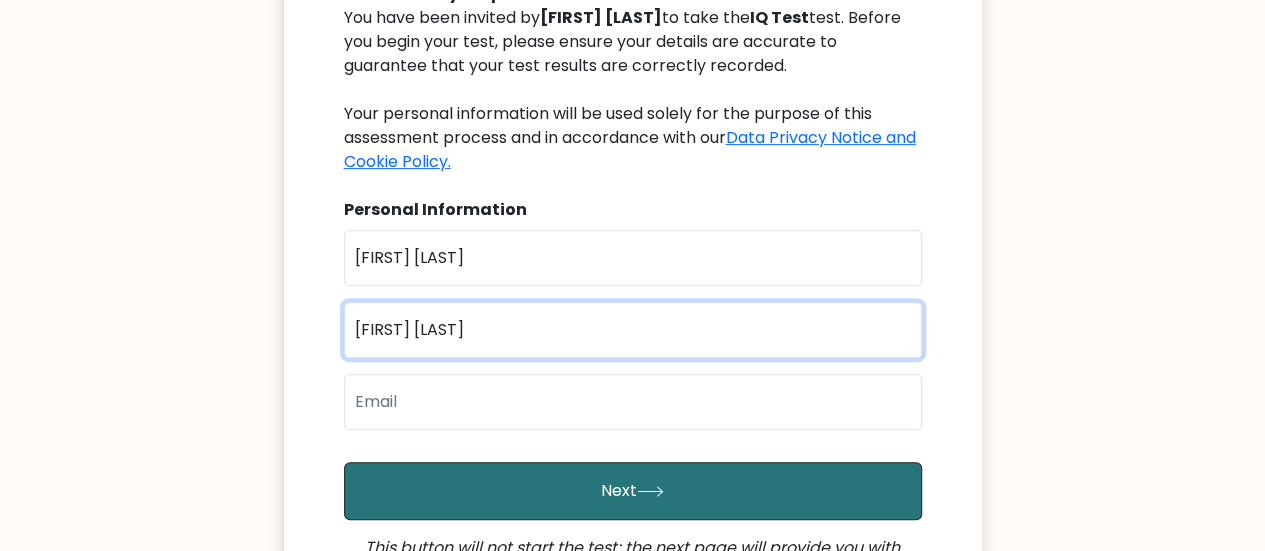 scroll, scrollTop: 295, scrollLeft: 0, axis: vertical 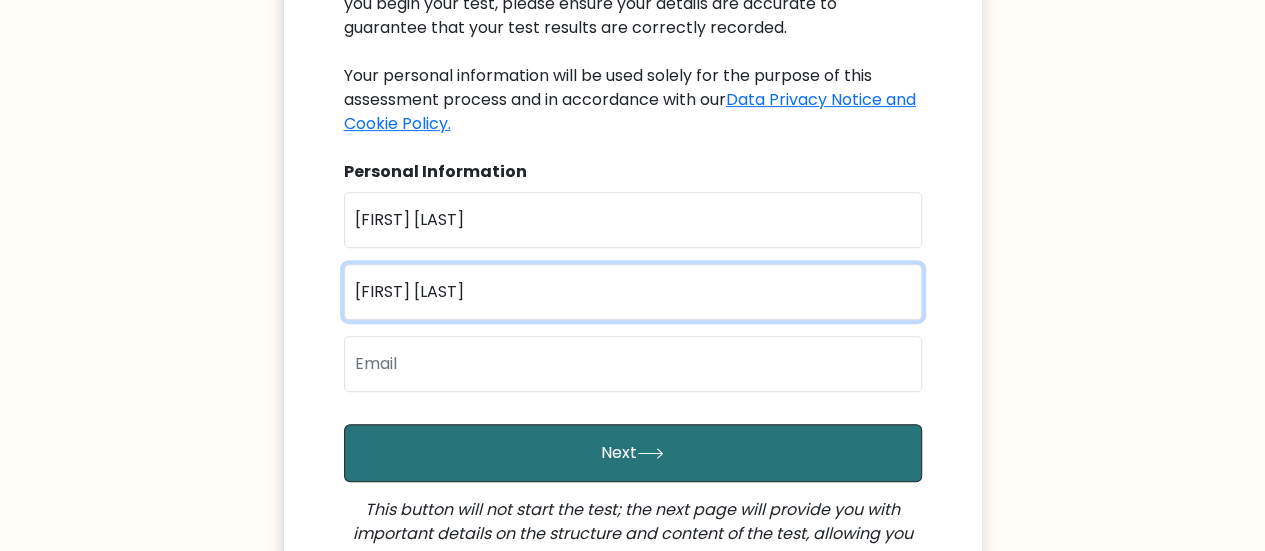 type on "SYIFA" 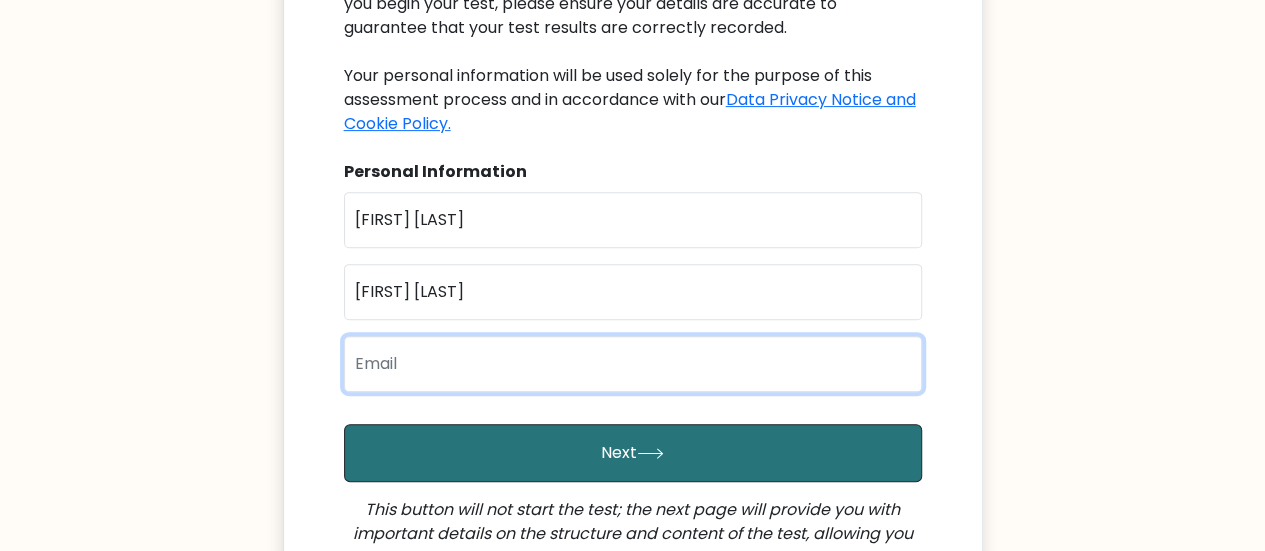 click at bounding box center (633, 364) 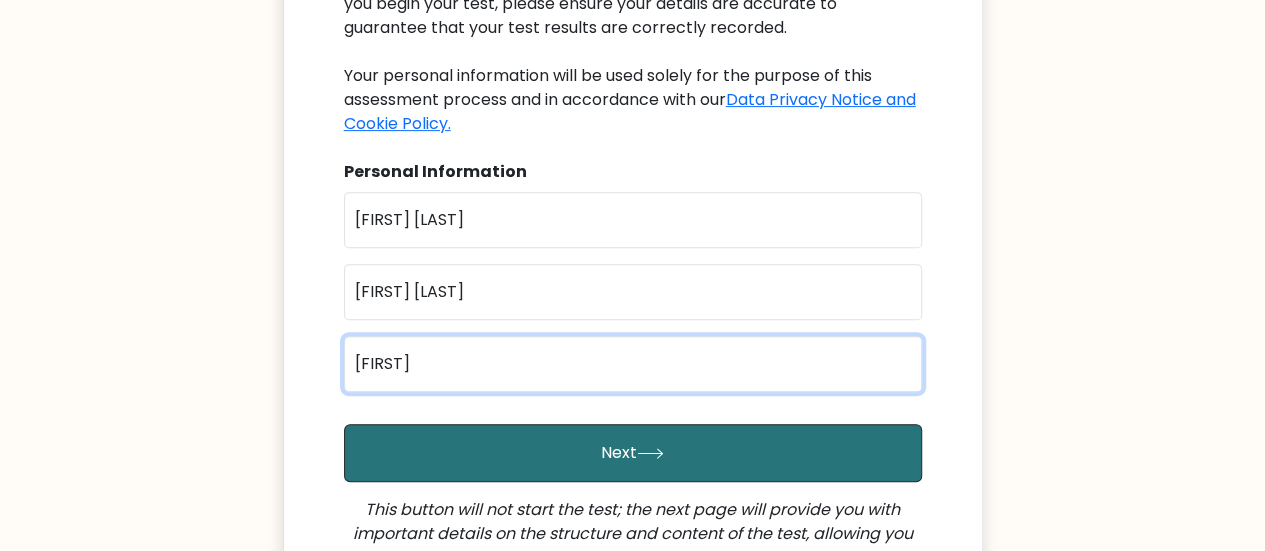type on "dindasalsabillasyifa30@gmail.com" 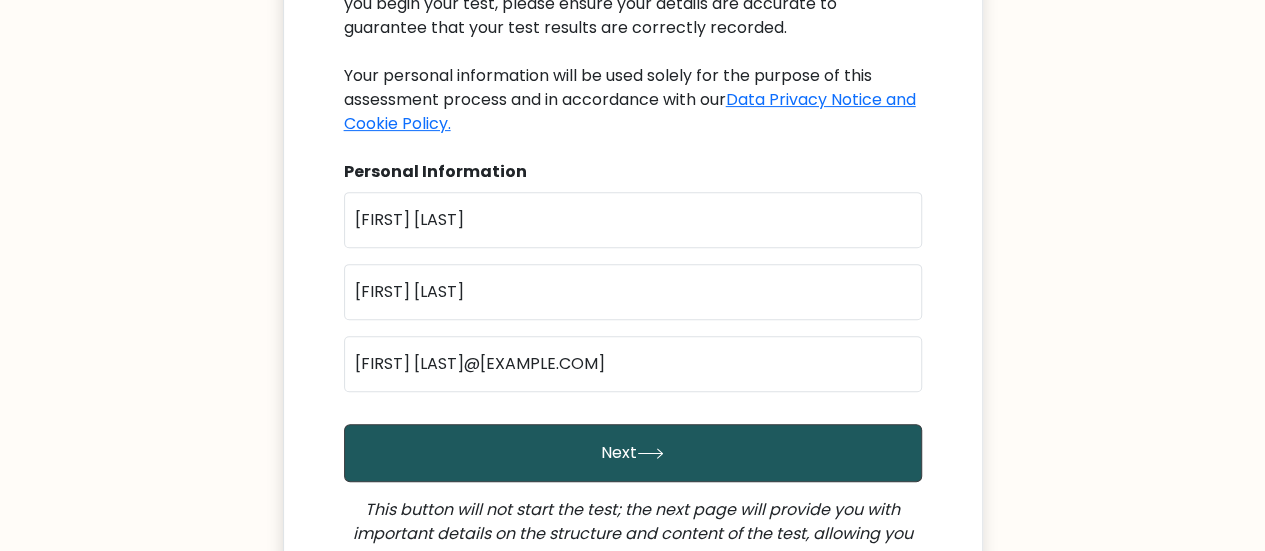 click on "Next" at bounding box center (633, 453) 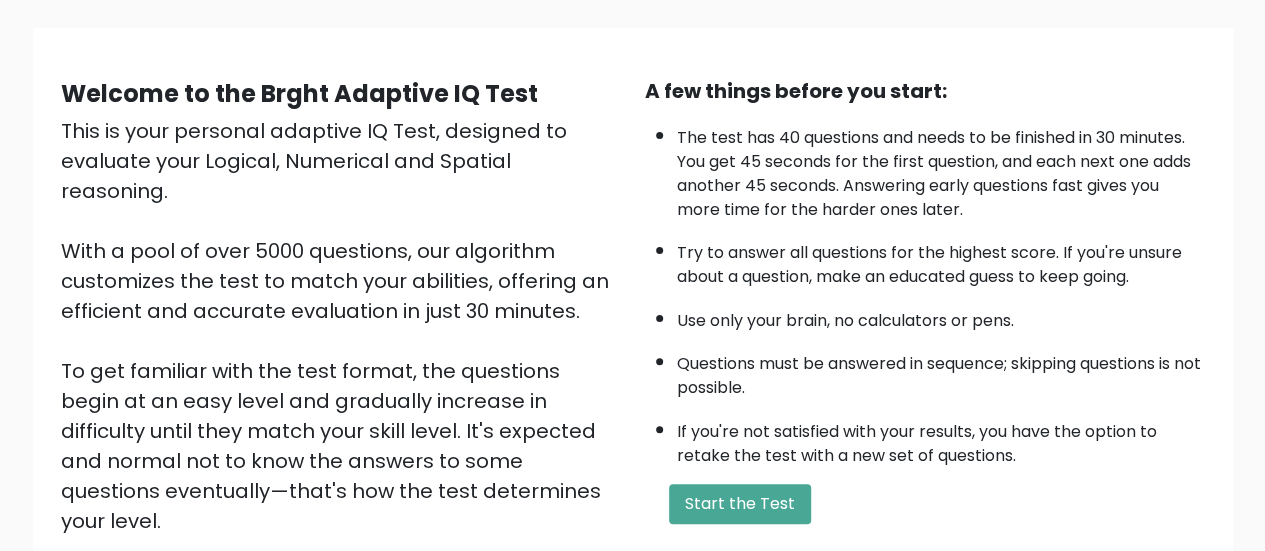 scroll, scrollTop: 129, scrollLeft: 0, axis: vertical 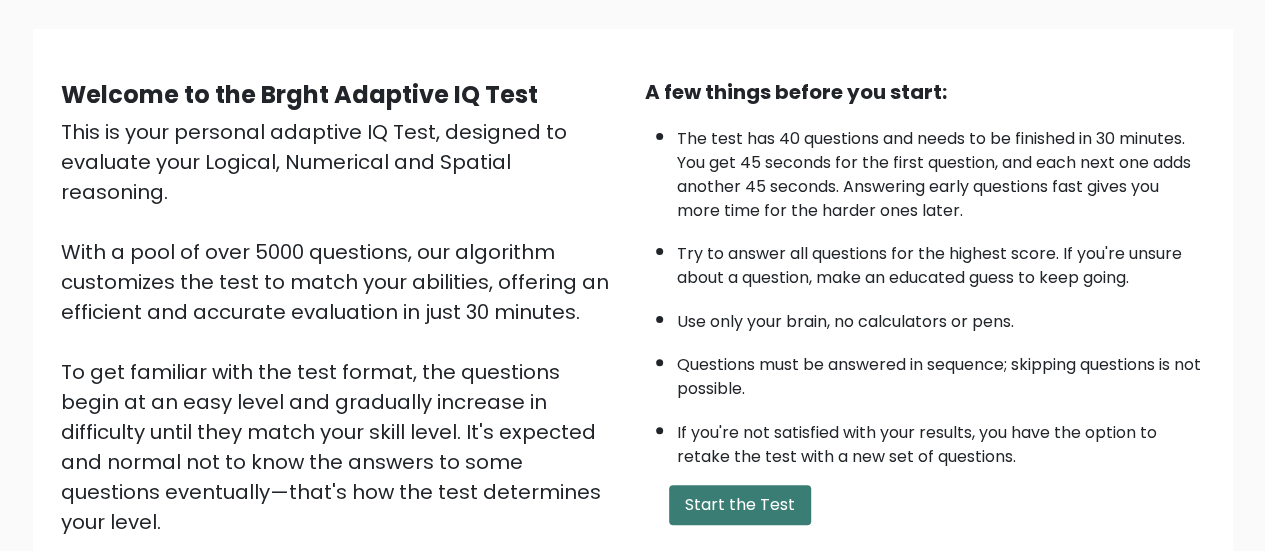 click on "Start the Test" at bounding box center [740, 505] 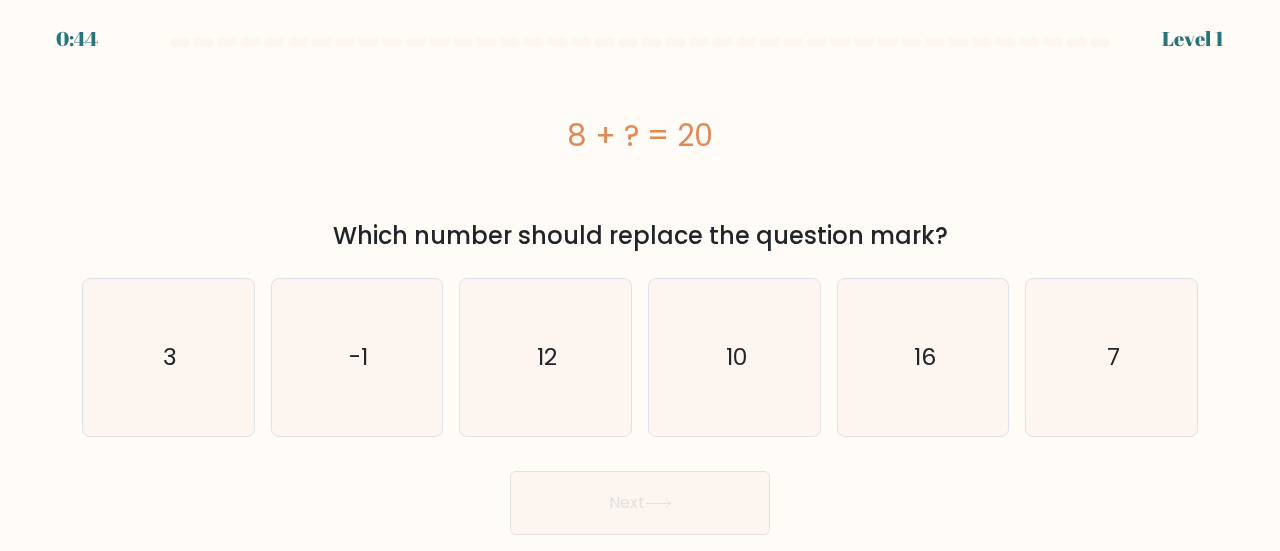 scroll, scrollTop: 0, scrollLeft: 0, axis: both 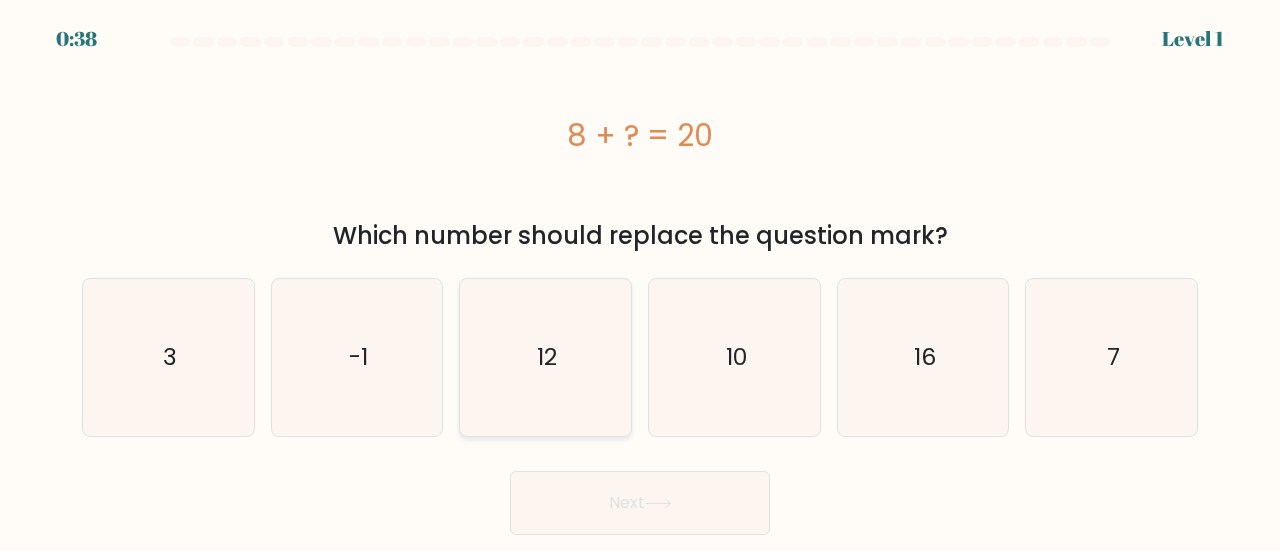 click on "12" 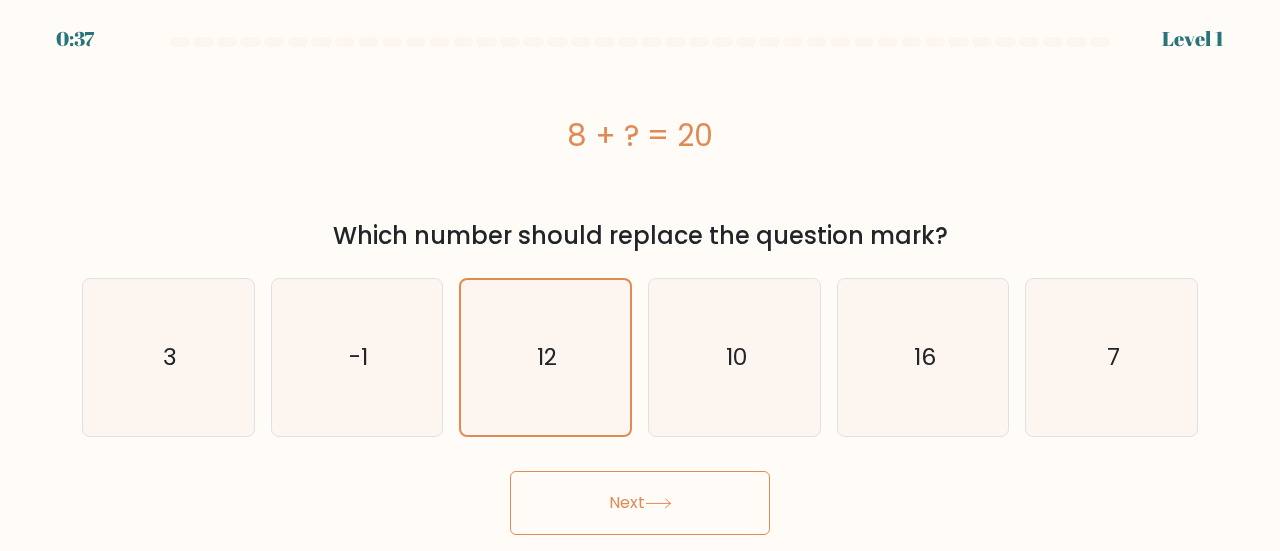 click on "Next" at bounding box center (640, 503) 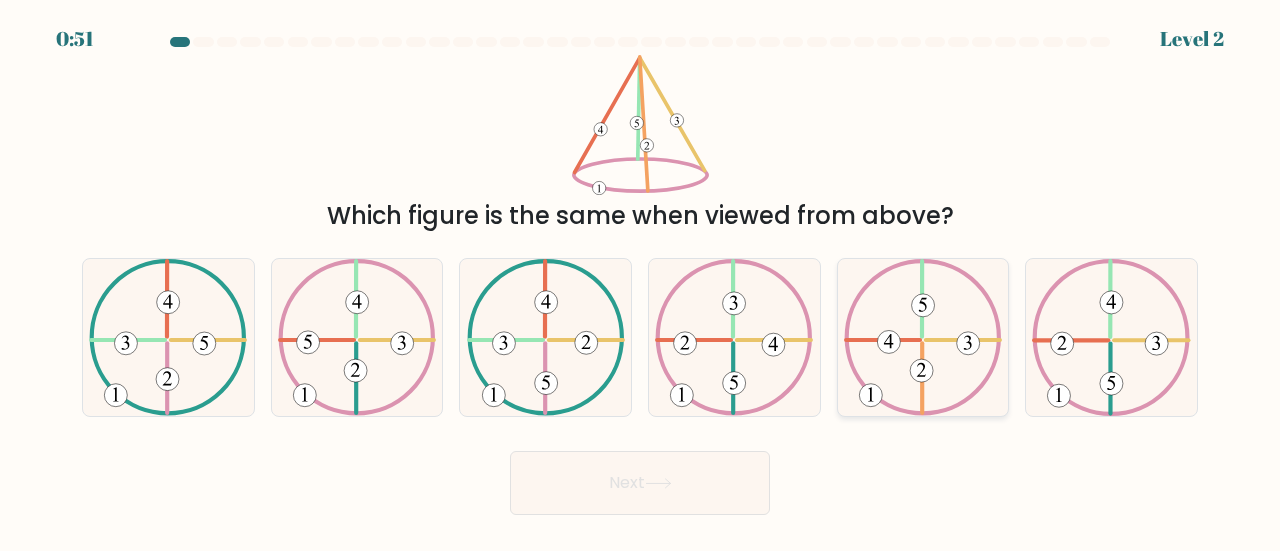 click 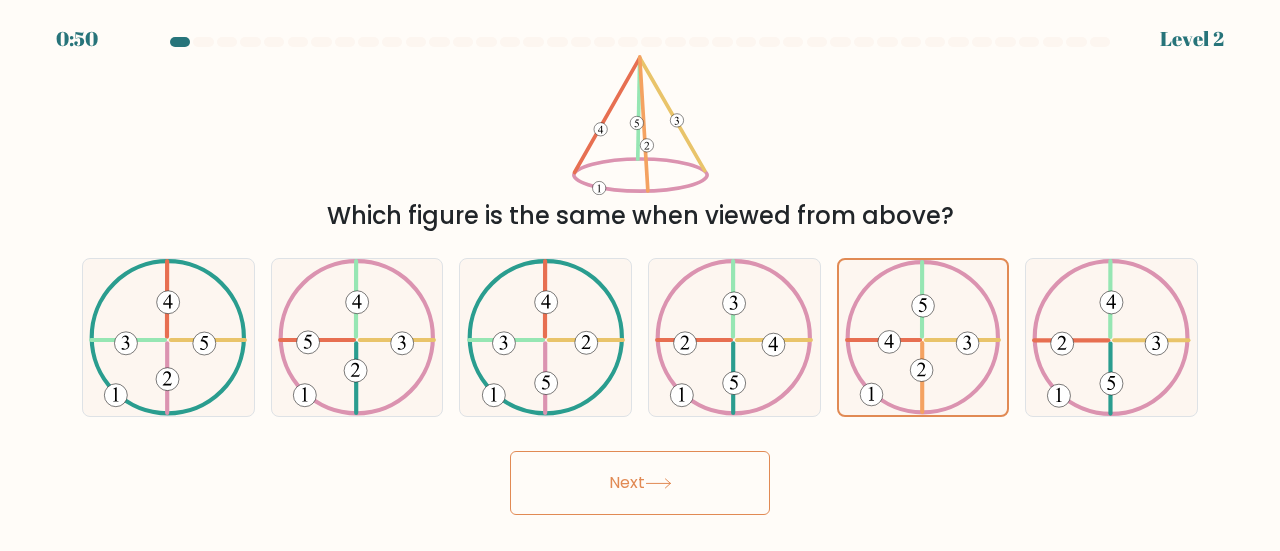 click on "Next" at bounding box center (640, 483) 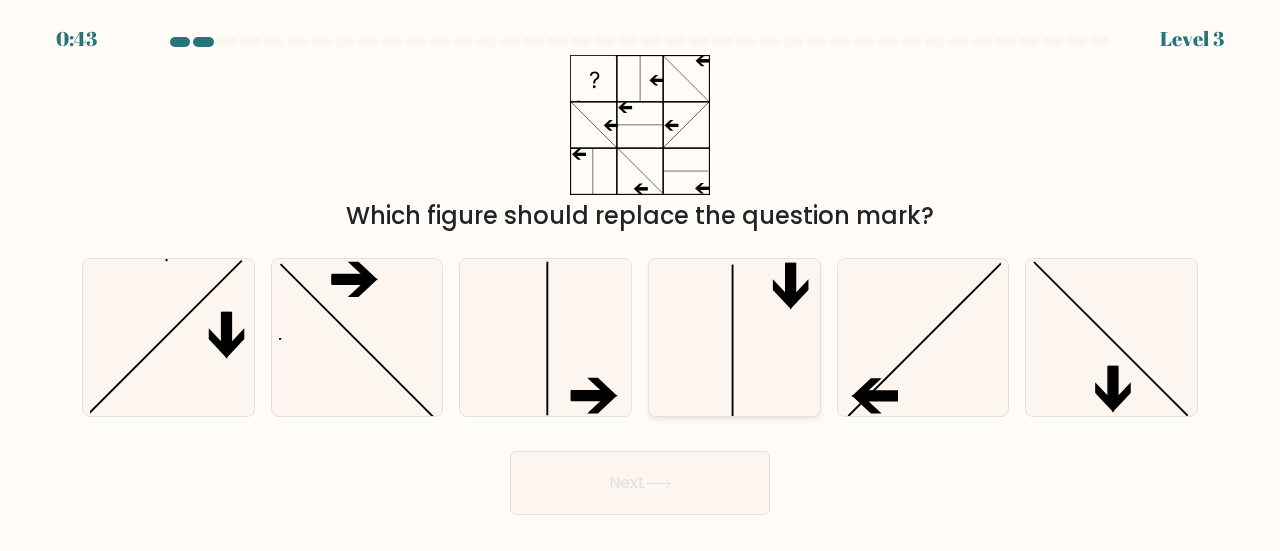 click 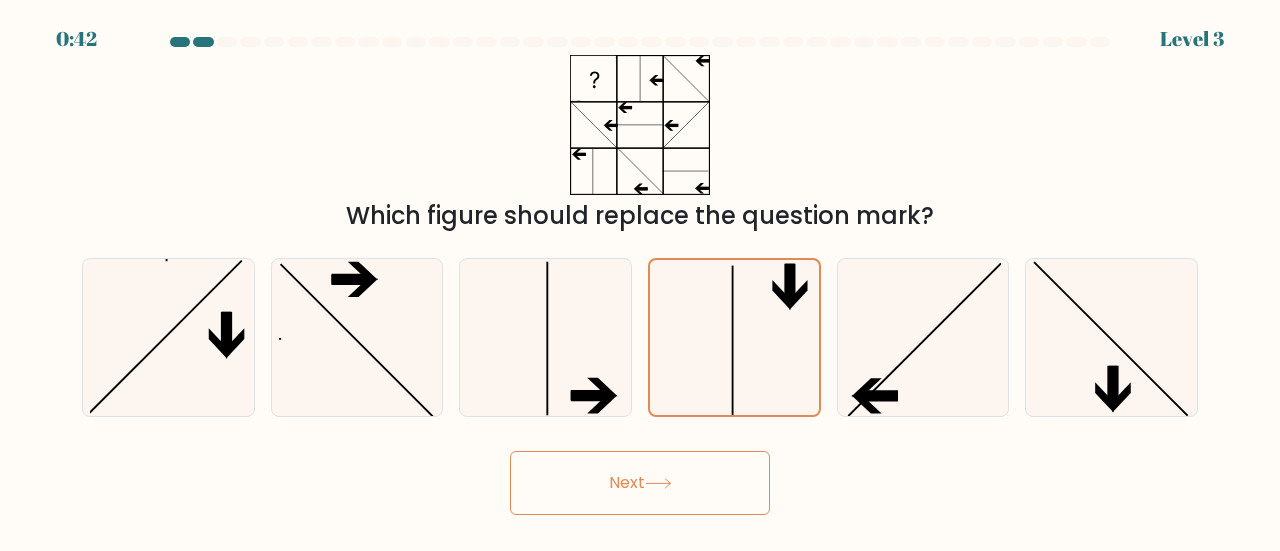 click on "Next" at bounding box center [640, 483] 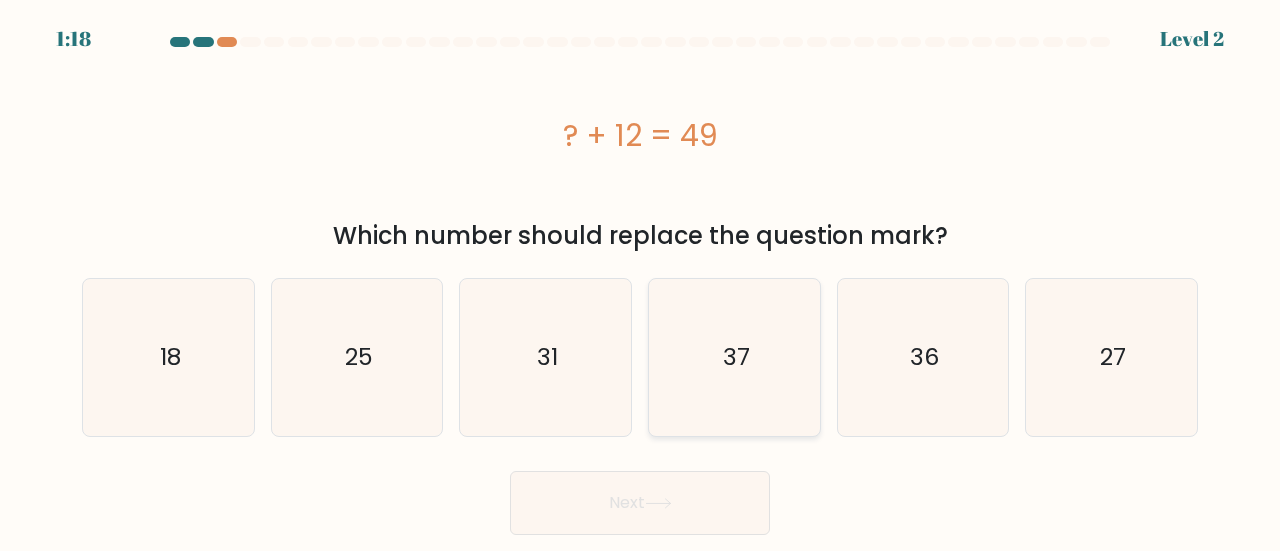 click on "37" 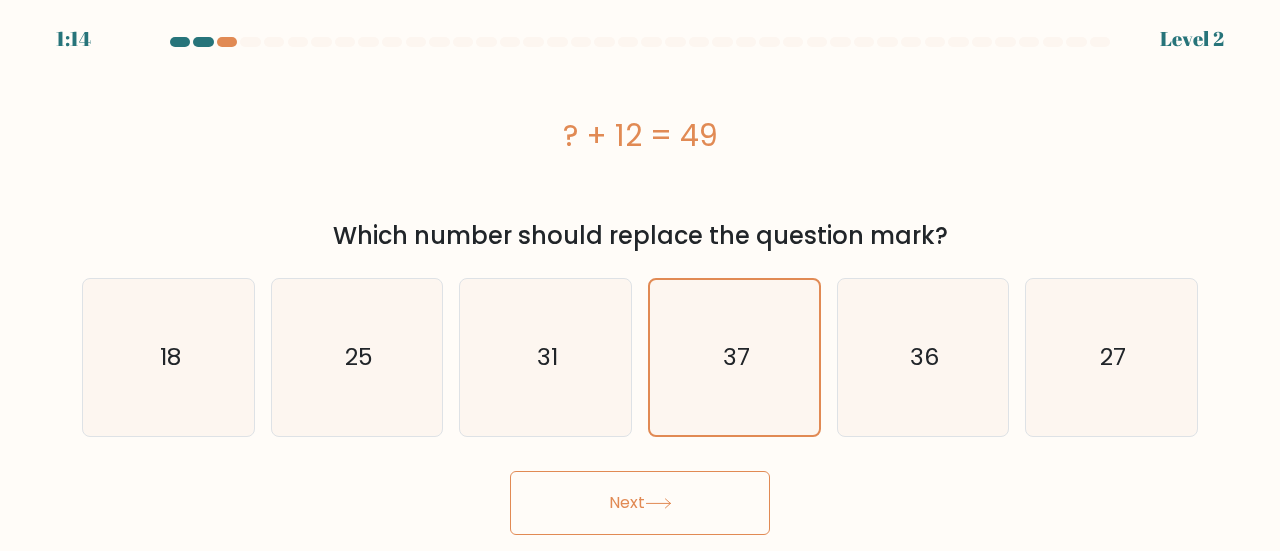 click on "Next" at bounding box center [640, 503] 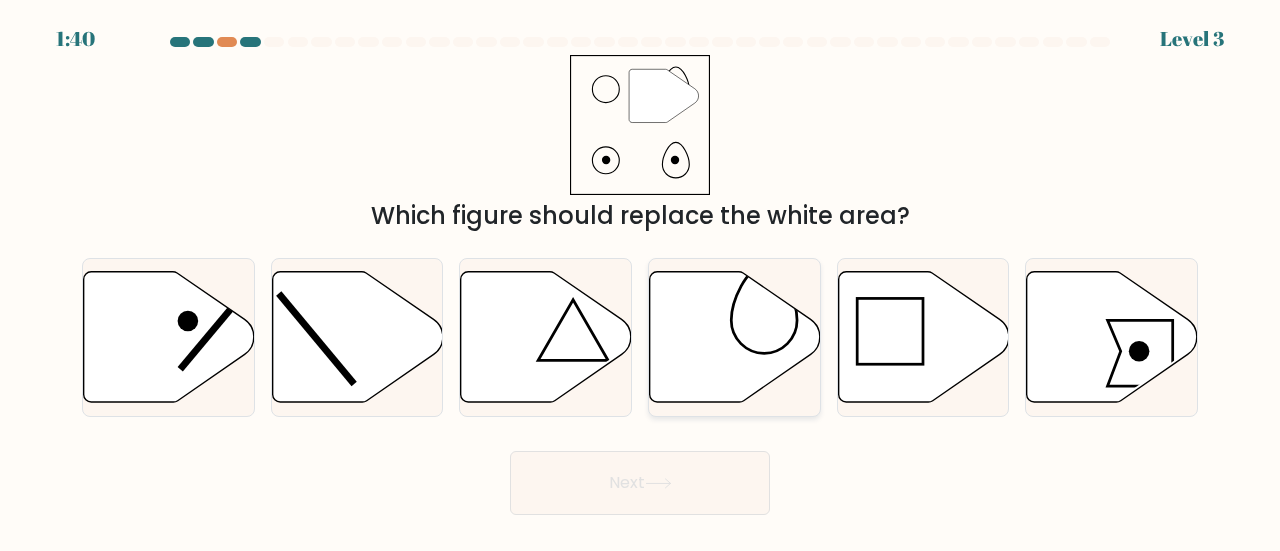 click 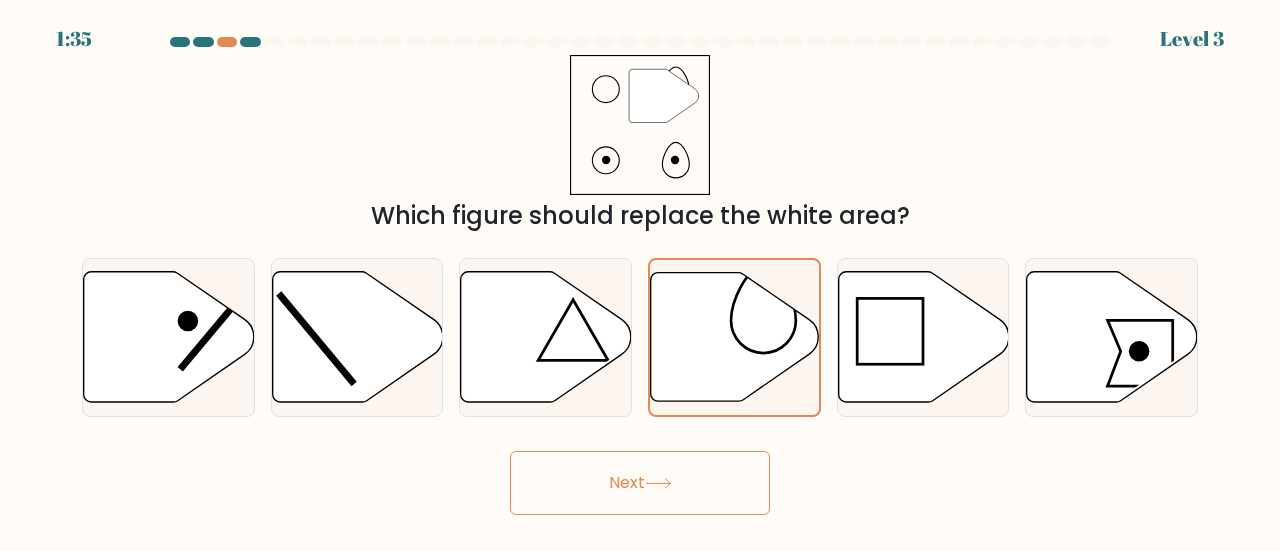 click on "Next" at bounding box center (640, 483) 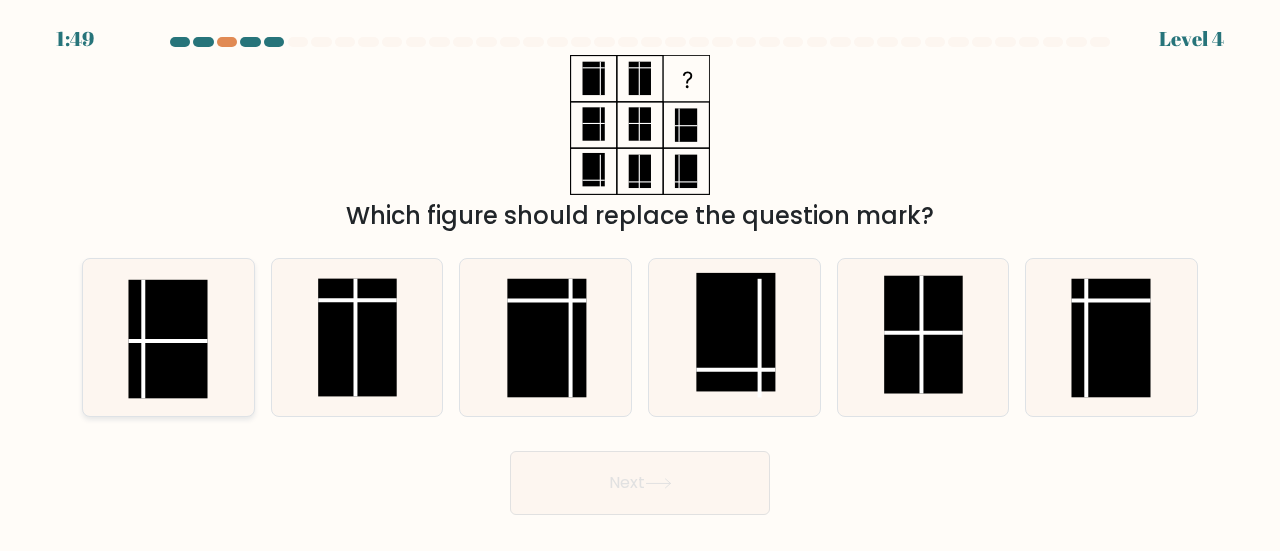 click 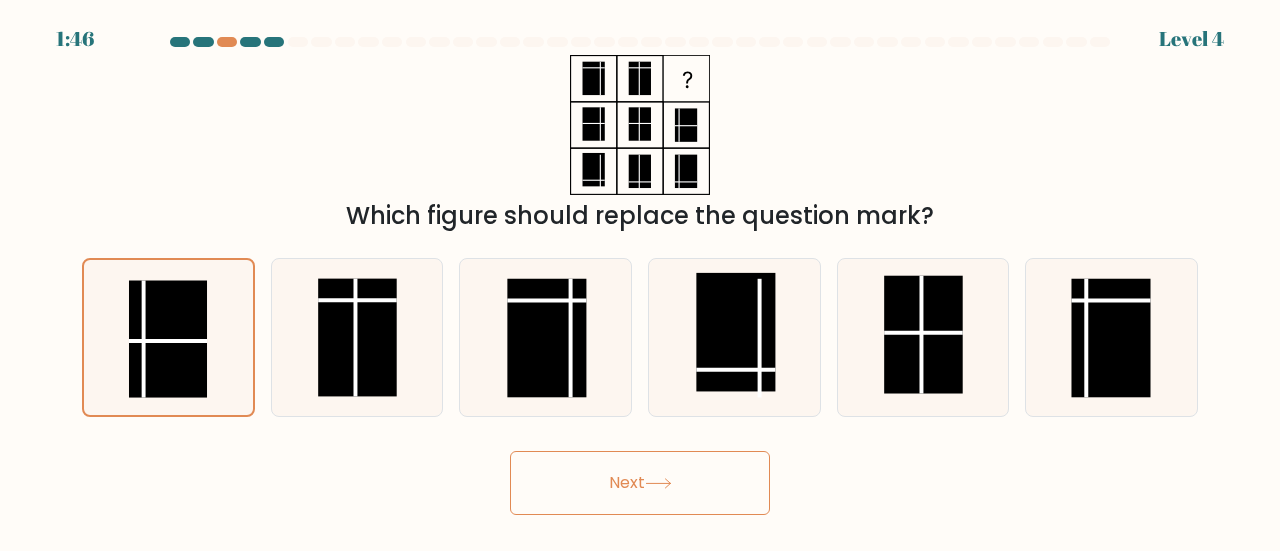 click on "Next" at bounding box center (640, 483) 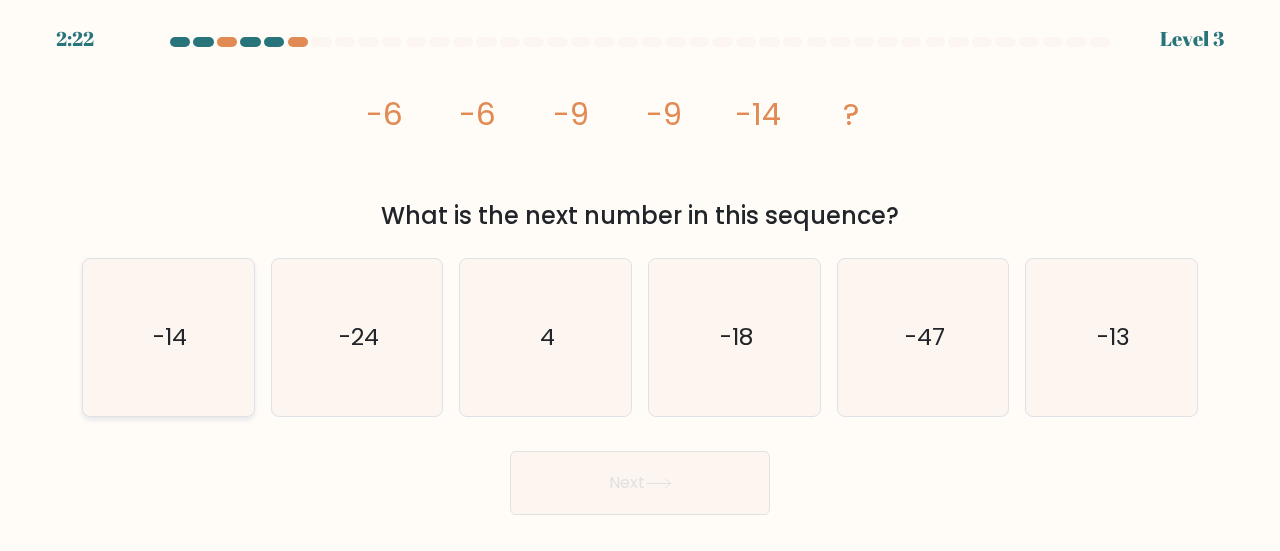 click on "-14" 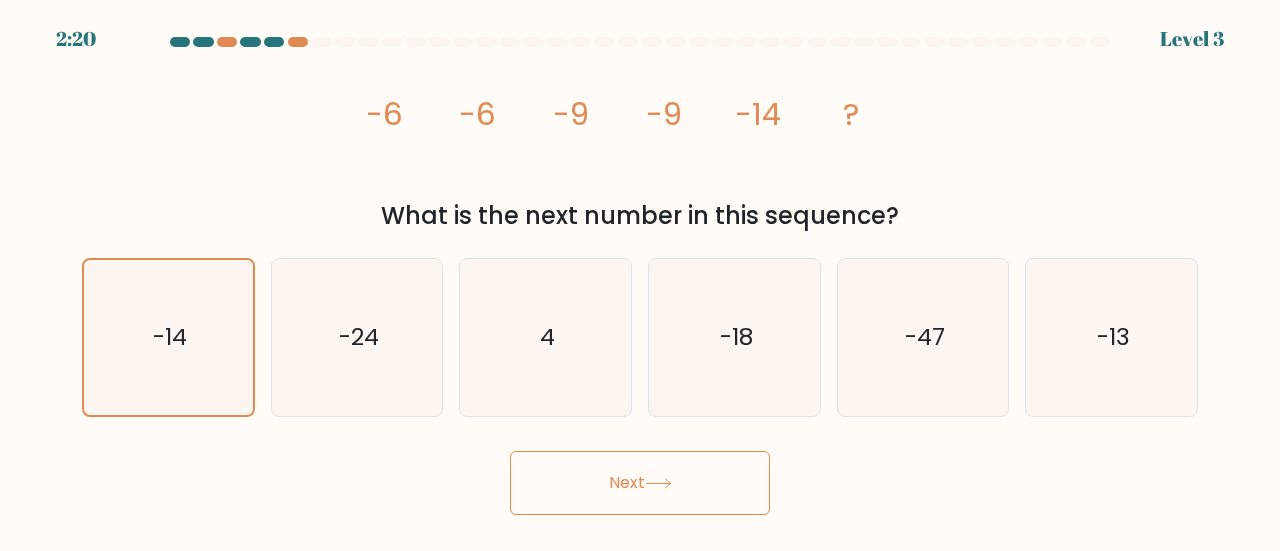 click on "Next" at bounding box center [640, 483] 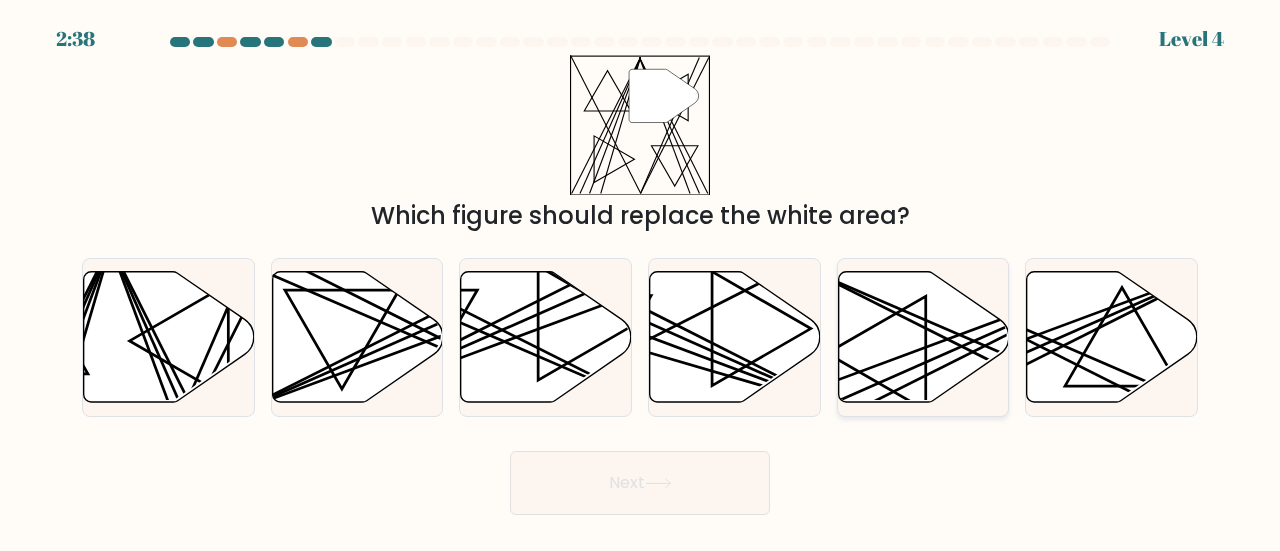 click 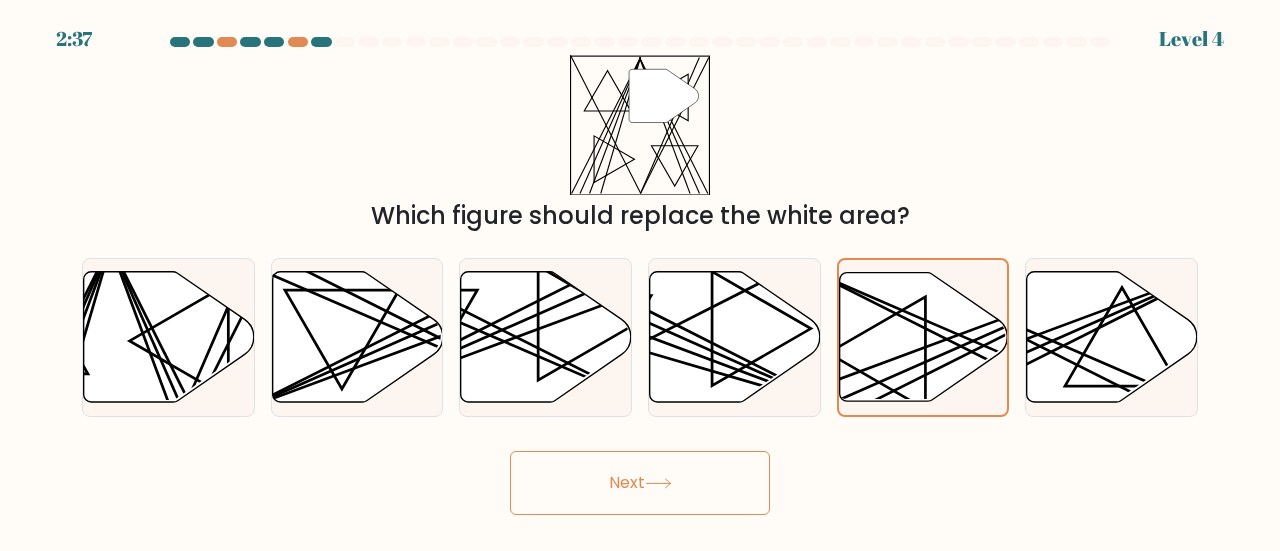 click on "Next" at bounding box center (640, 483) 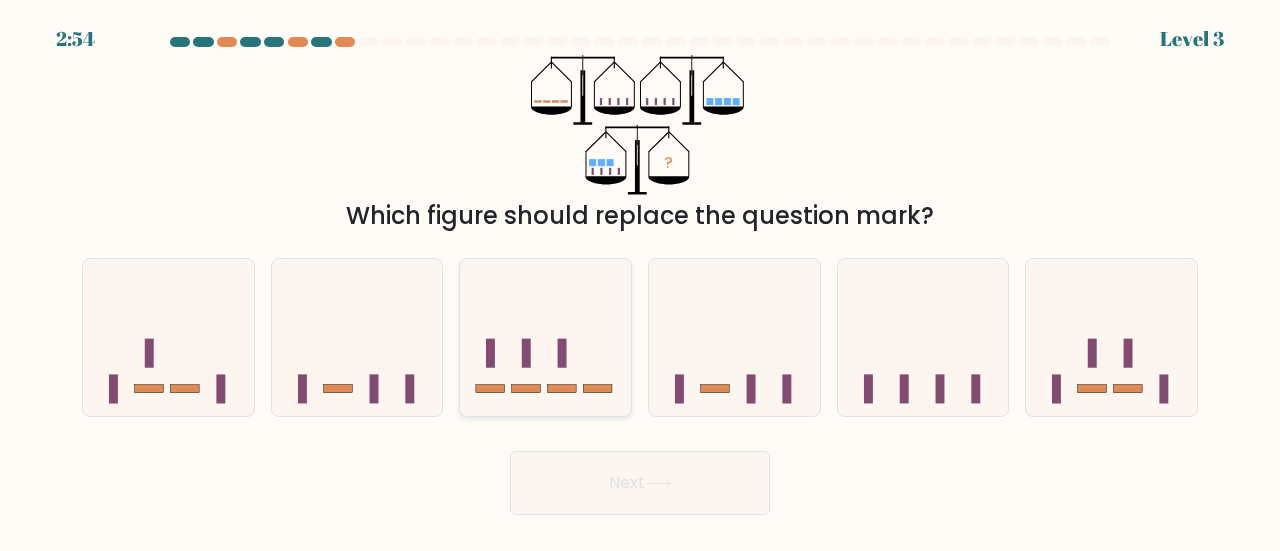 click 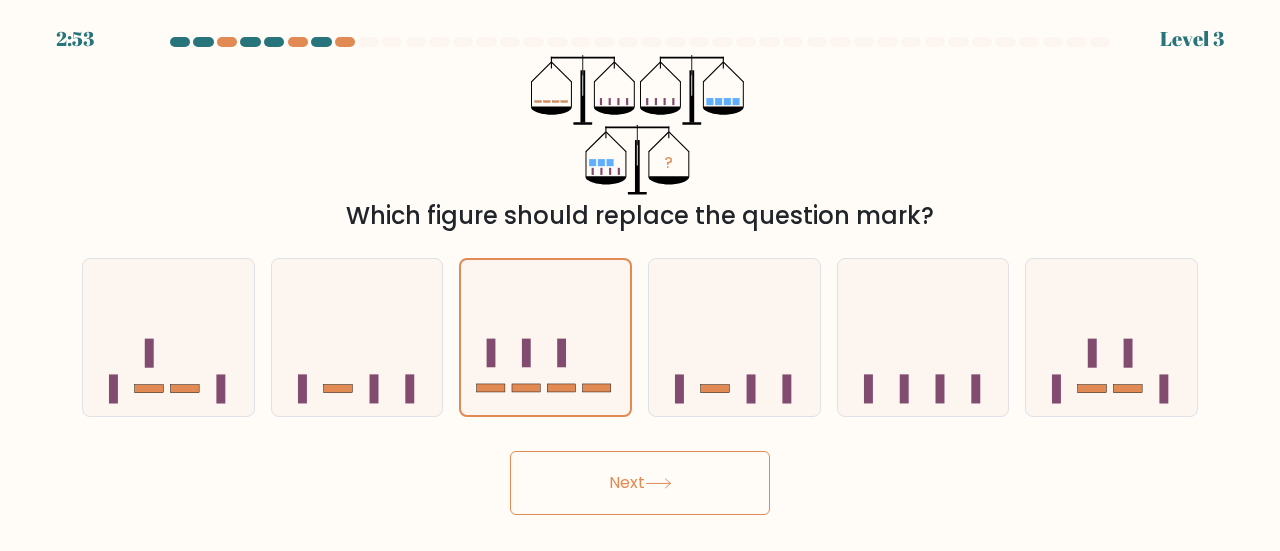 click on "Next" at bounding box center [640, 483] 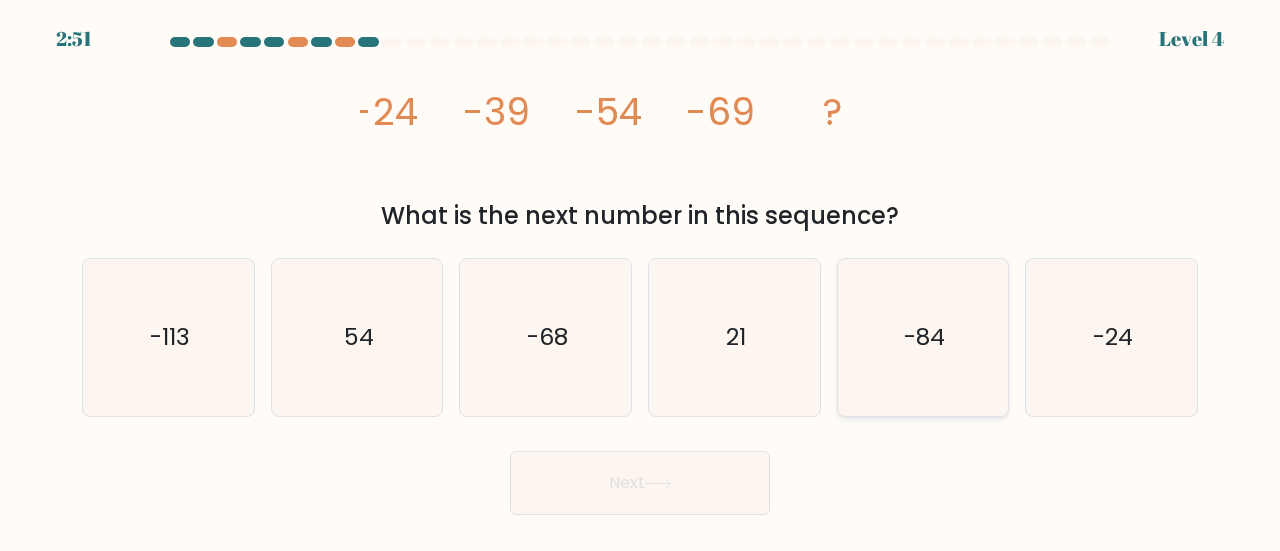 click on "-84" 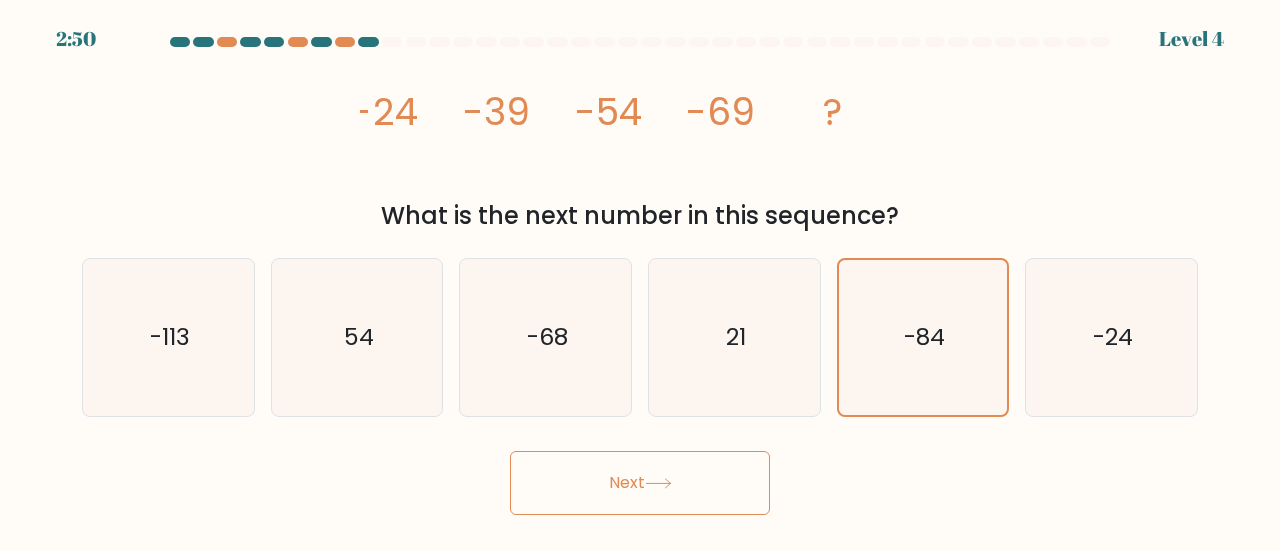 click on "Next" at bounding box center (640, 483) 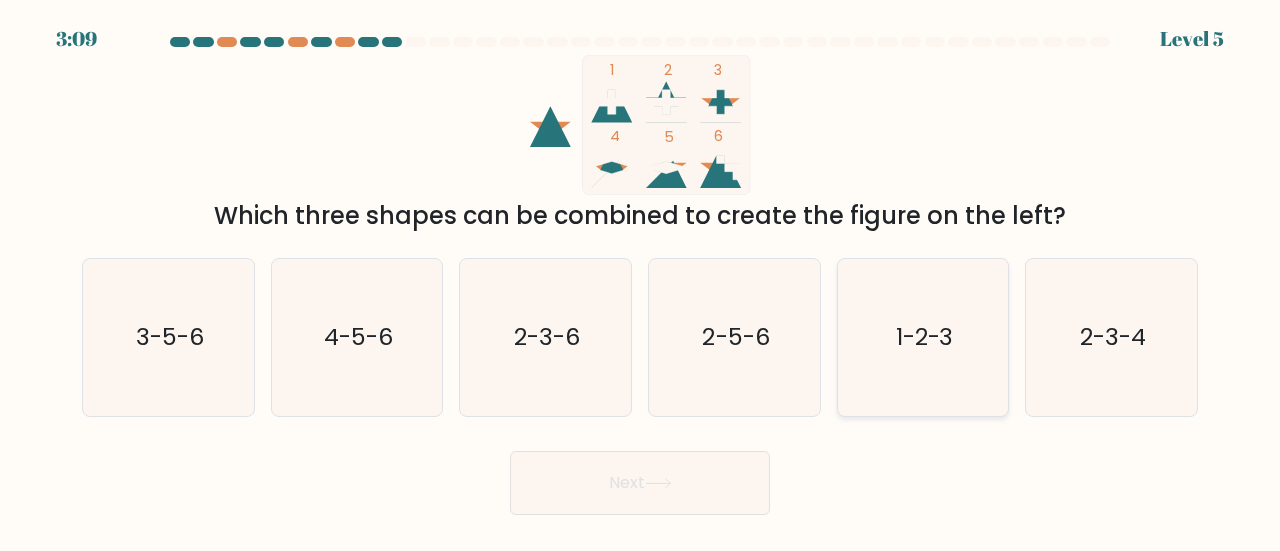 click on "1-2-3" 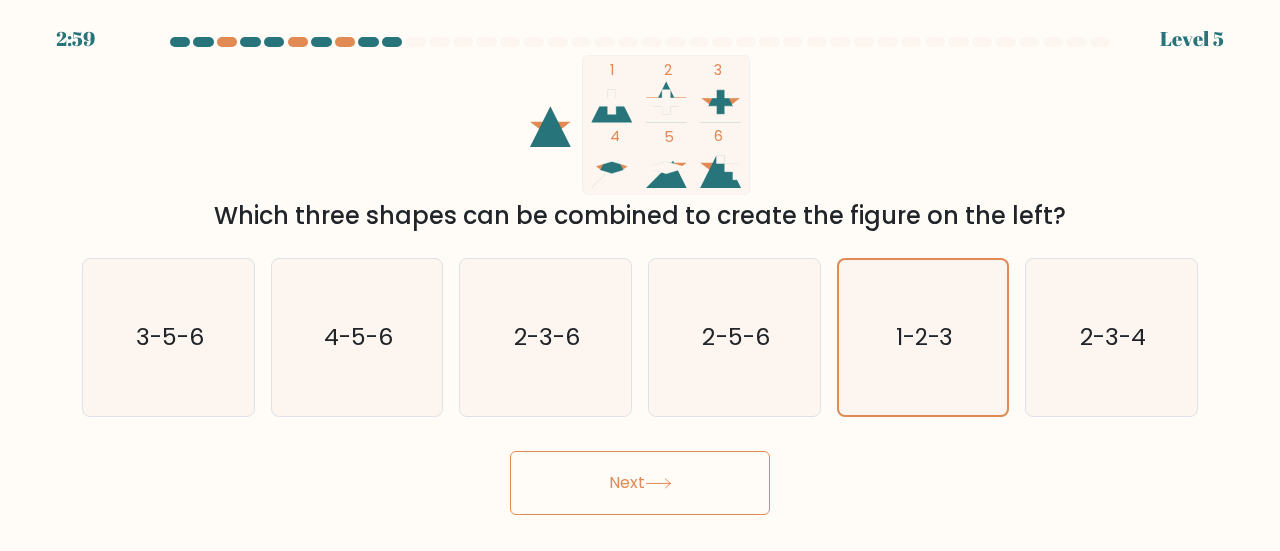 click on "Next" at bounding box center (640, 483) 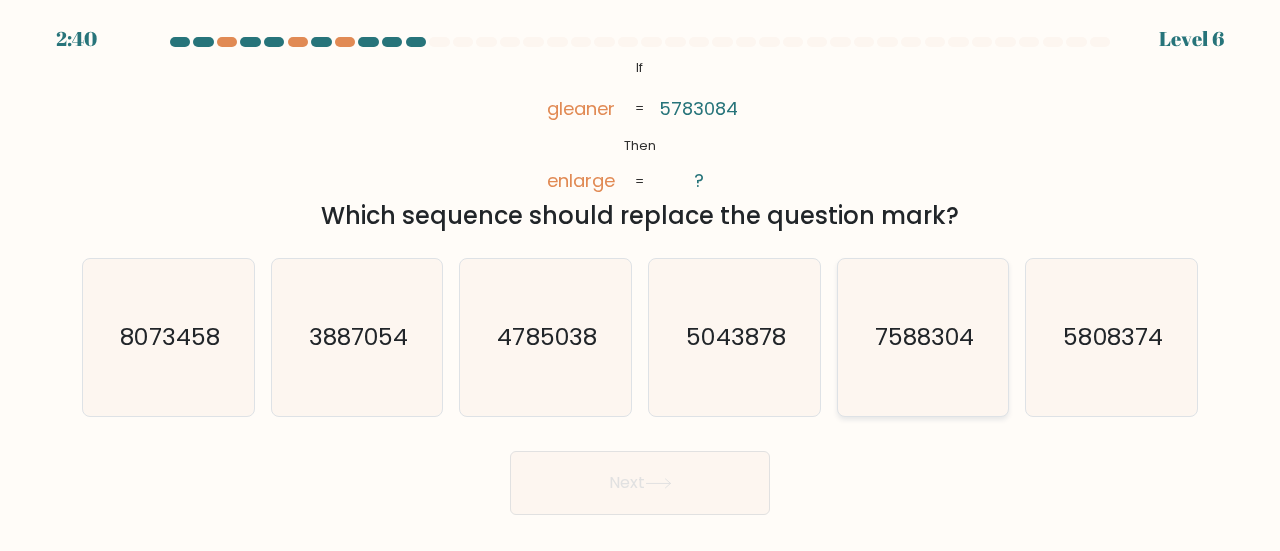 click on "7588304" 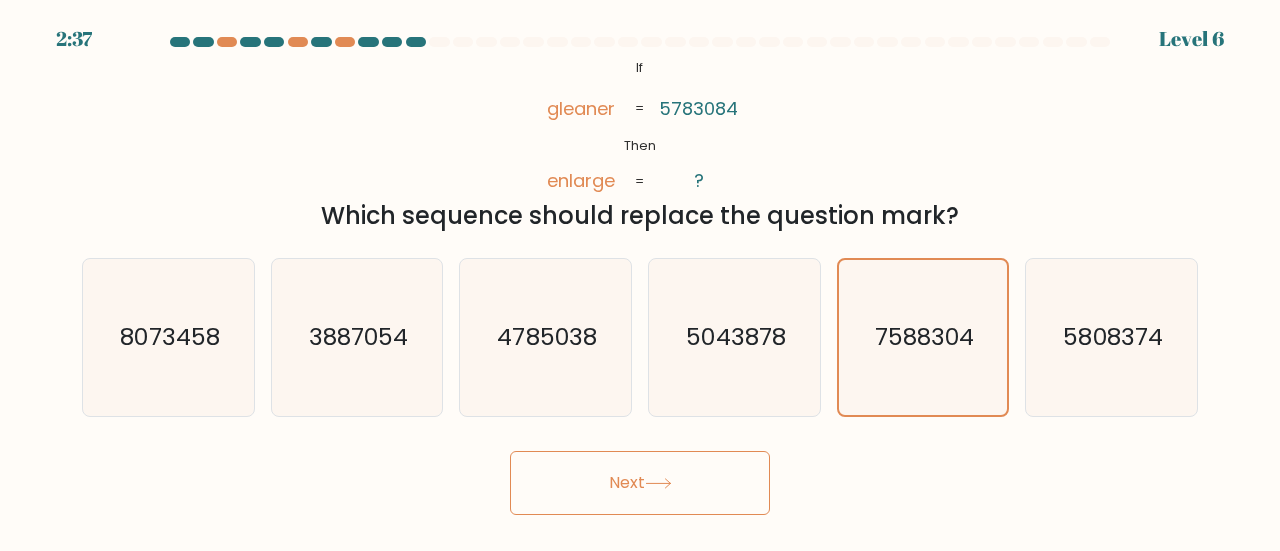 click on "Next" at bounding box center (640, 483) 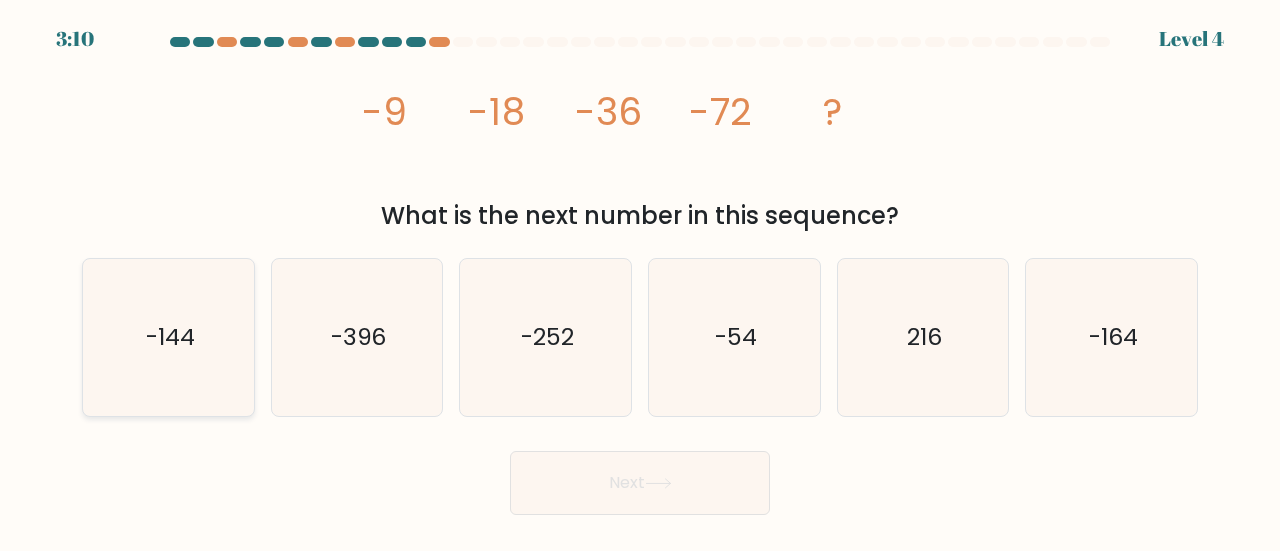 click on "-144" 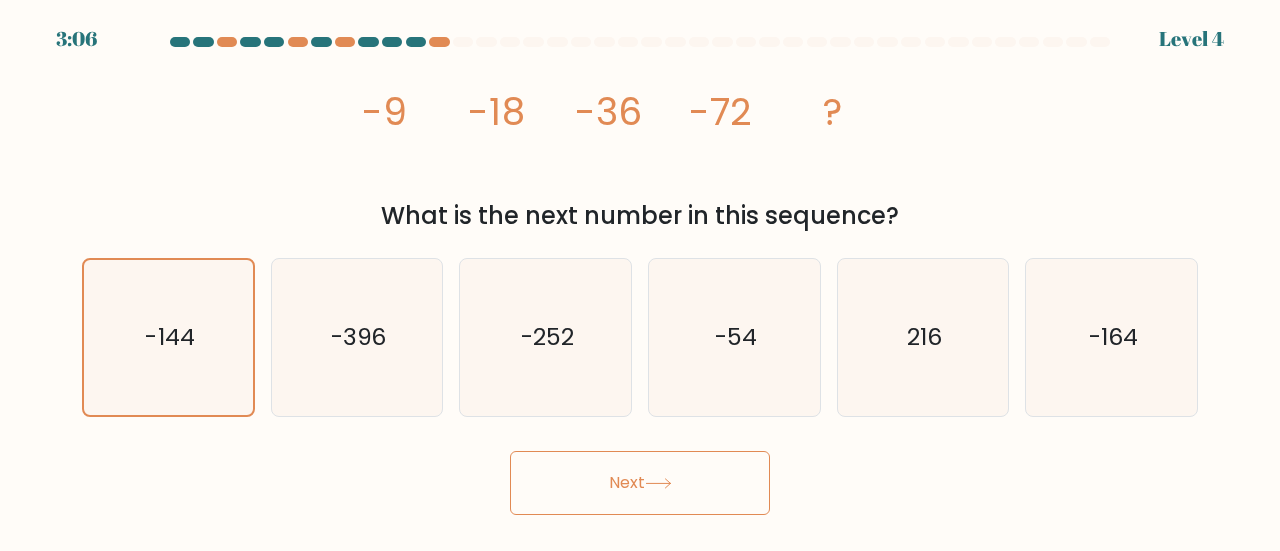 click on "Next" at bounding box center (640, 483) 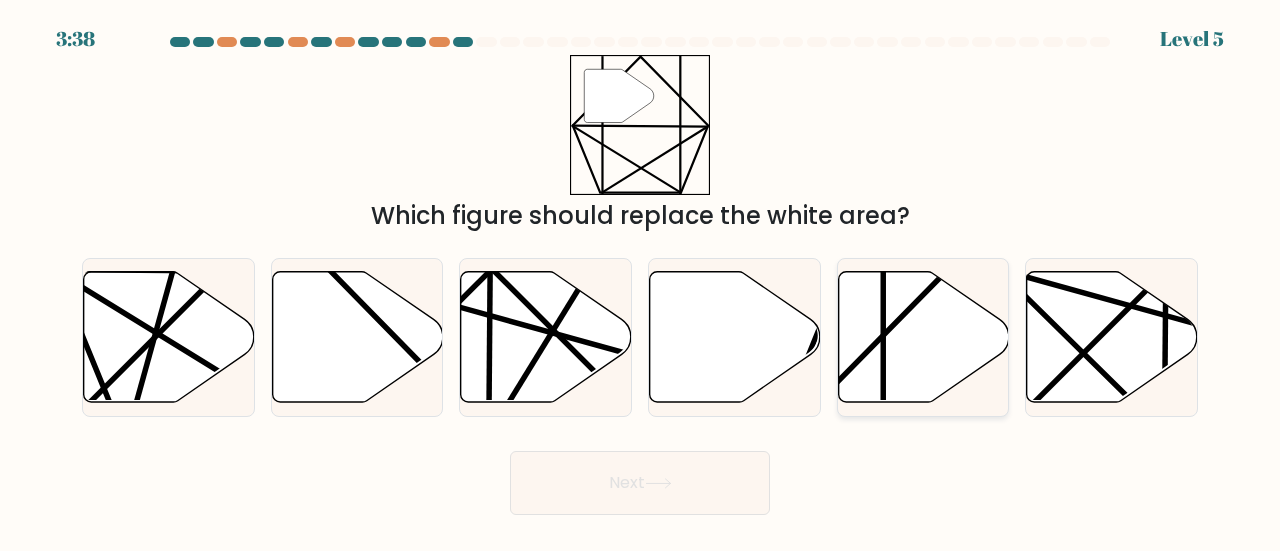 click 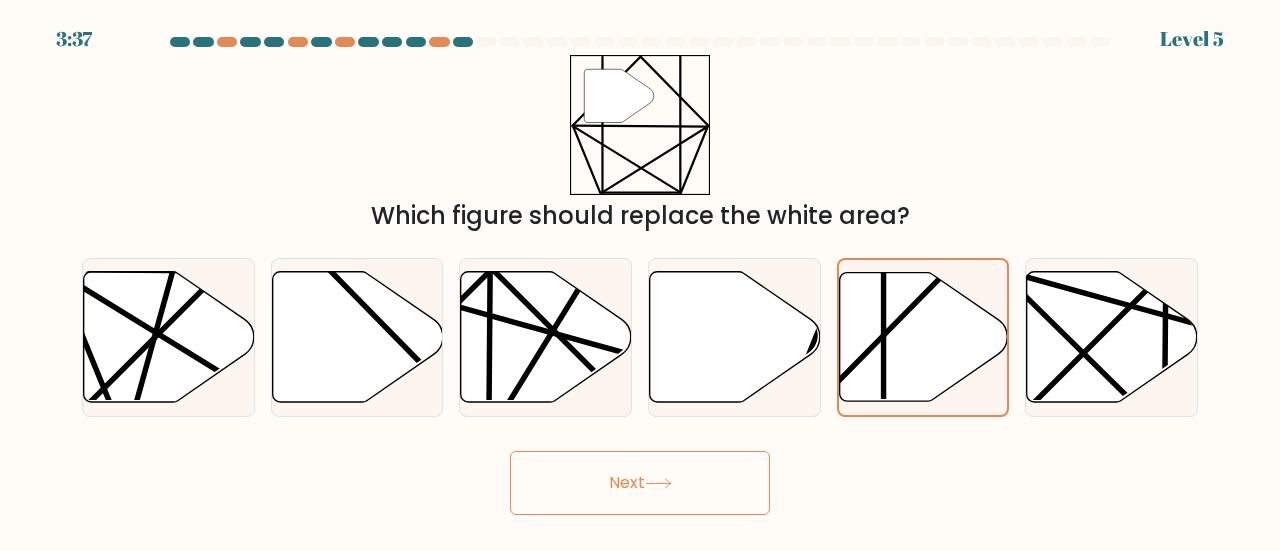 click 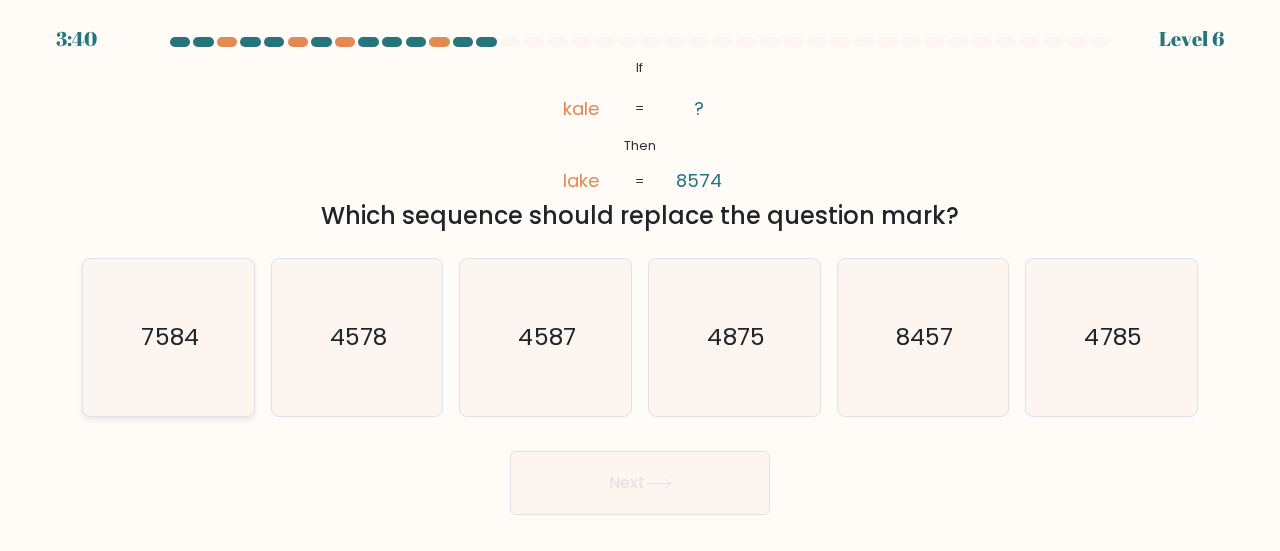 click on "7584" 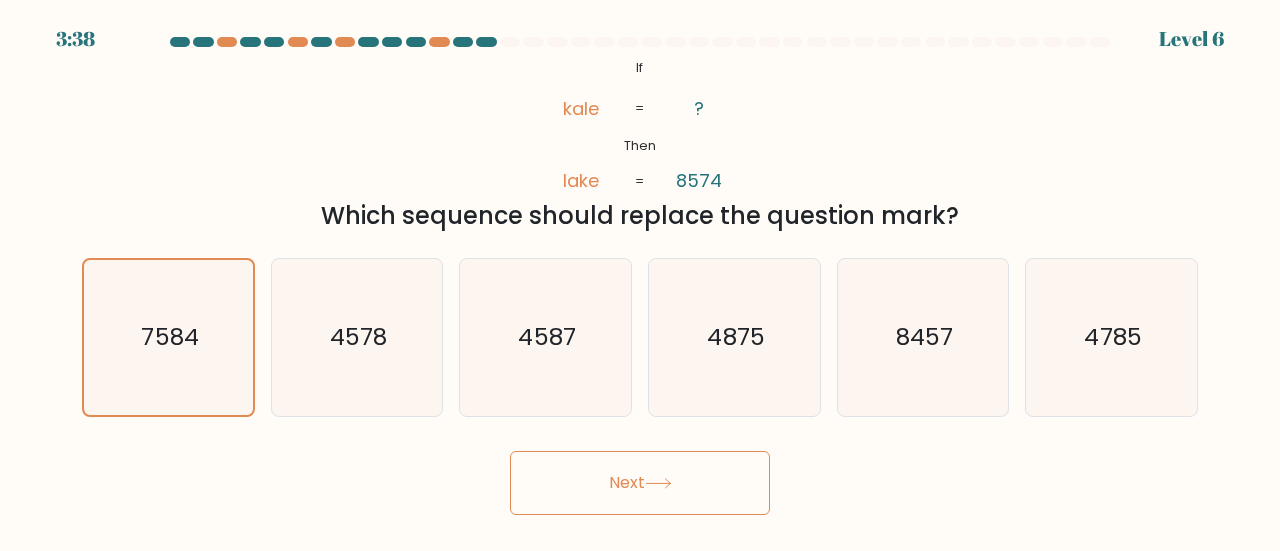 click on "Next" at bounding box center (640, 483) 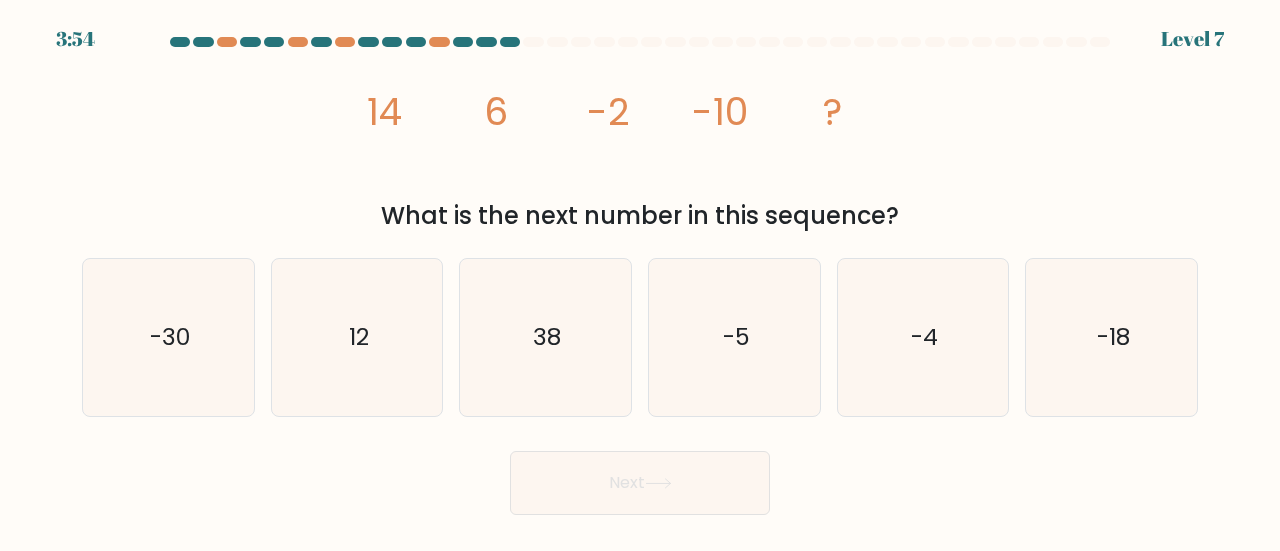 click on "f.
-18" at bounding box center [1111, 337] 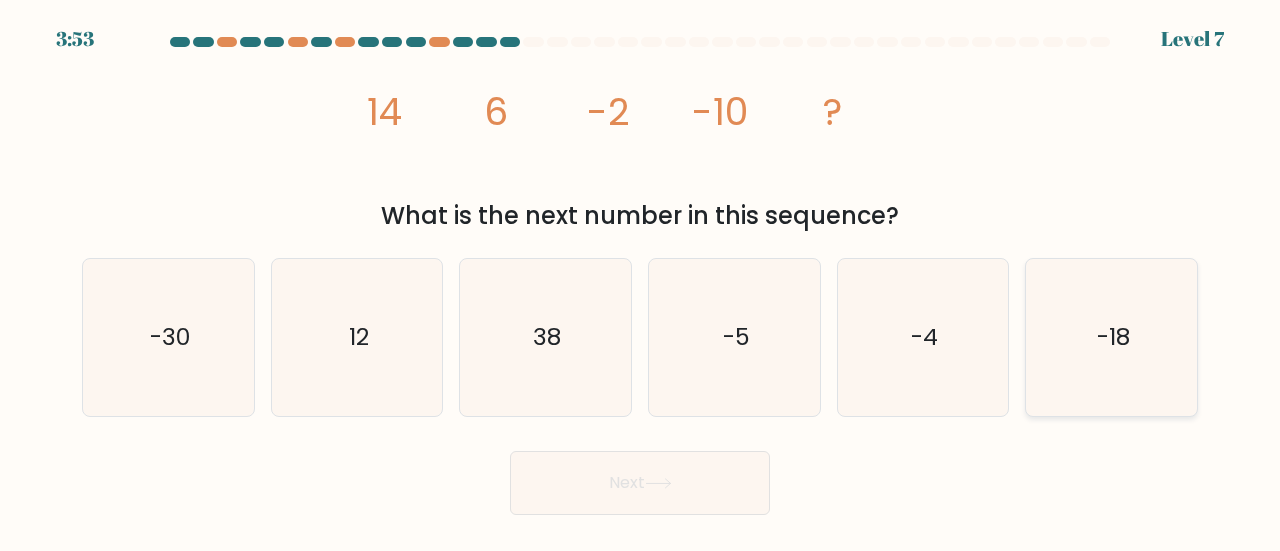 click on "-18" 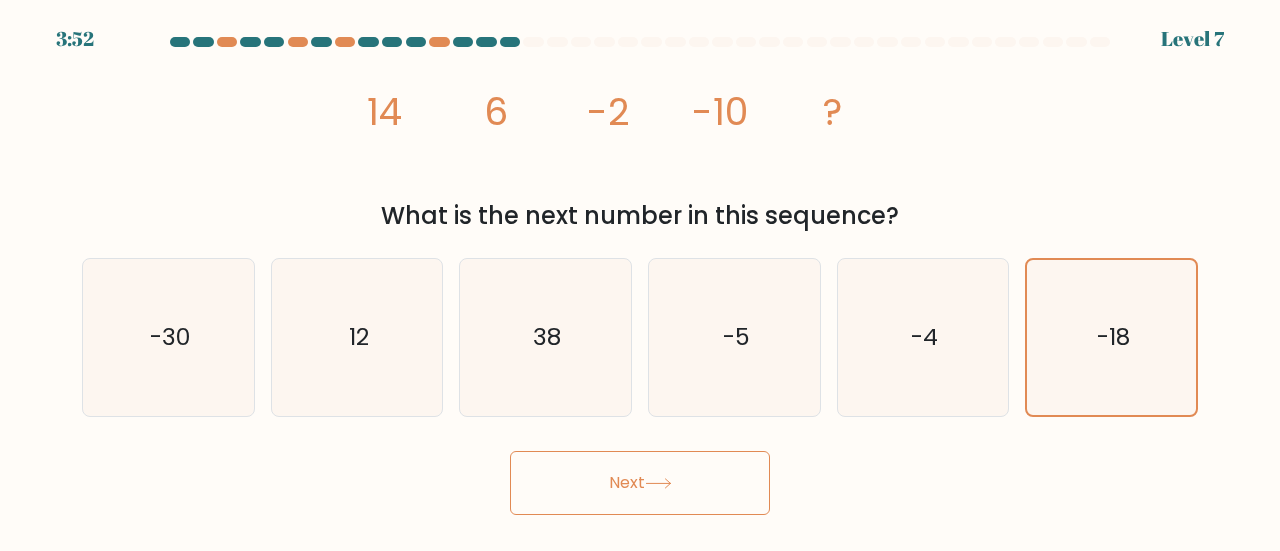 click on "Next" at bounding box center [640, 483] 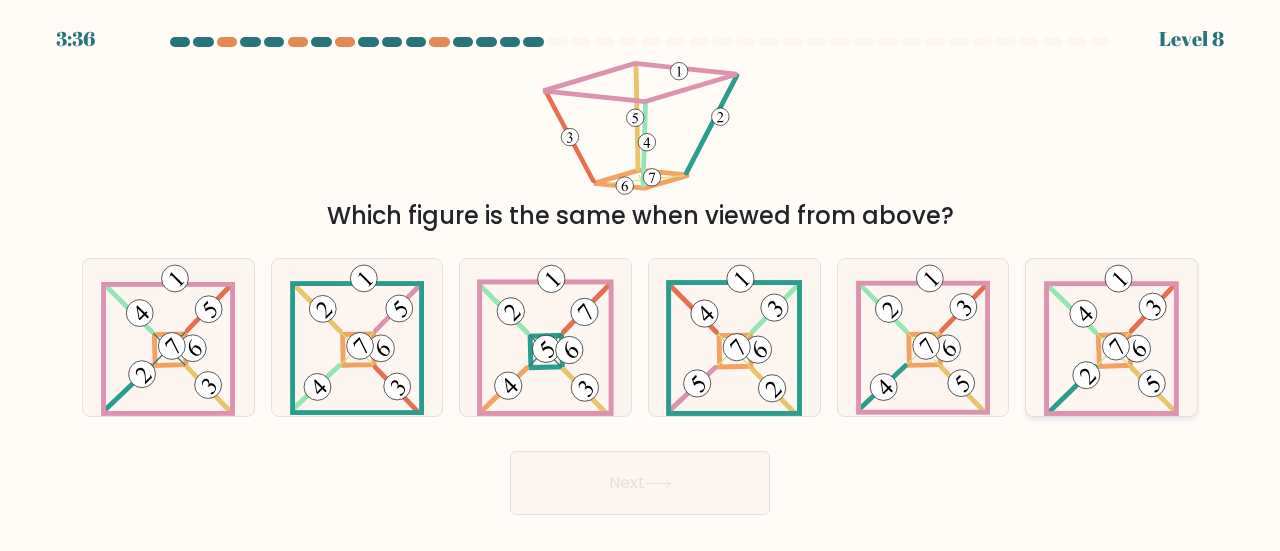 click 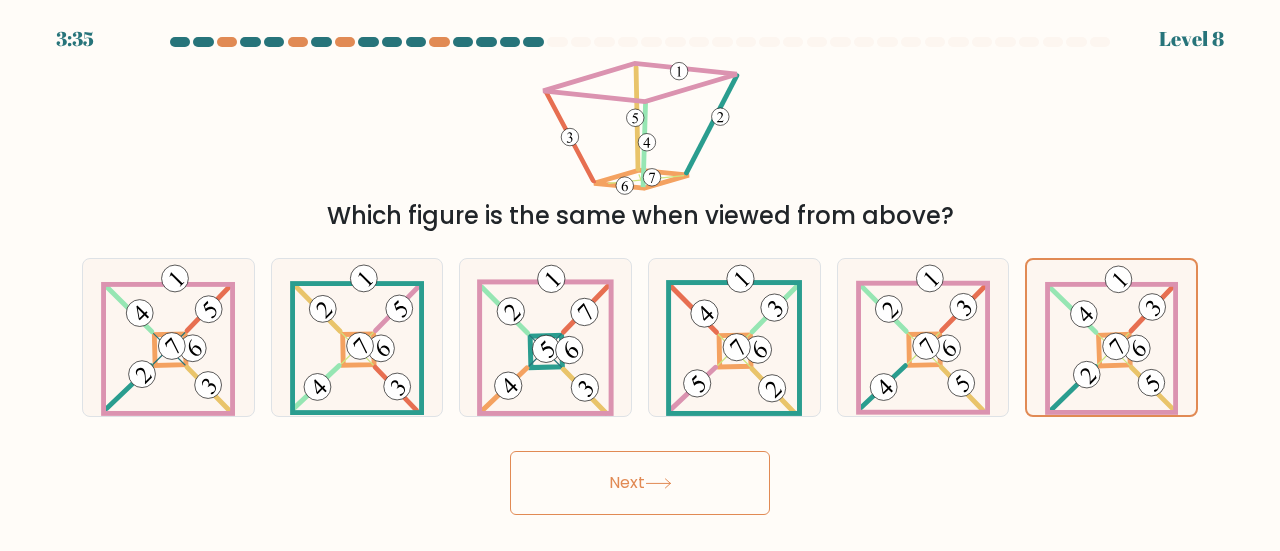 click on "Next" at bounding box center [640, 483] 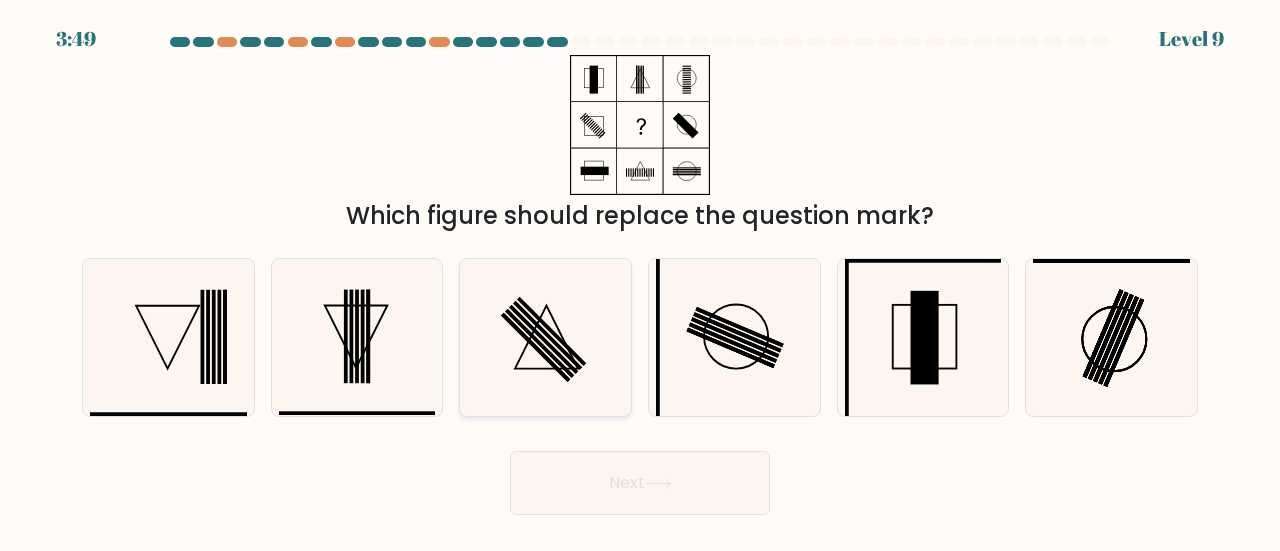 click 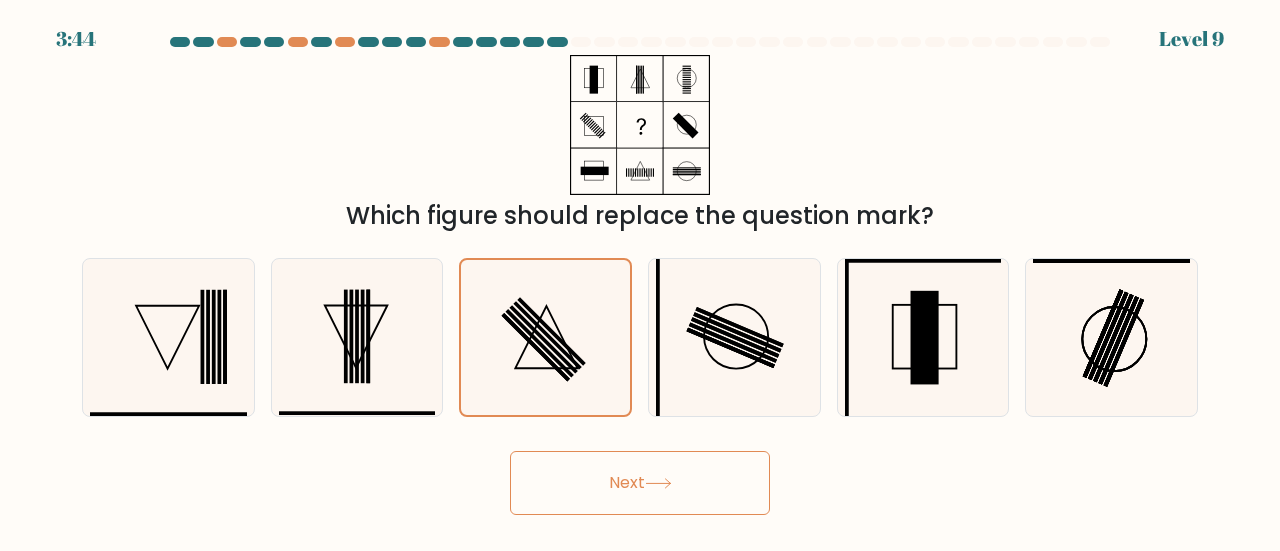 click on "Next" at bounding box center (640, 483) 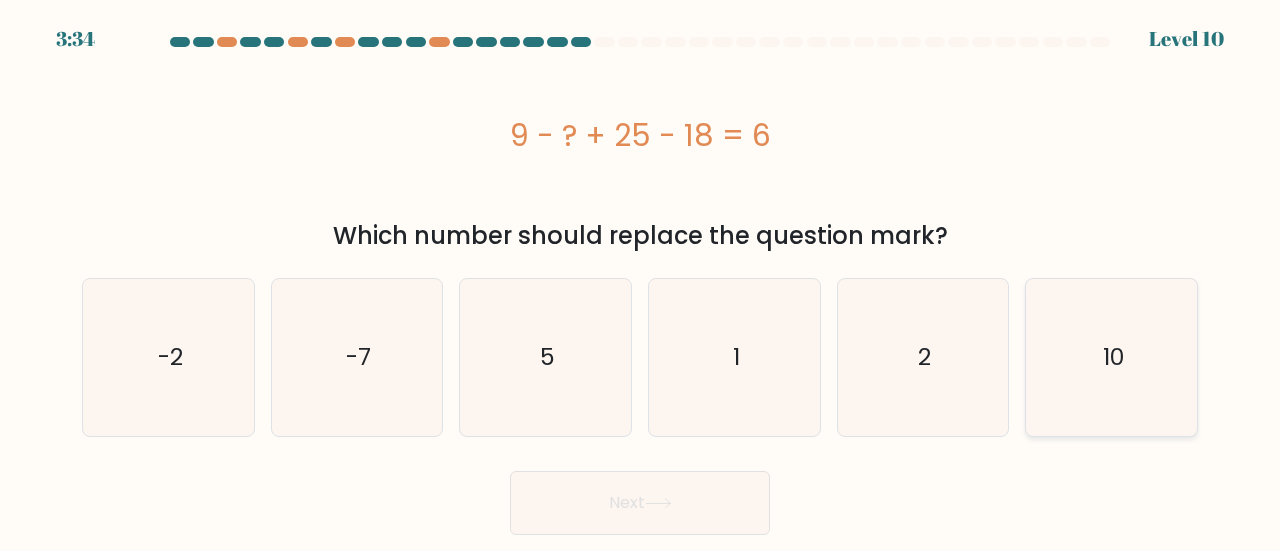 click on "10" 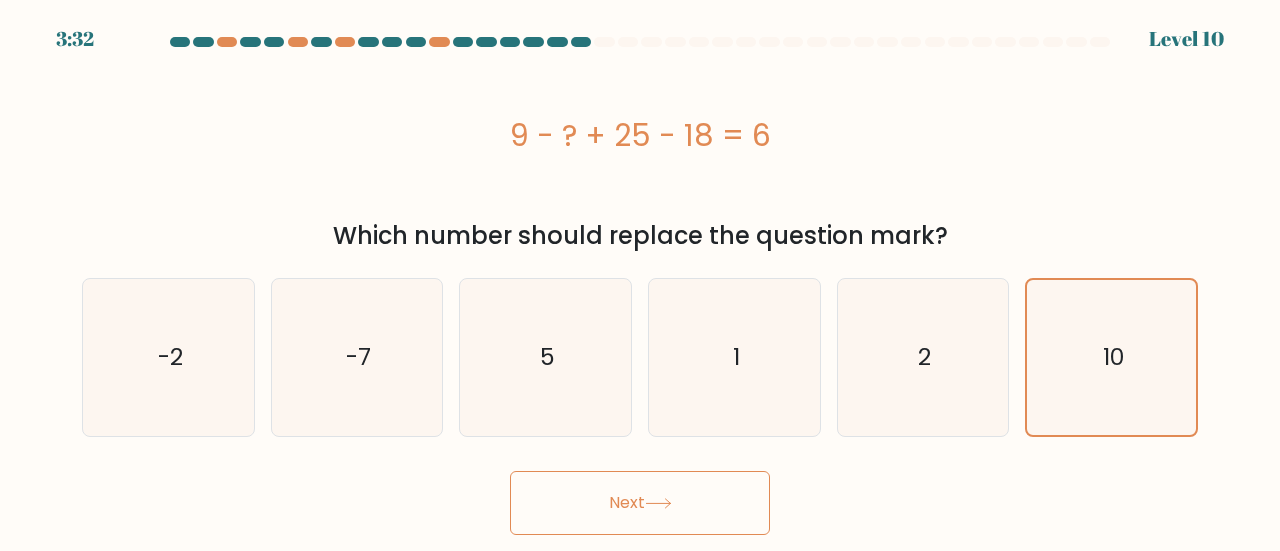 click on "Next" at bounding box center [640, 503] 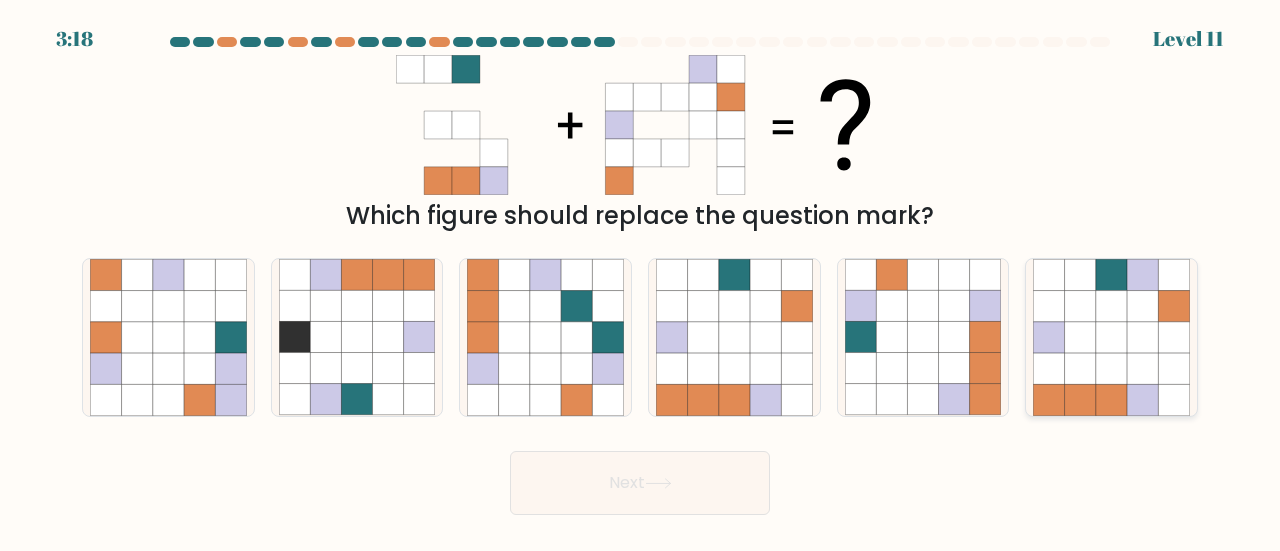 click 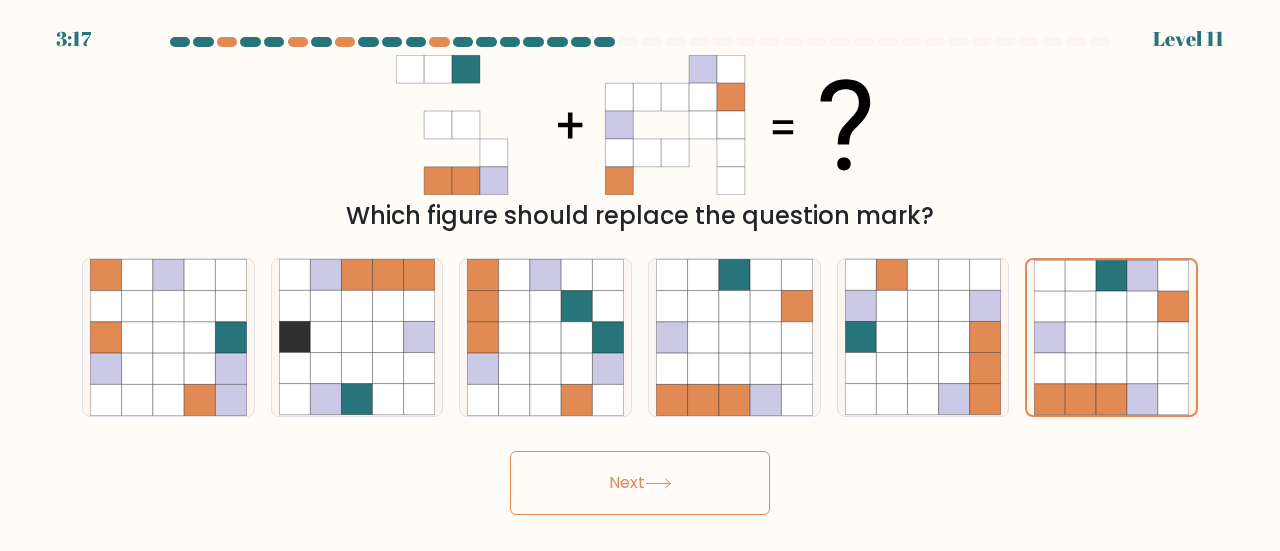 click on "Next" at bounding box center (640, 483) 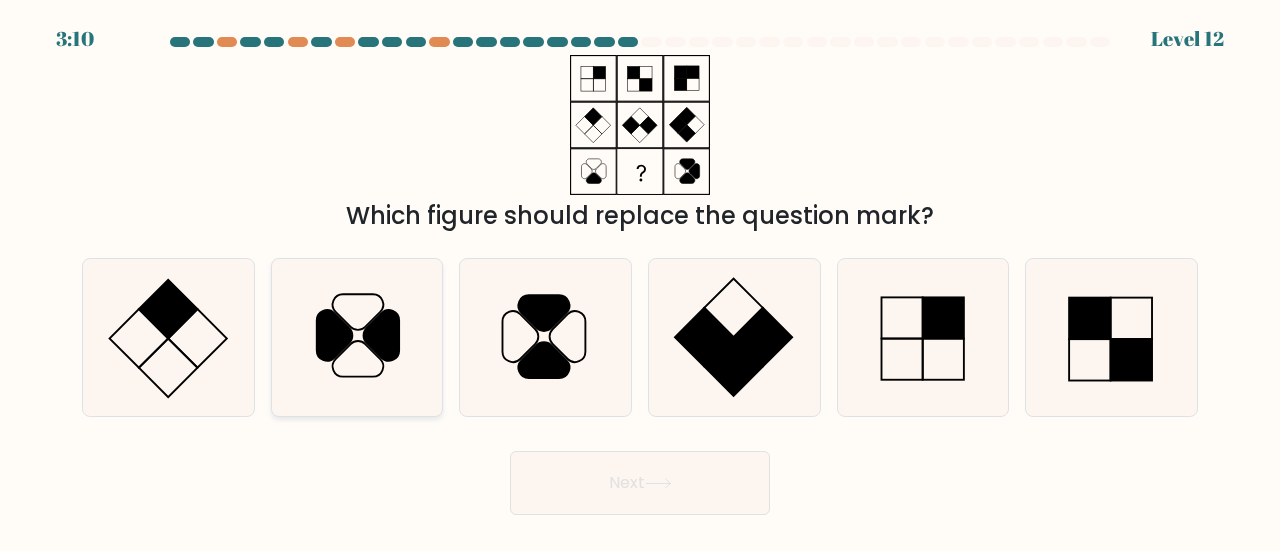 click 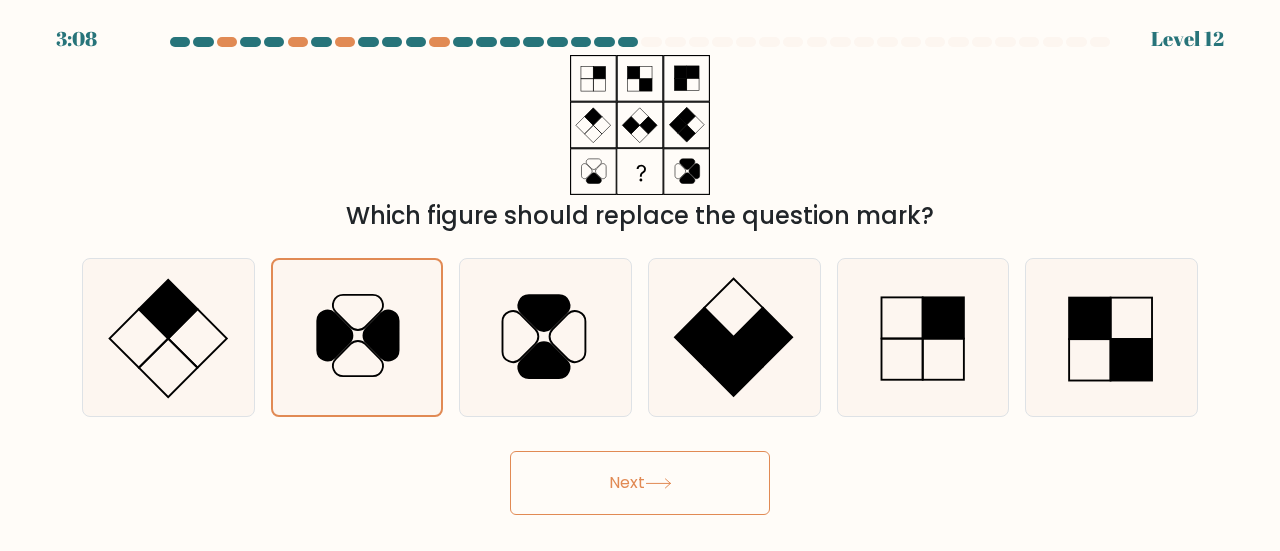 click on "Next" at bounding box center (640, 483) 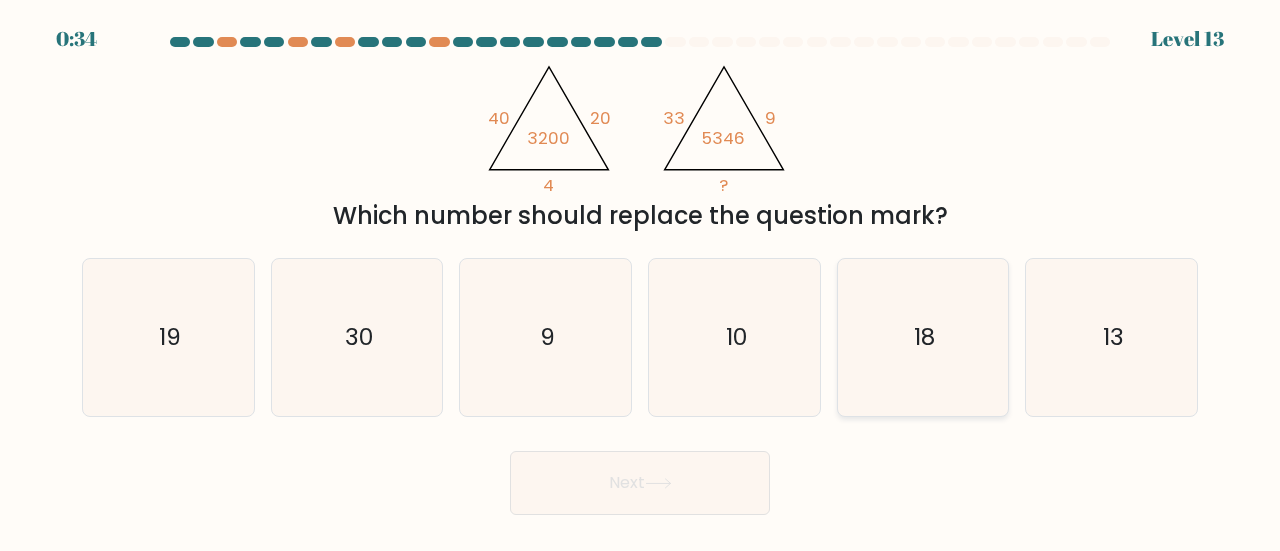 click on "18" 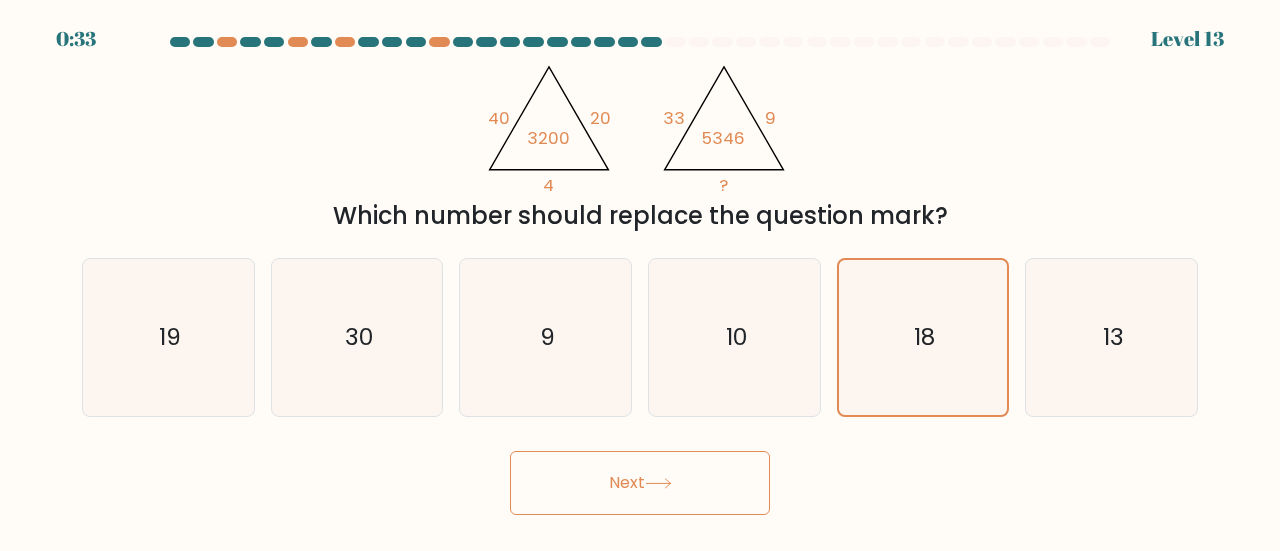click on "Next" at bounding box center (640, 483) 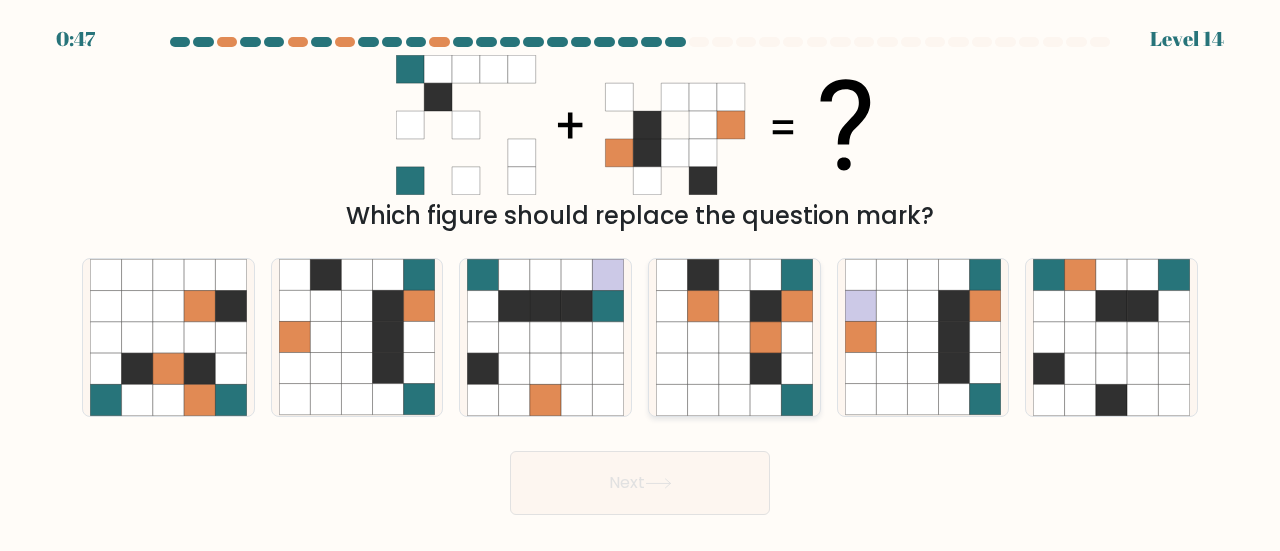 click 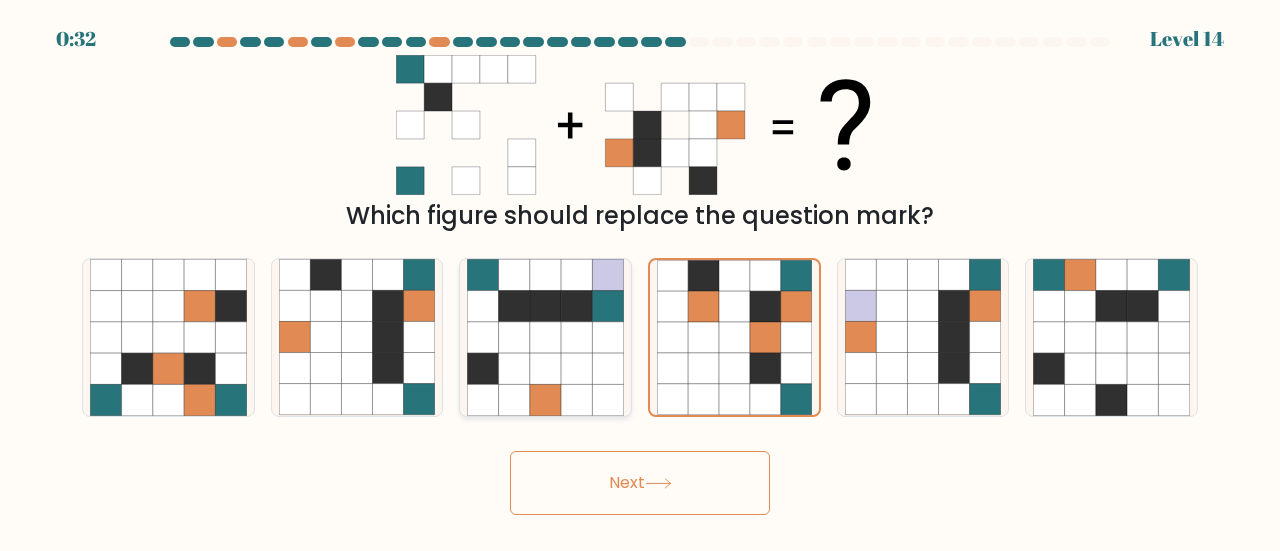 click 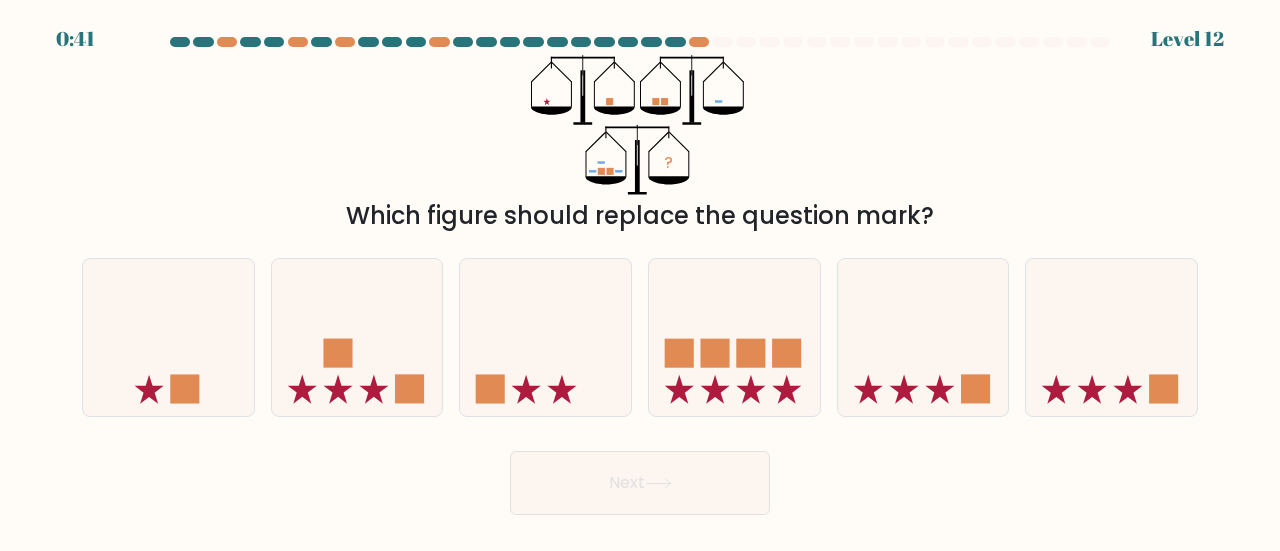 scroll, scrollTop: 0, scrollLeft: 0, axis: both 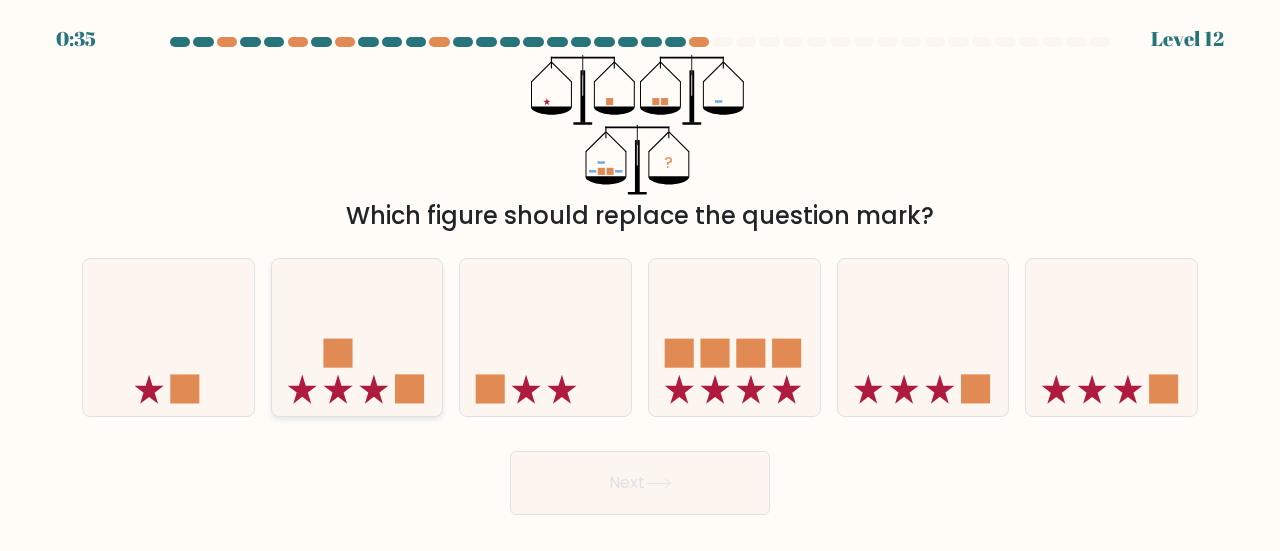 click 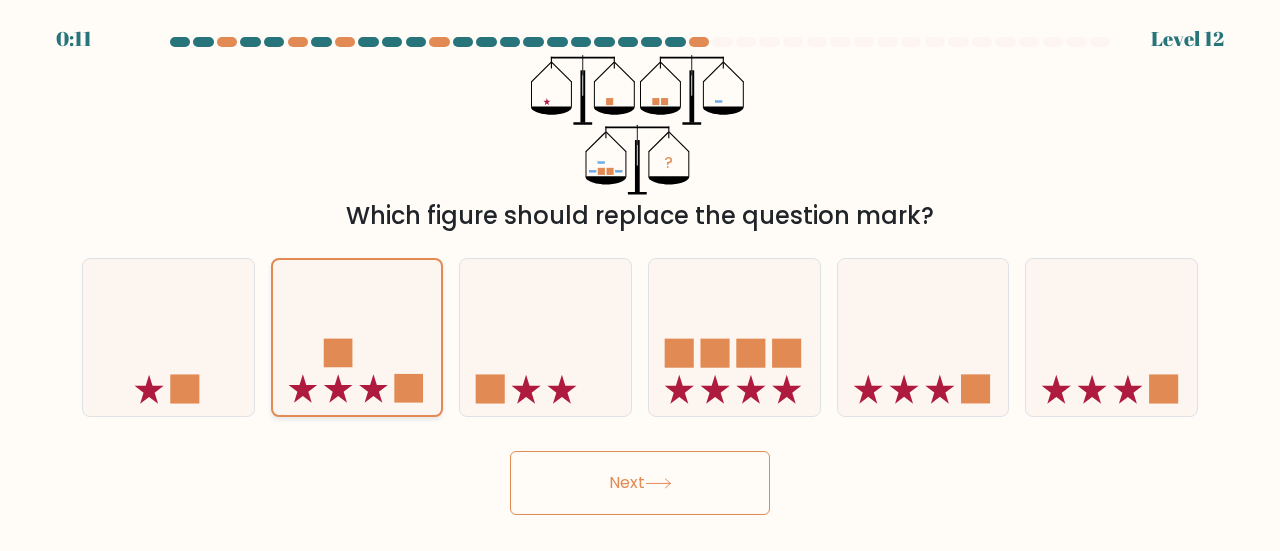 click 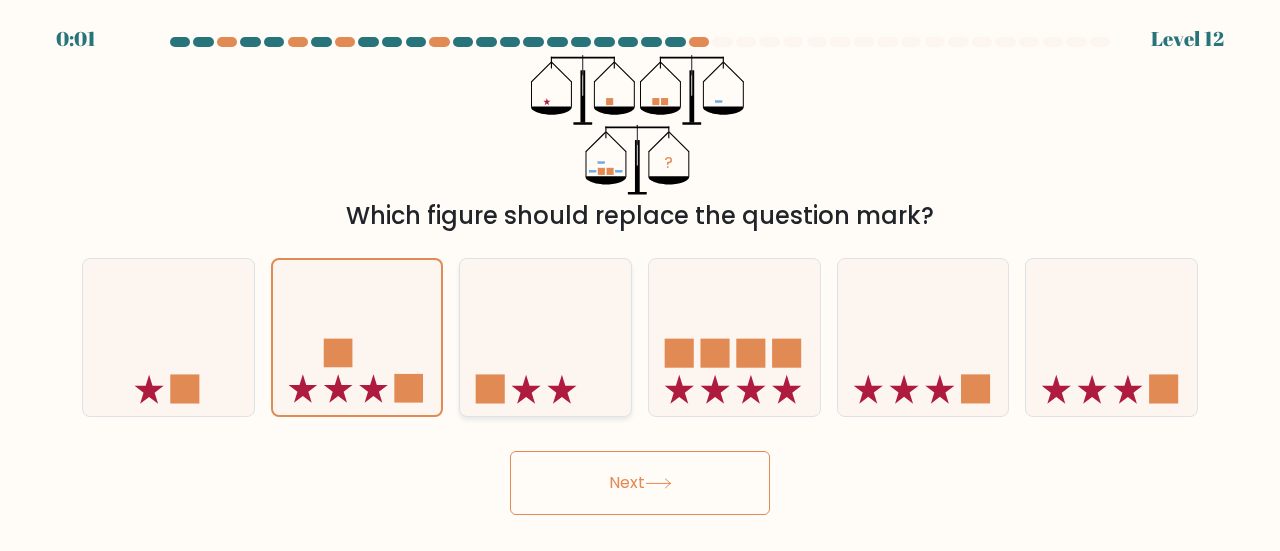 click 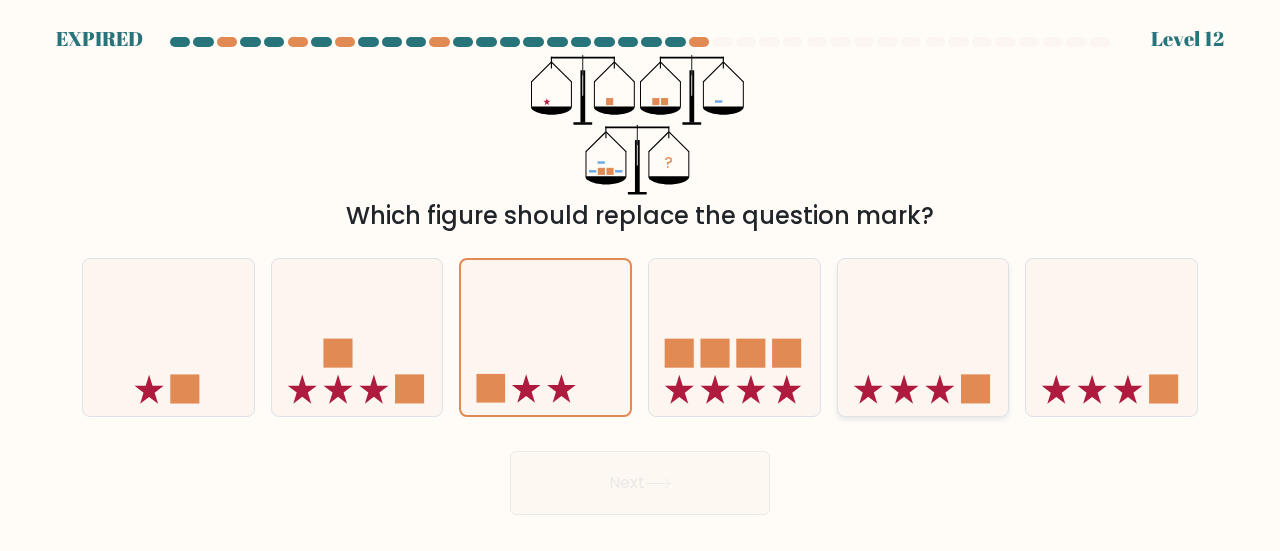 click 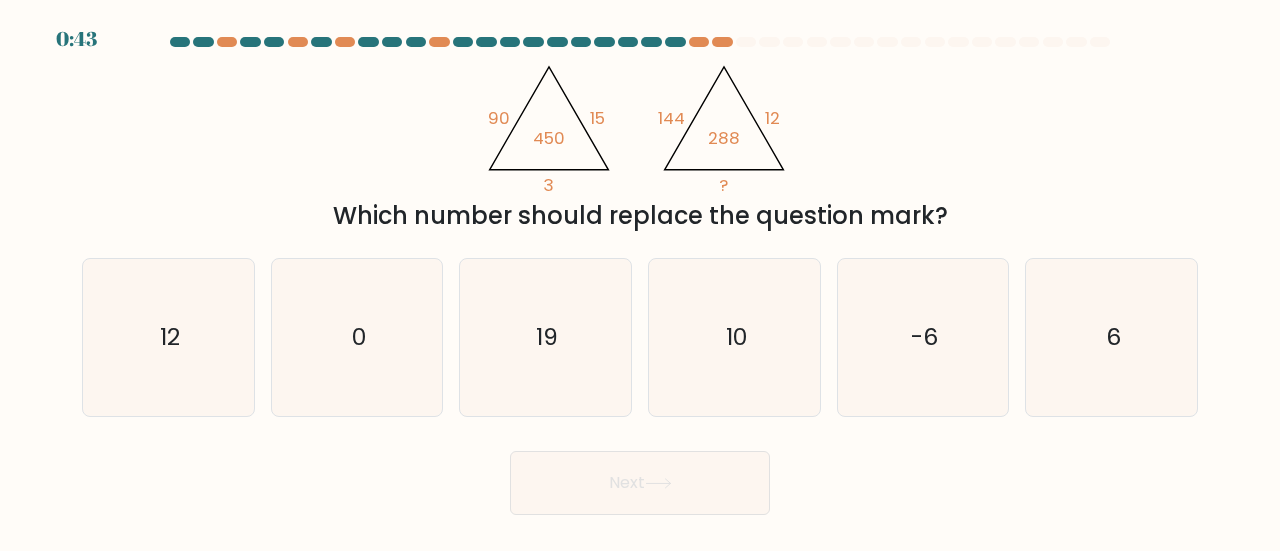 scroll, scrollTop: 0, scrollLeft: 0, axis: both 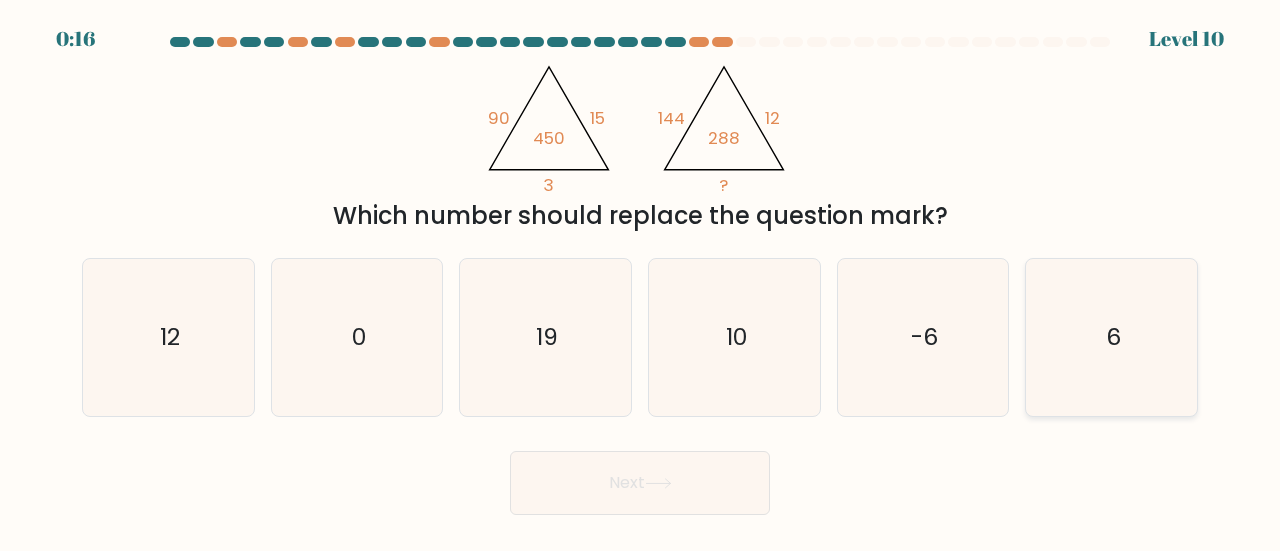 click on "6" 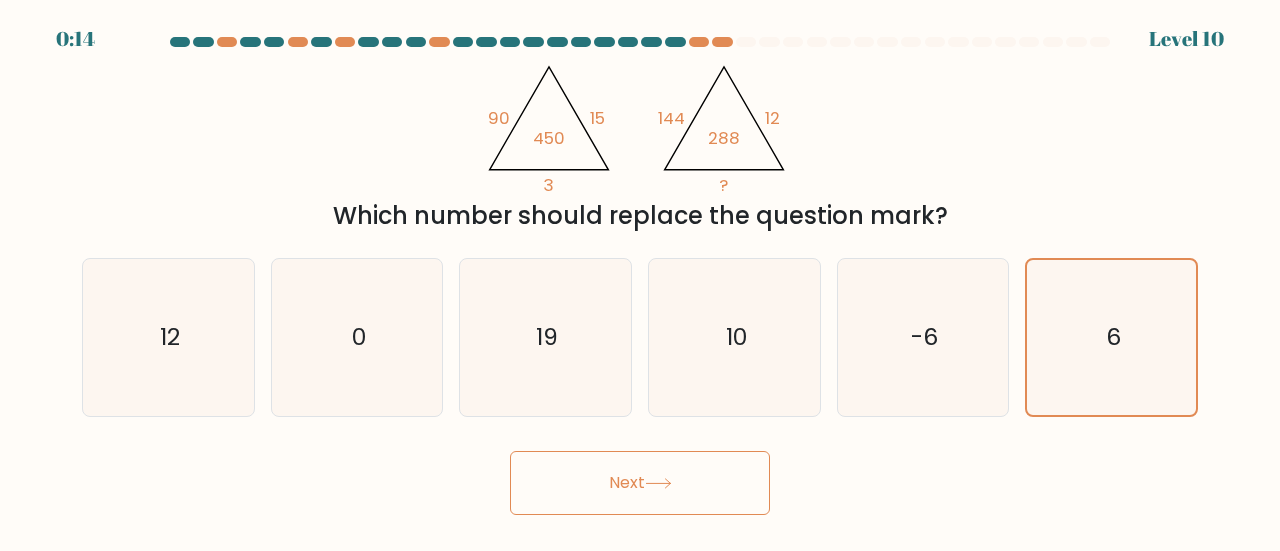 click on "Next" at bounding box center (640, 483) 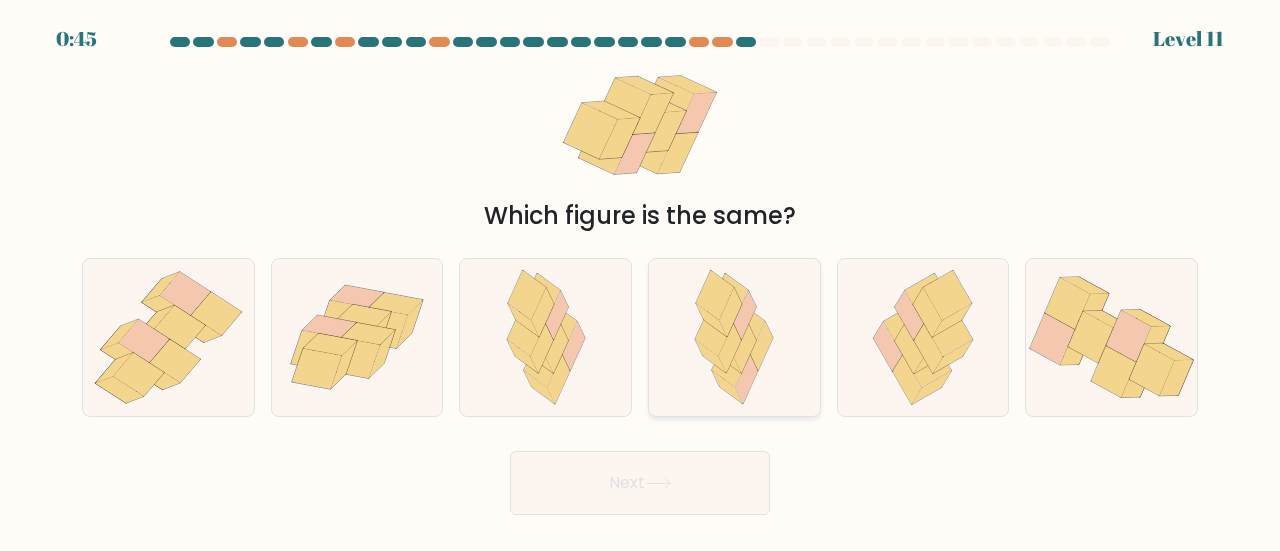 click 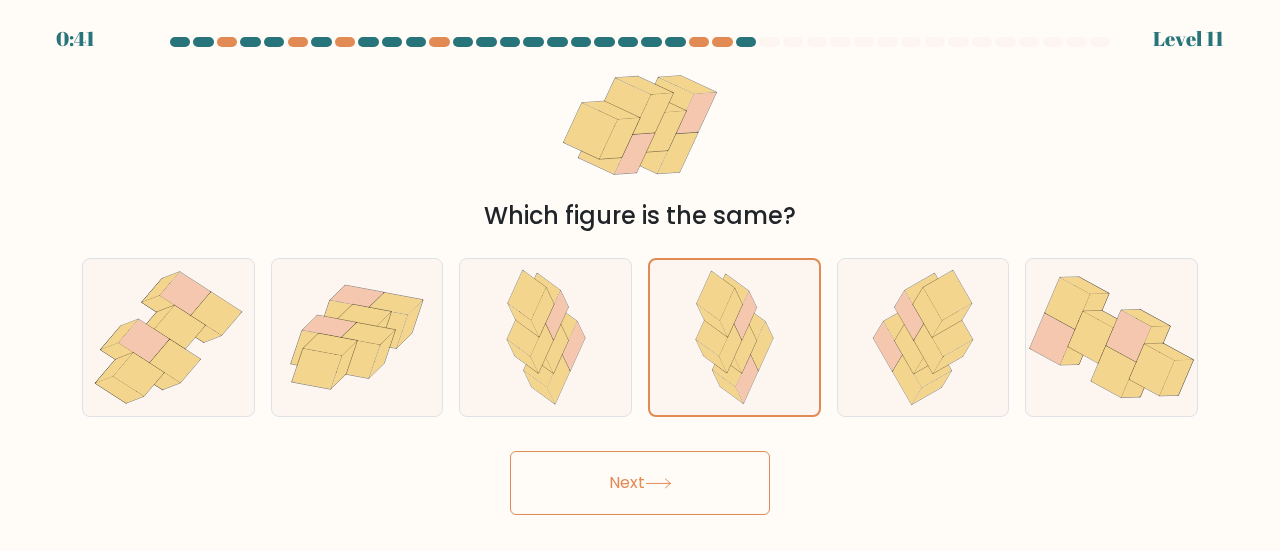 click on "Next" at bounding box center [640, 483] 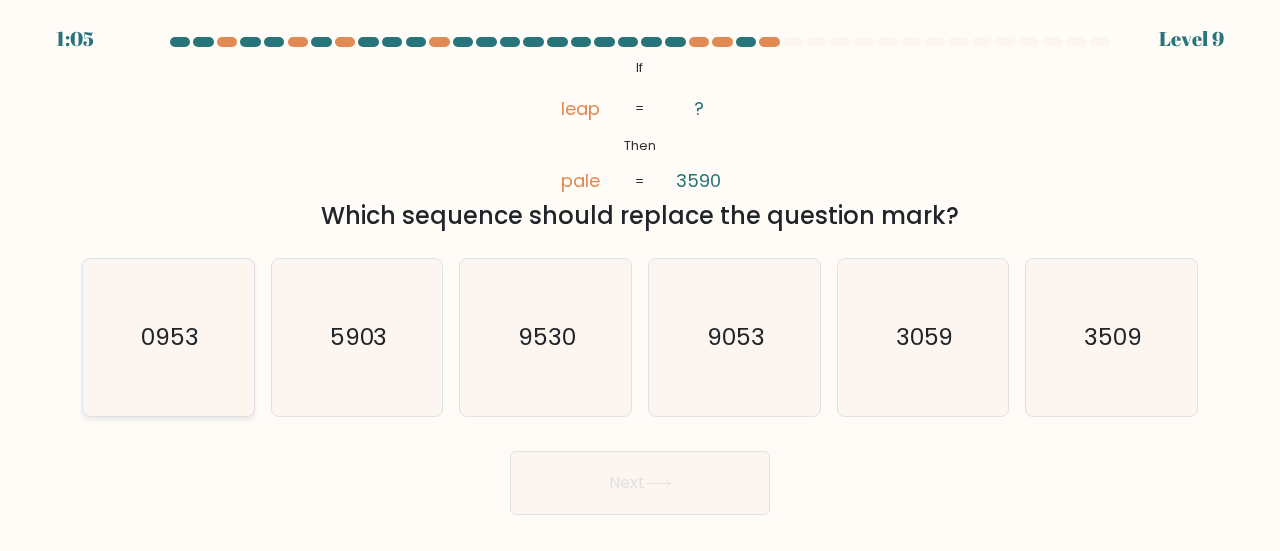 click on "0953" 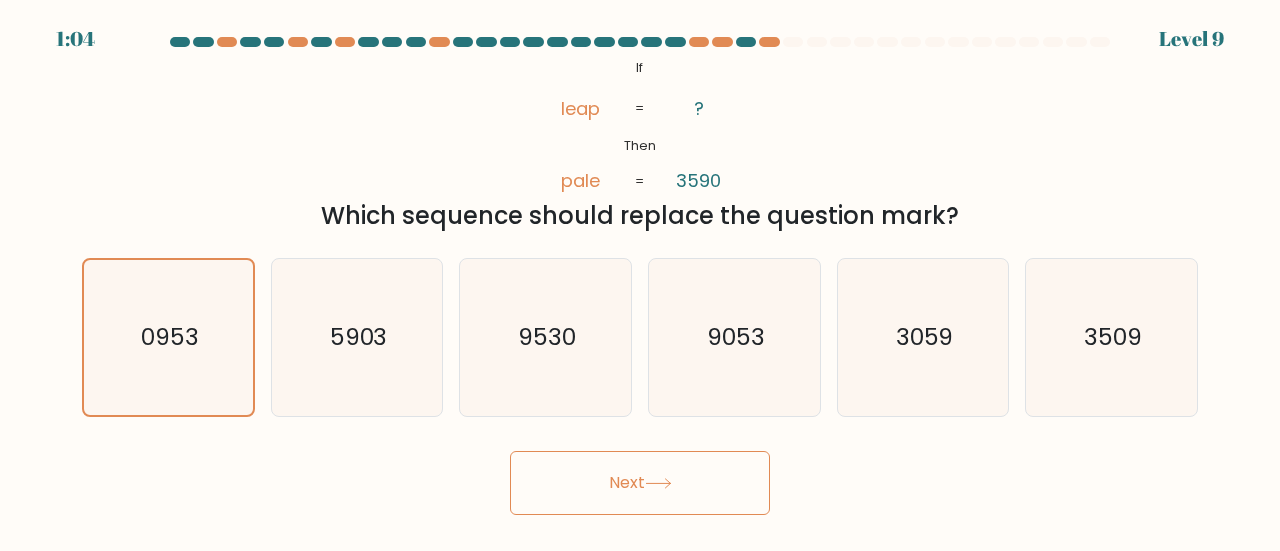 click on "Next" at bounding box center [640, 483] 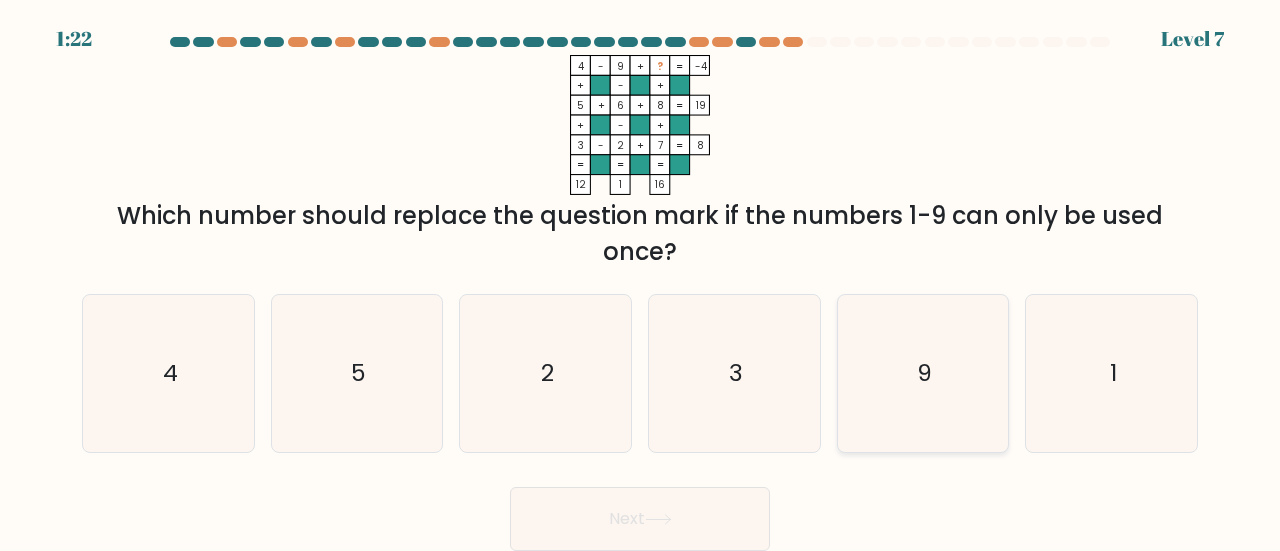 click on "9" 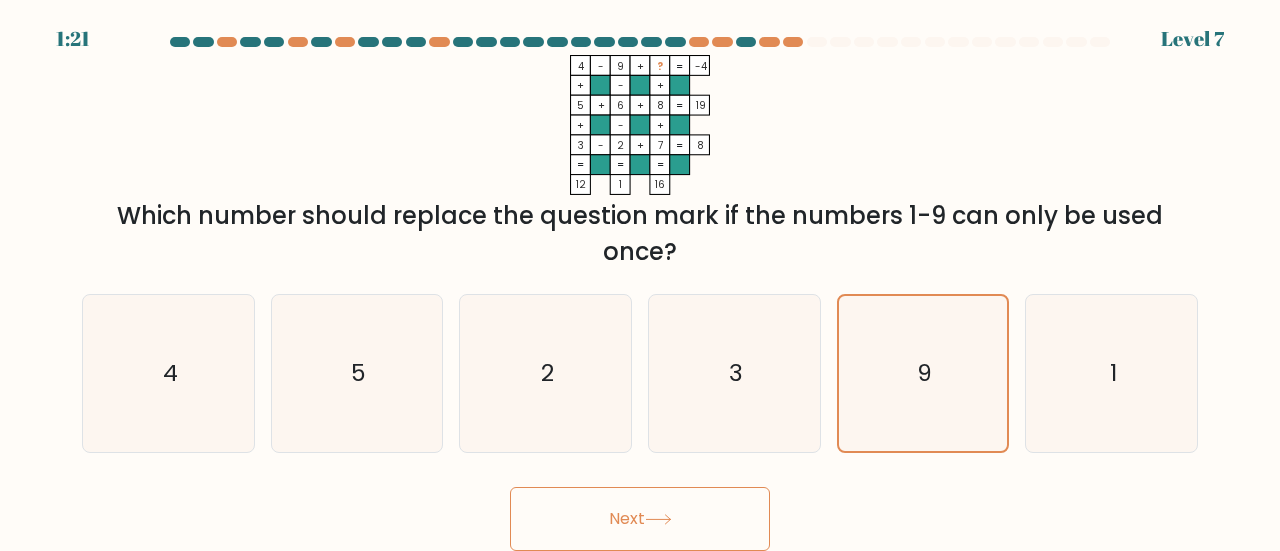 click 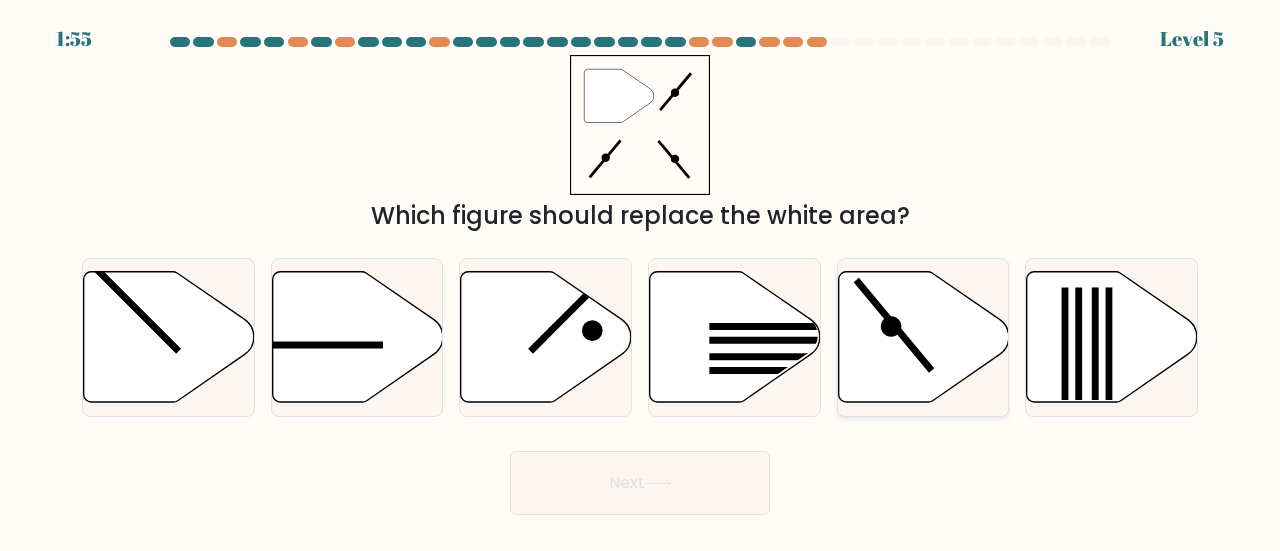 click 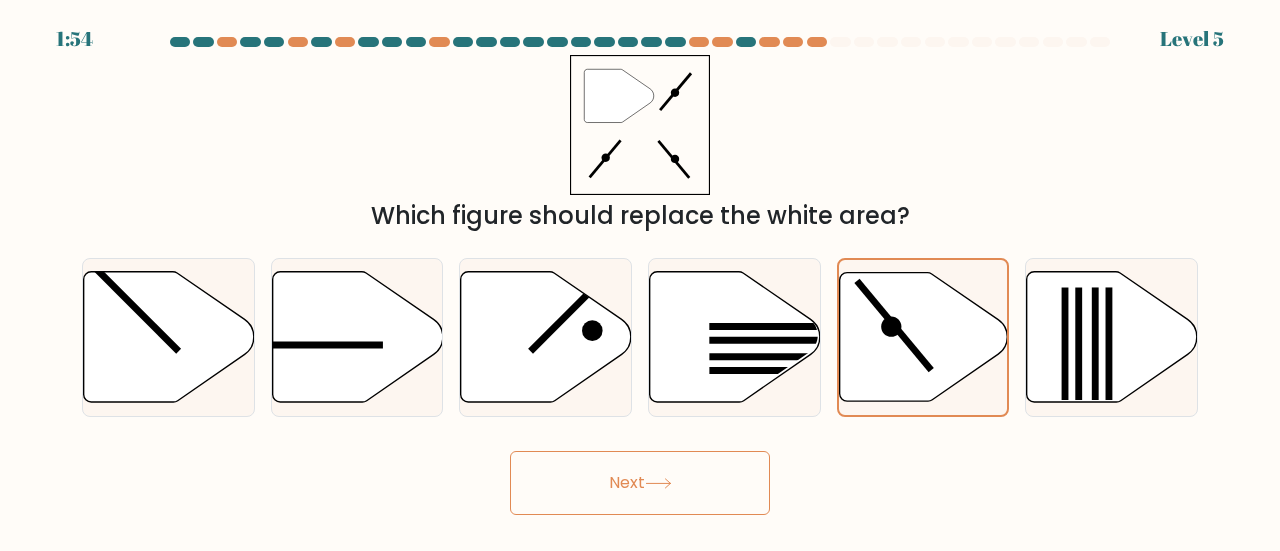 click on "Next" at bounding box center (640, 483) 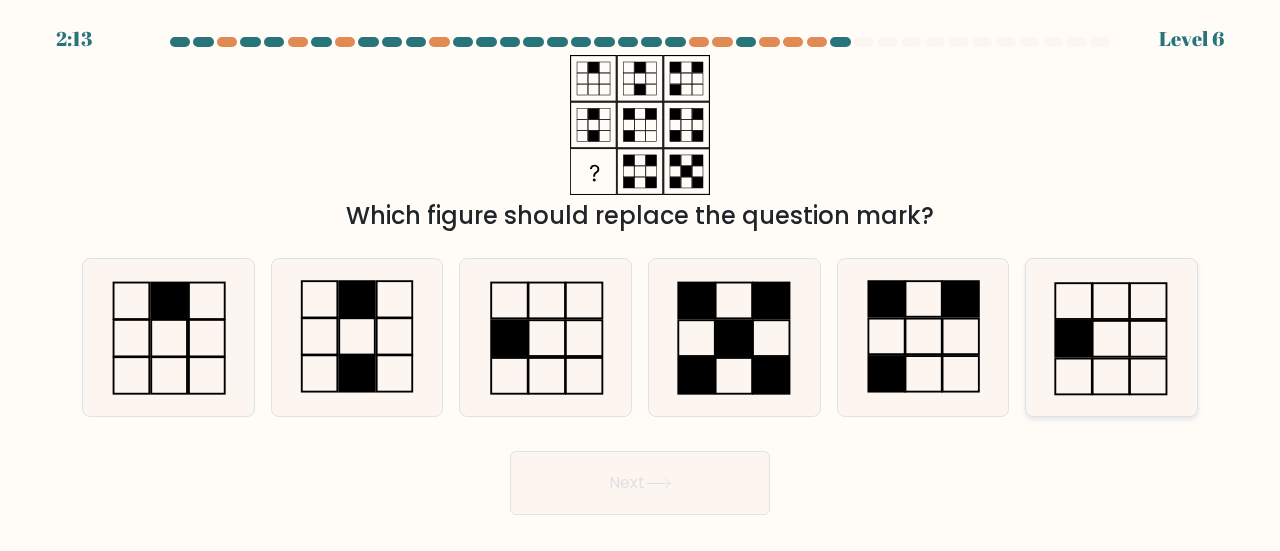 click at bounding box center [1111, 337] 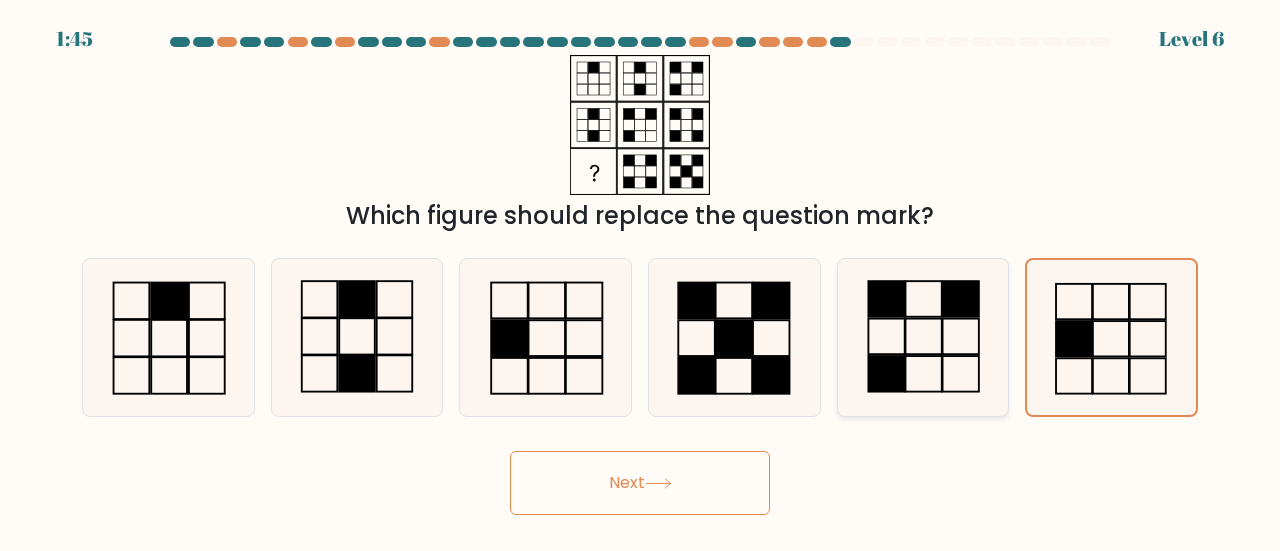 click 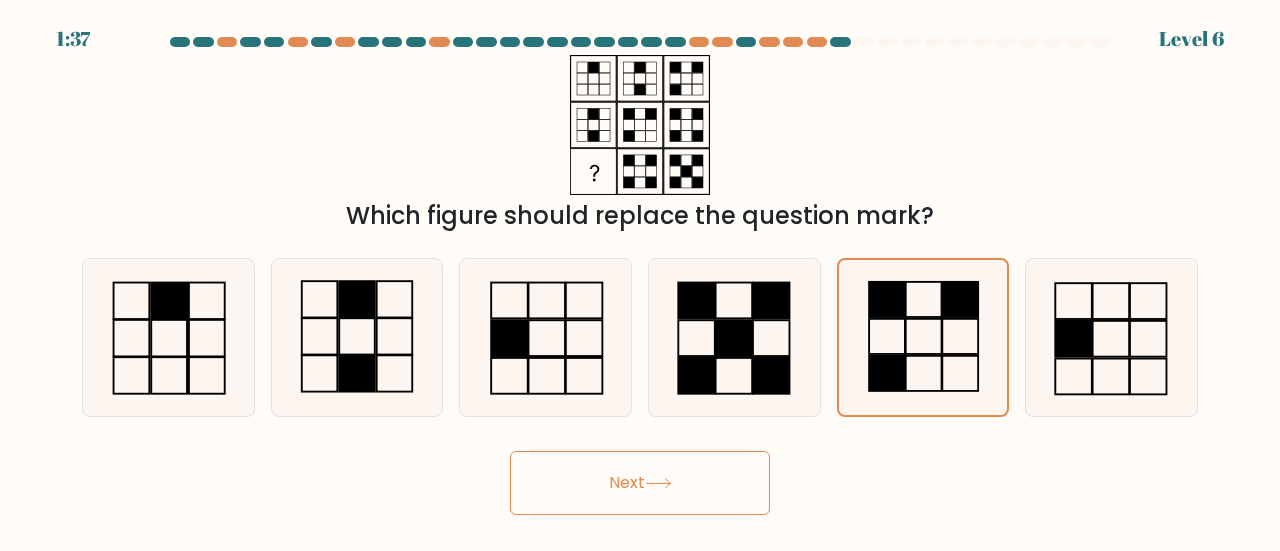 click on "Next" at bounding box center [640, 483] 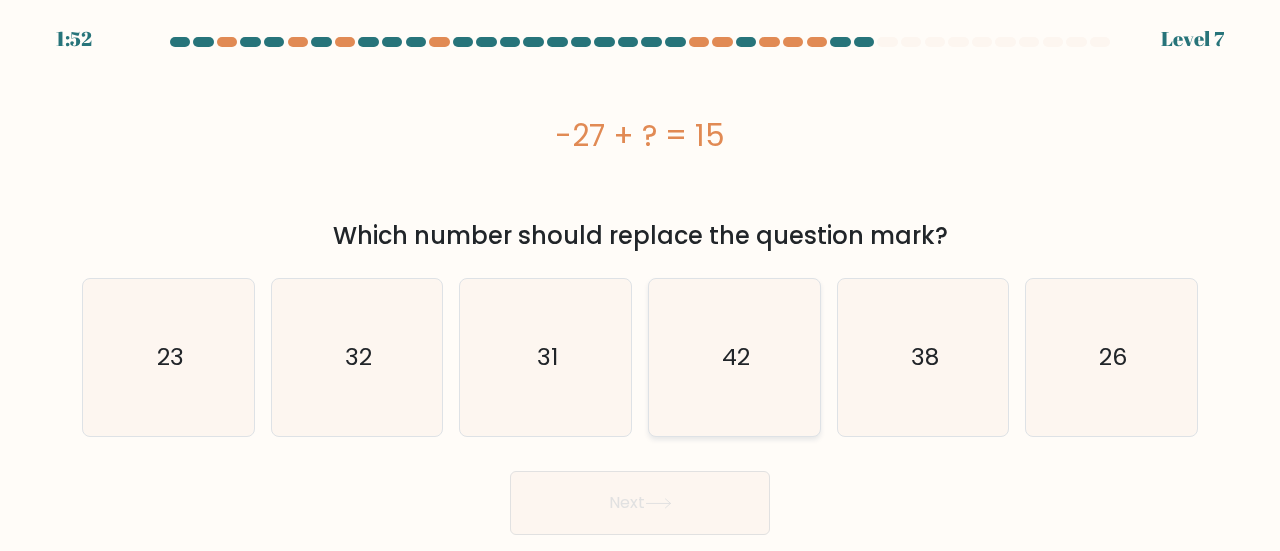 click on "42" 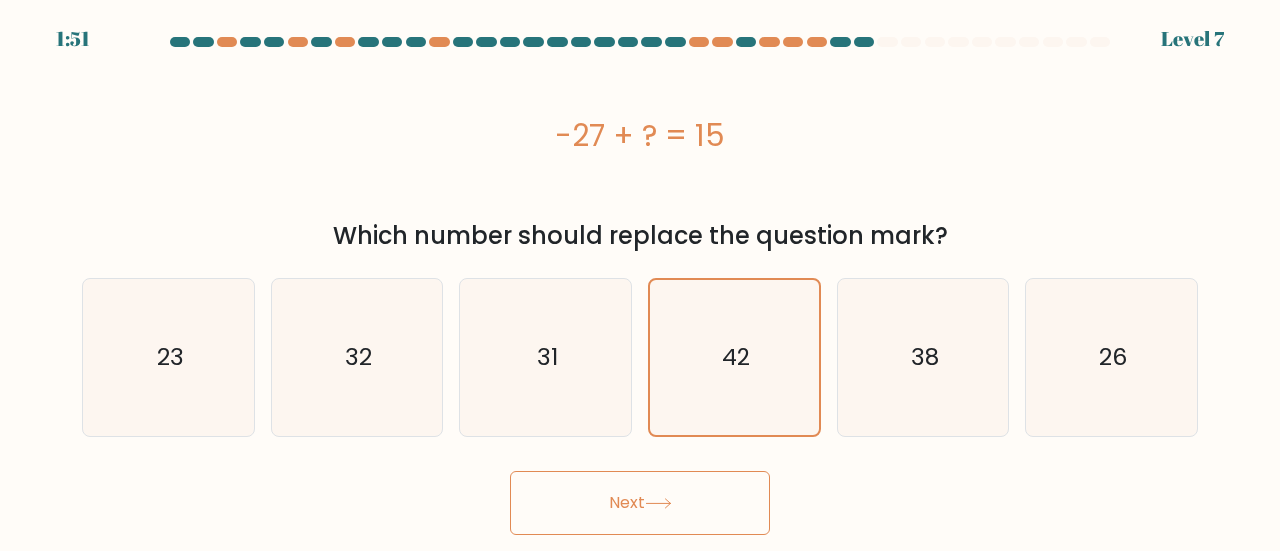 click on "Next" at bounding box center (640, 503) 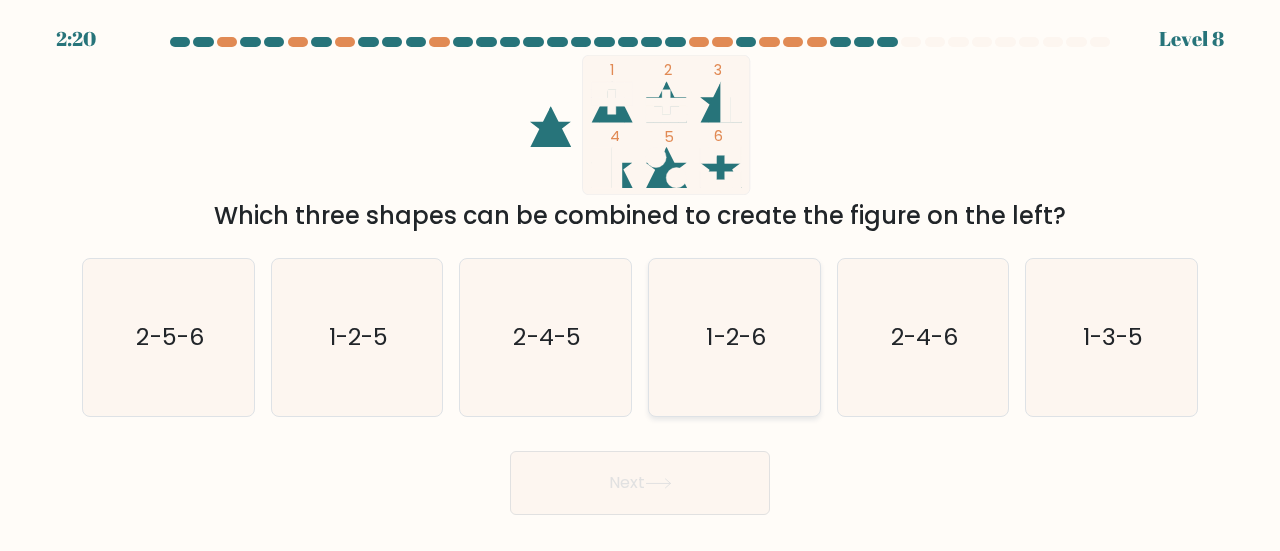 click on "1-2-6" 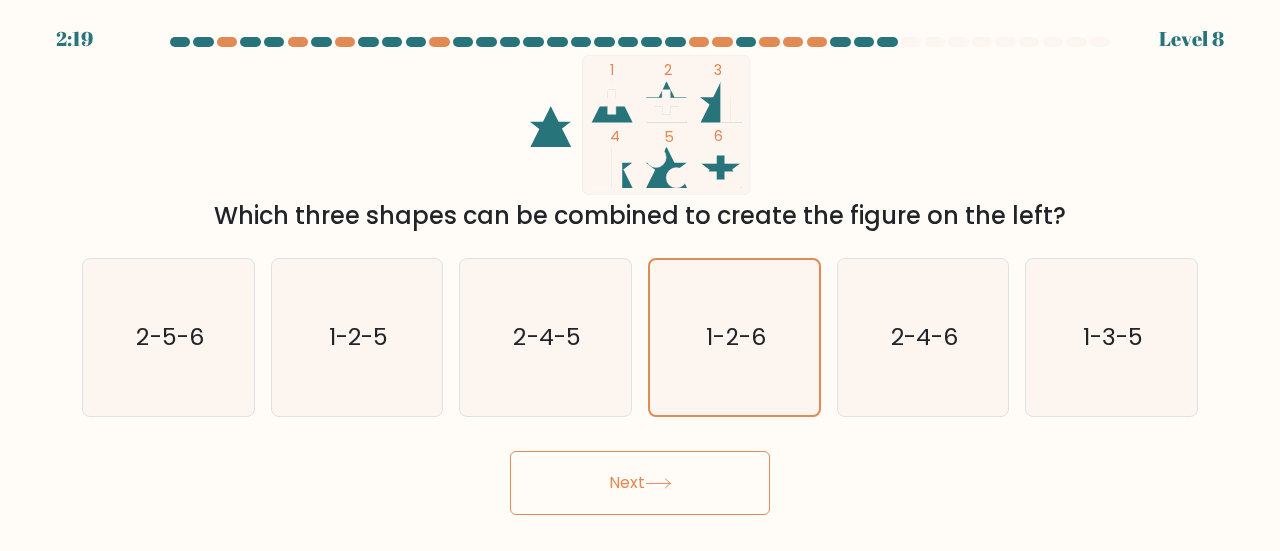 click on "Next" at bounding box center (640, 483) 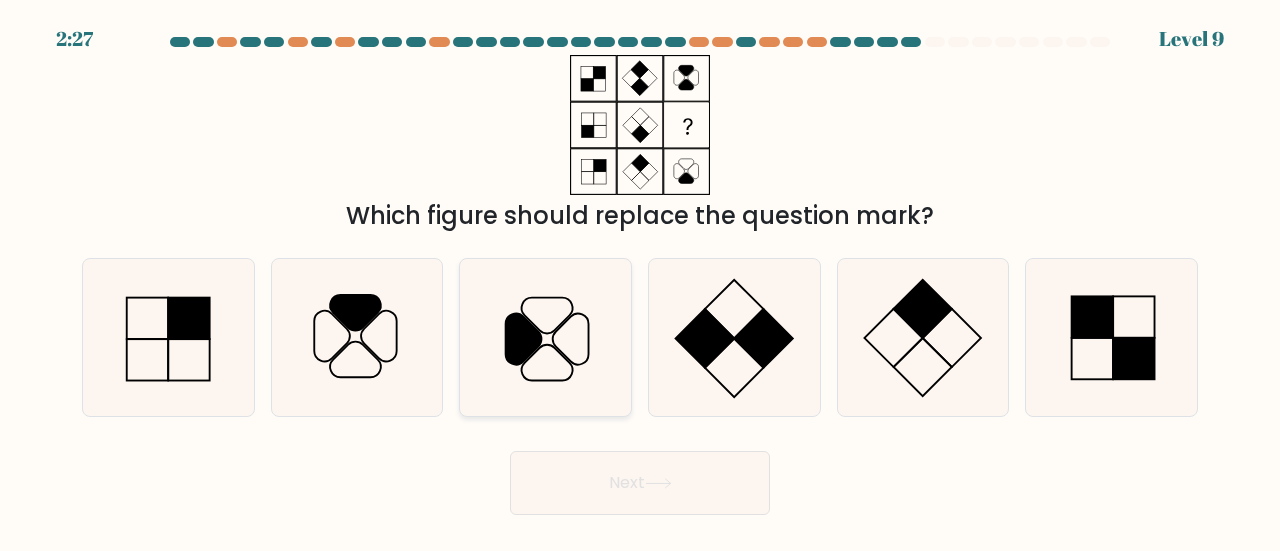 click 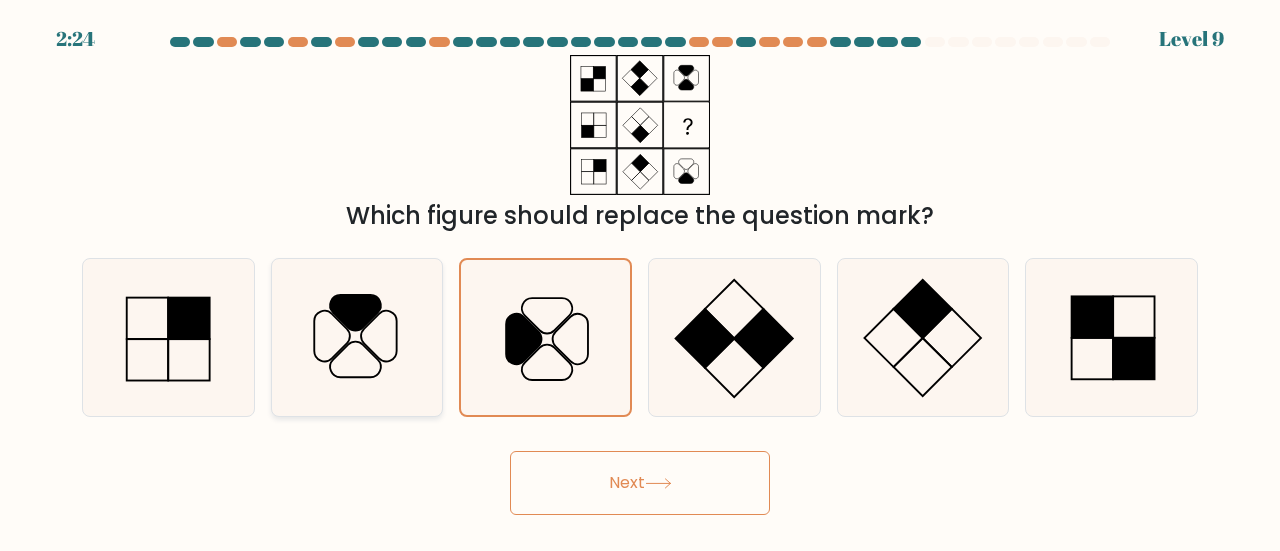 click 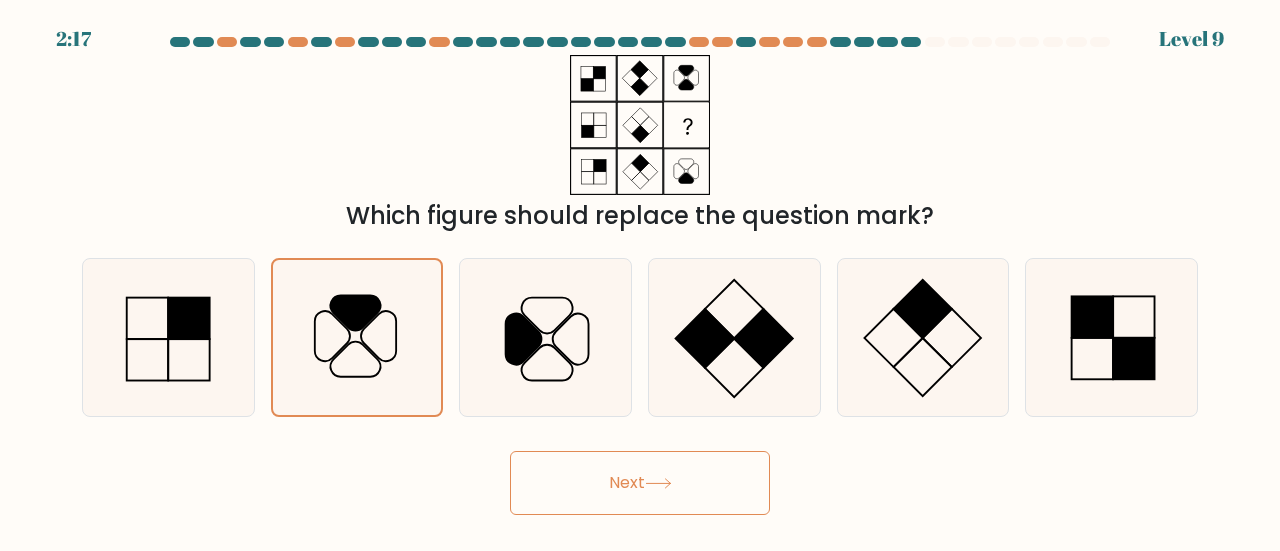 click on "Next" at bounding box center [640, 483] 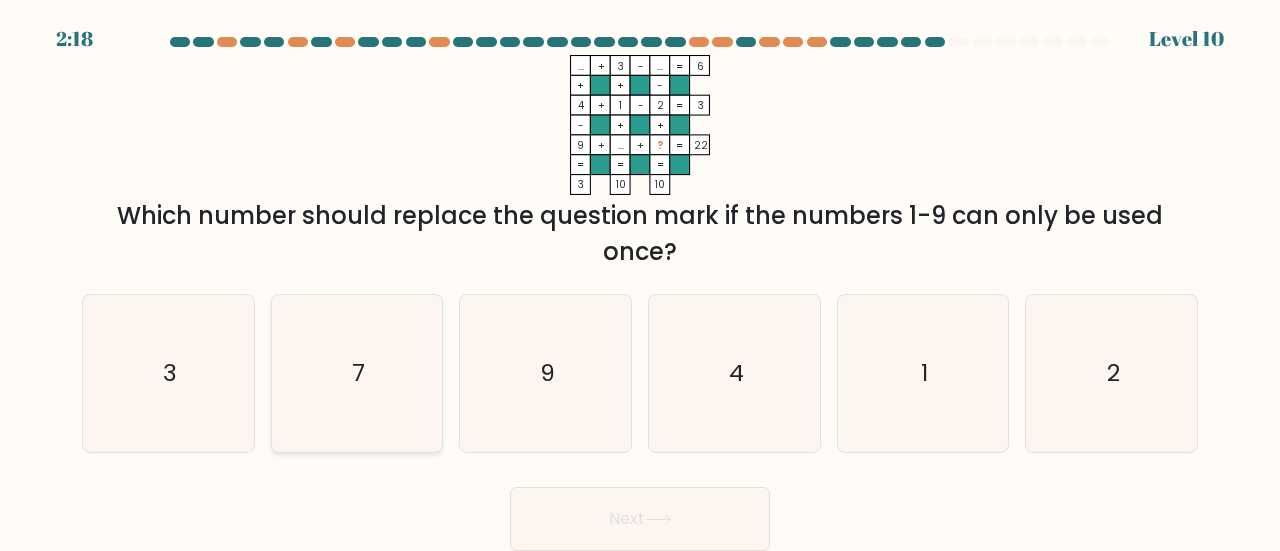 click on "7" 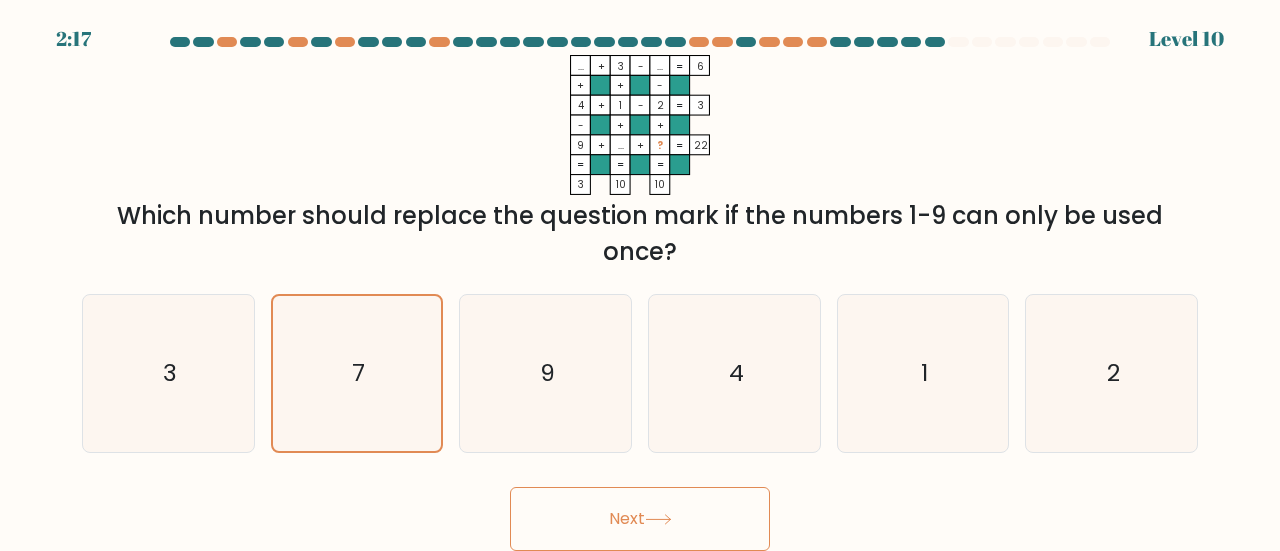click on "Next" at bounding box center [640, 519] 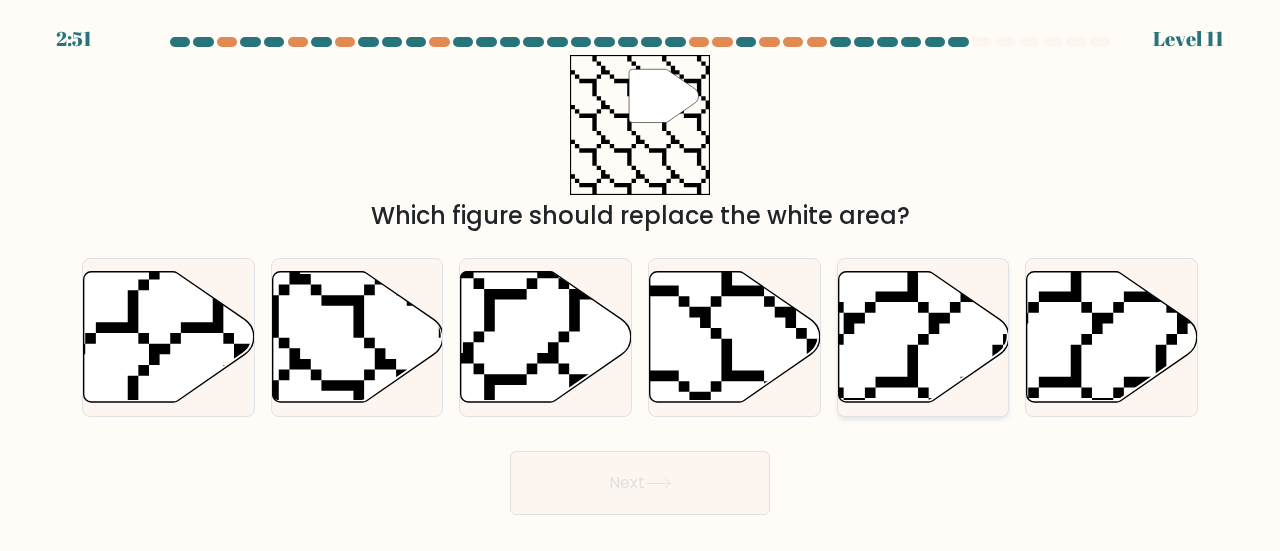click 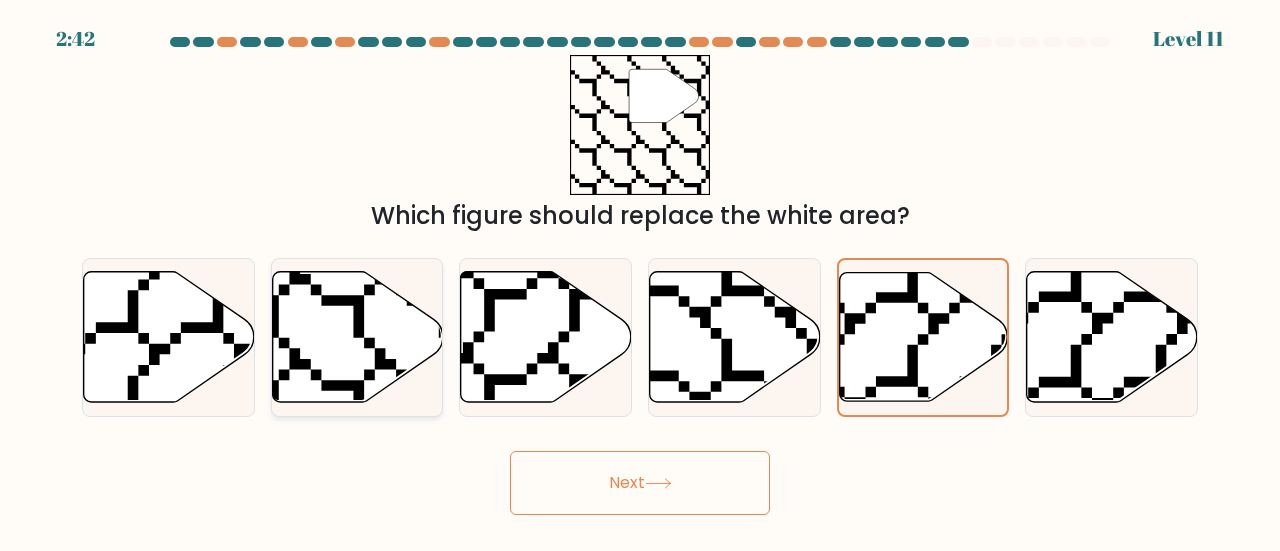 click 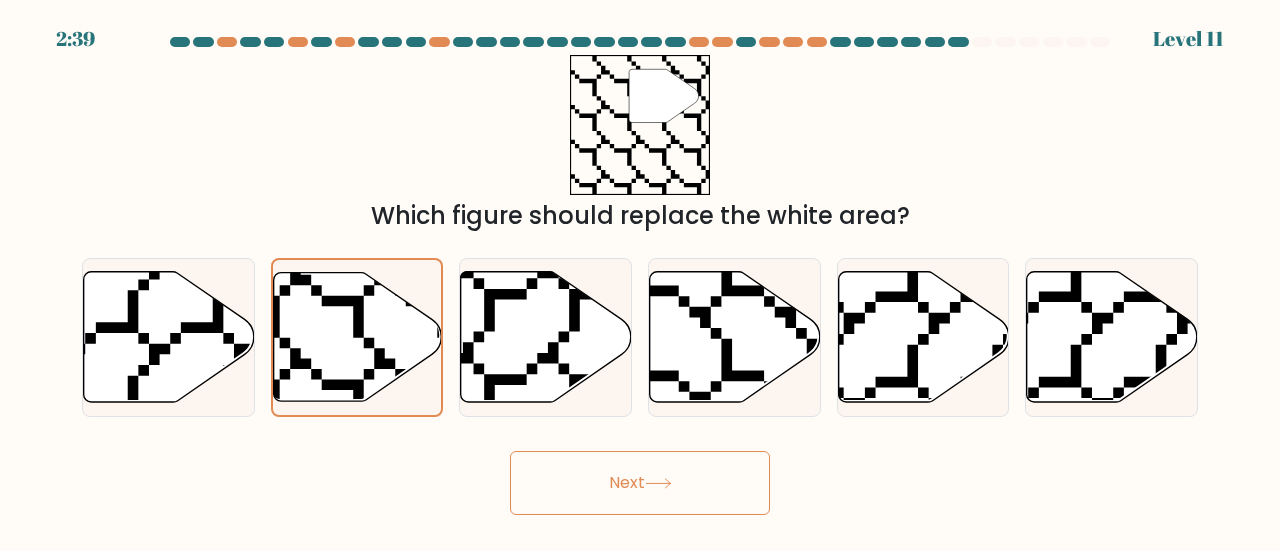 click on "Next" at bounding box center [640, 483] 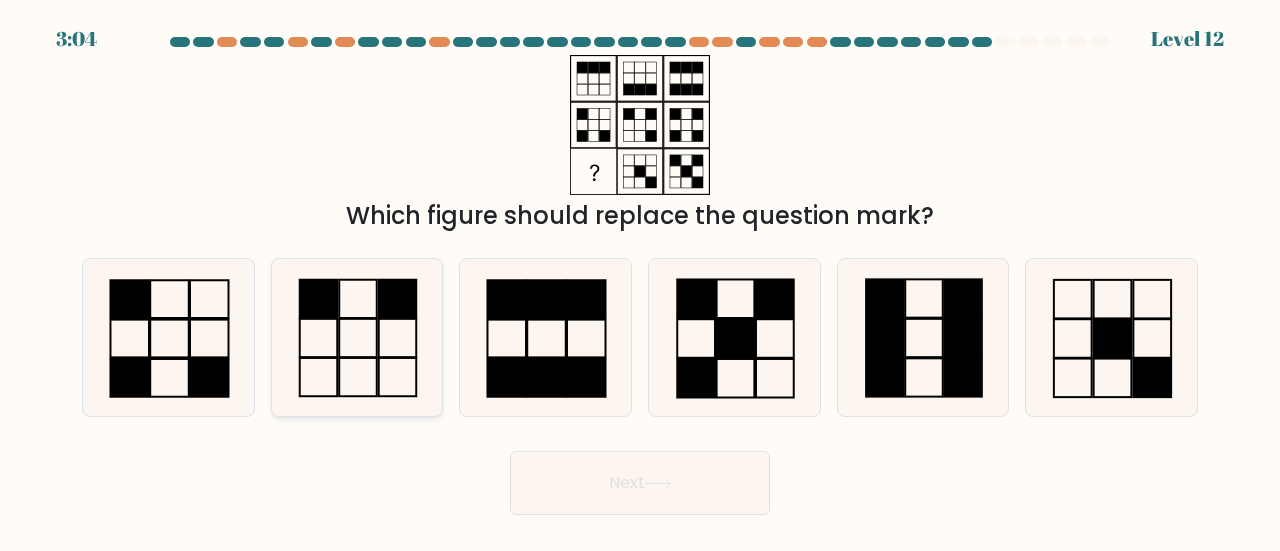 click 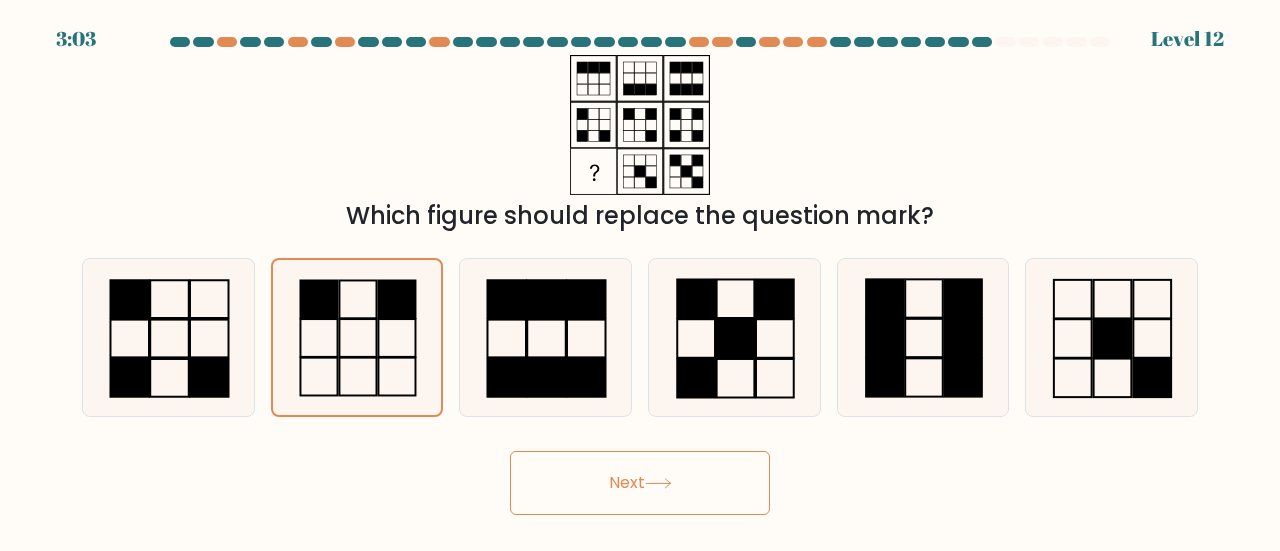 click on "Next" at bounding box center [640, 483] 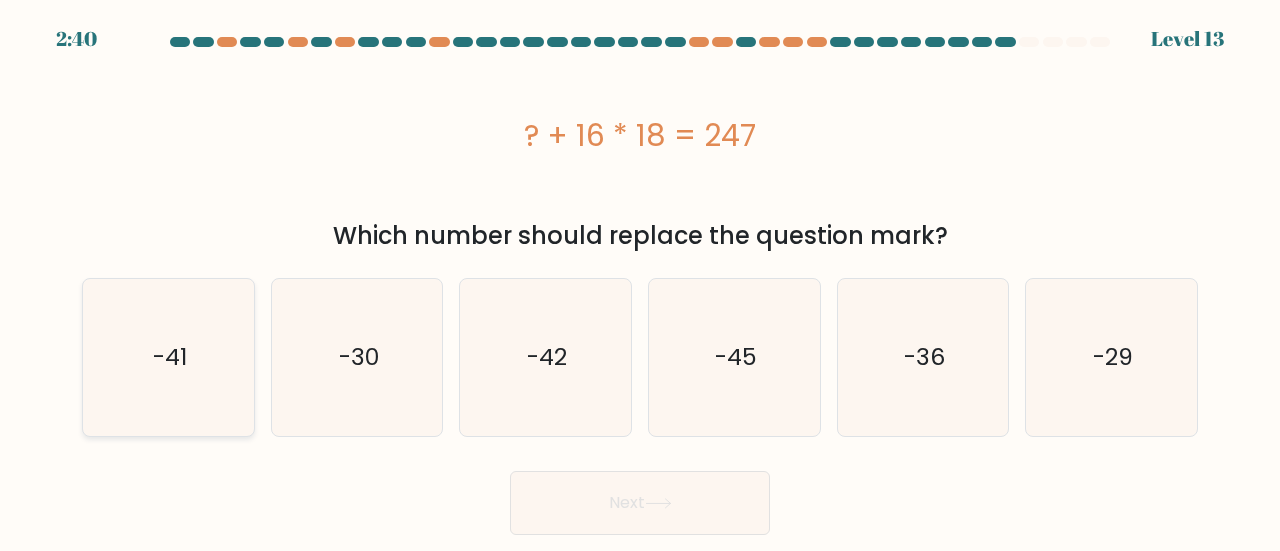click on "-41" 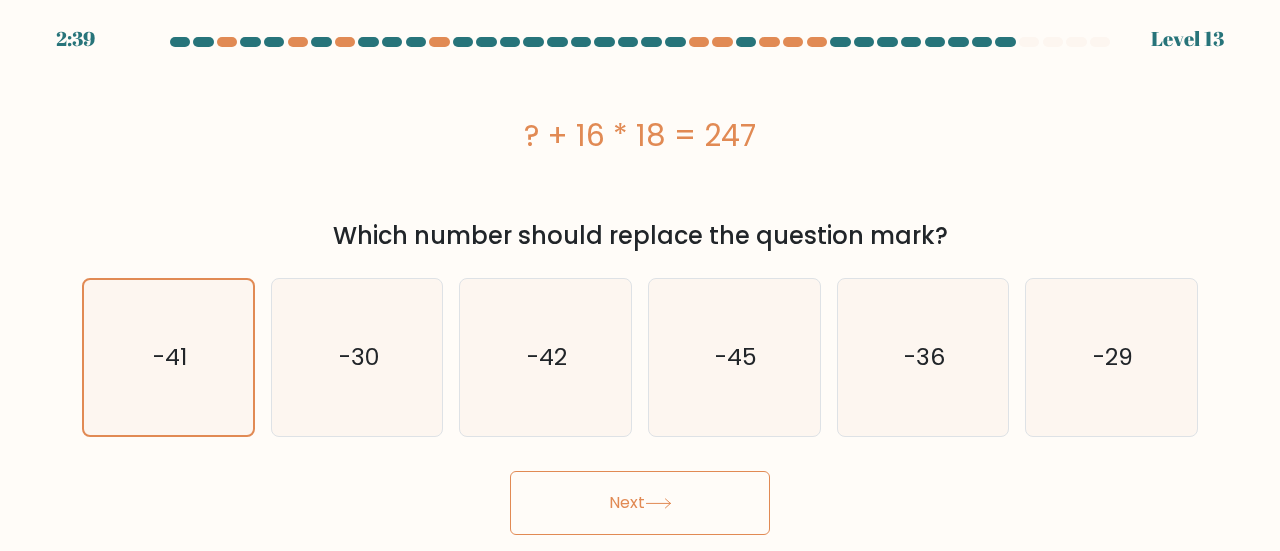 click on "Next" at bounding box center [640, 503] 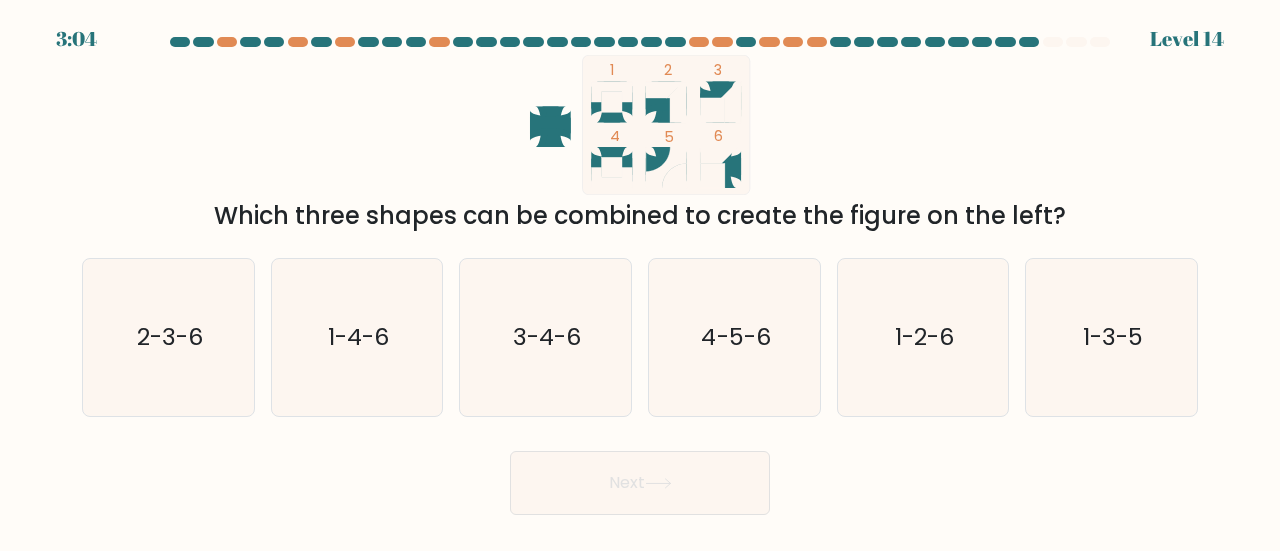 click on "Next" at bounding box center [640, 478] 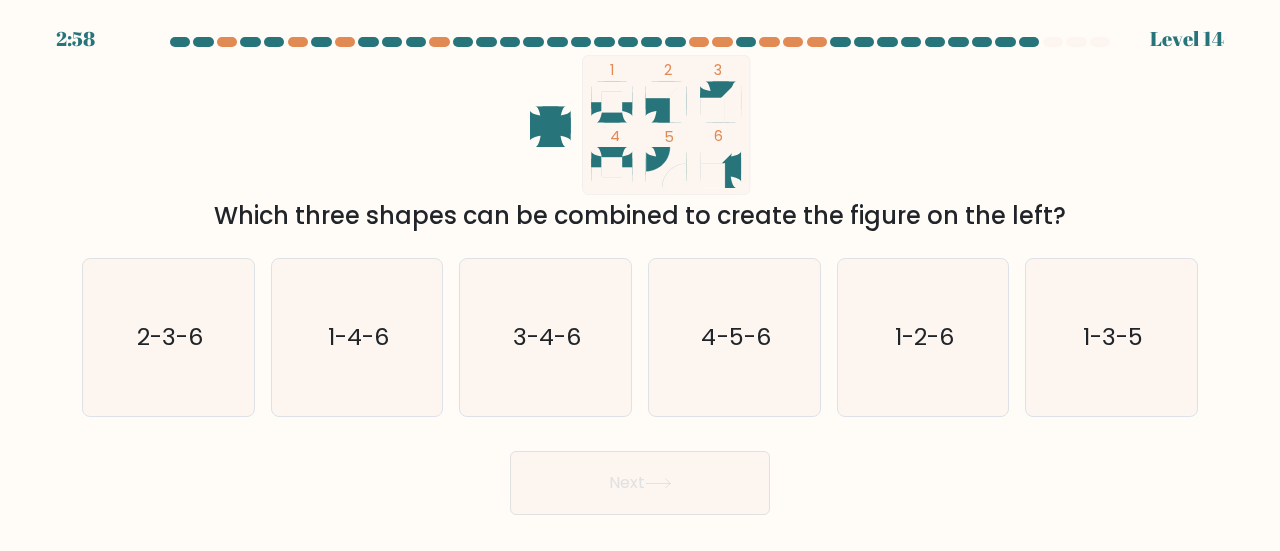 click on "Next" at bounding box center (640, 478) 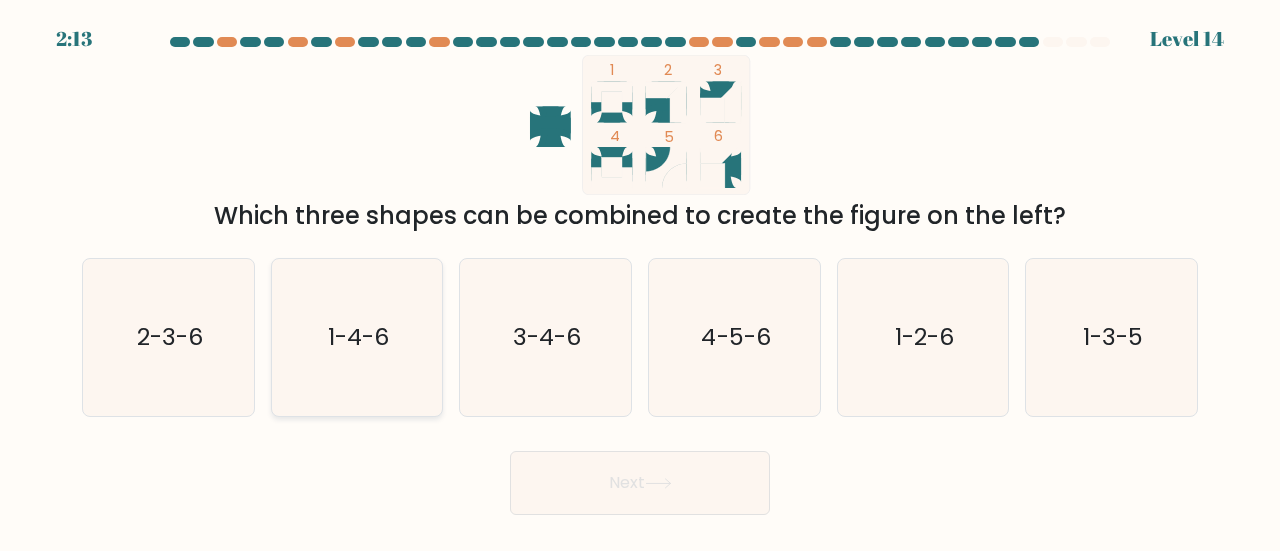 click on "1-4-6" 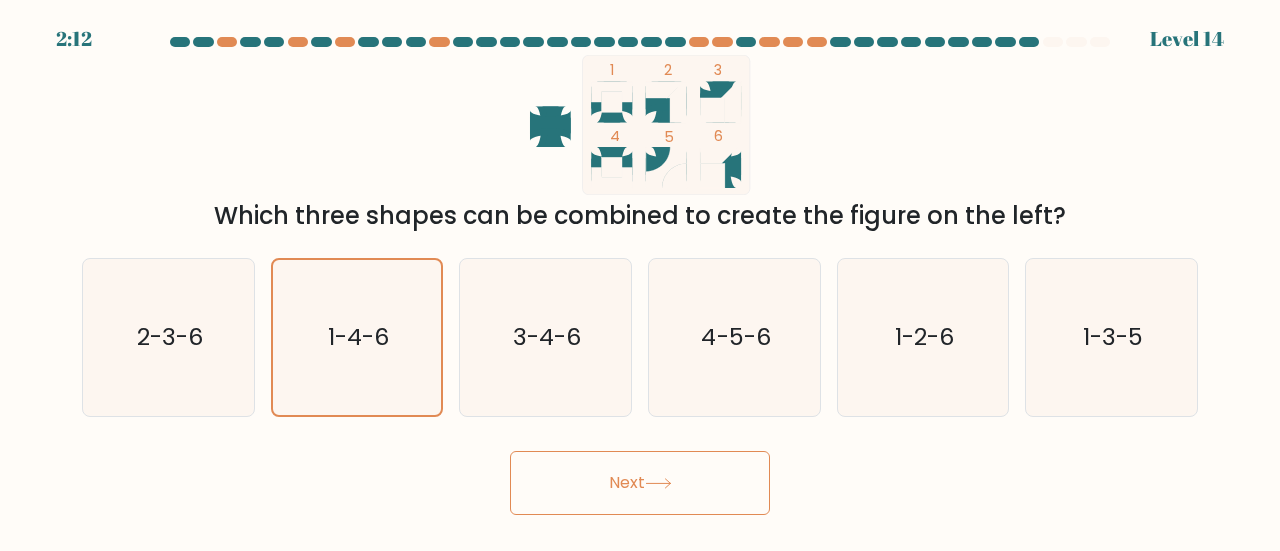 click on "Next" at bounding box center [640, 483] 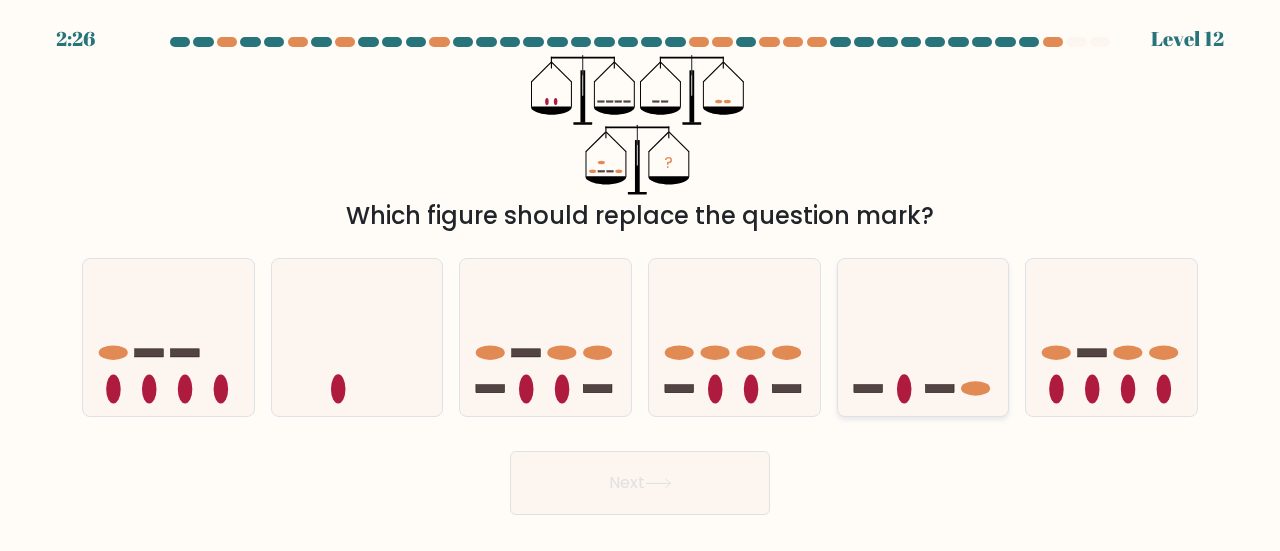 click 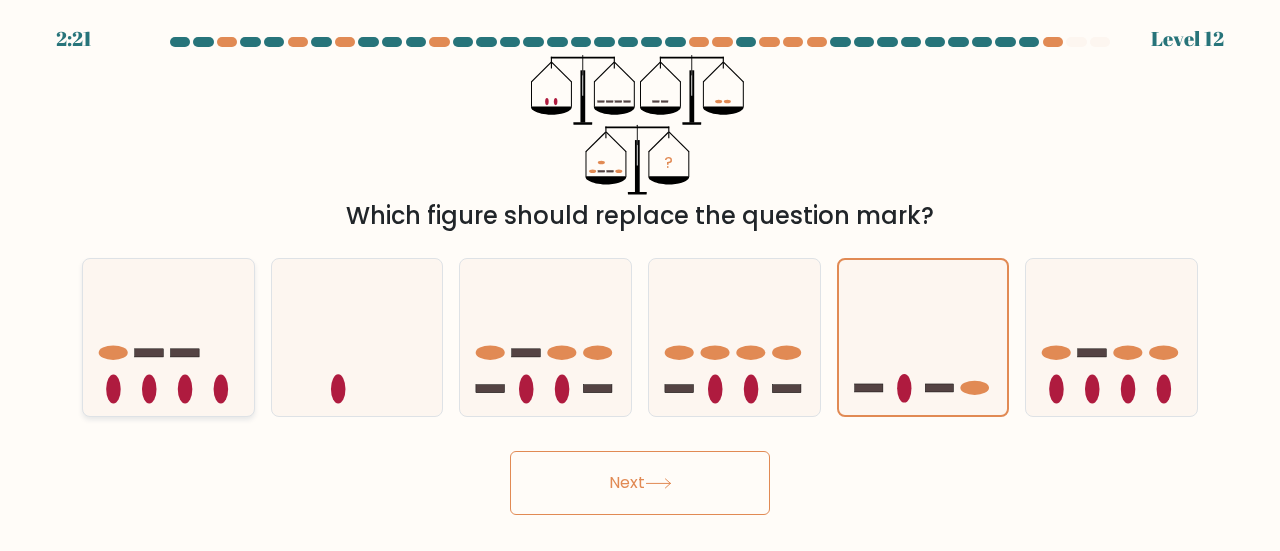click 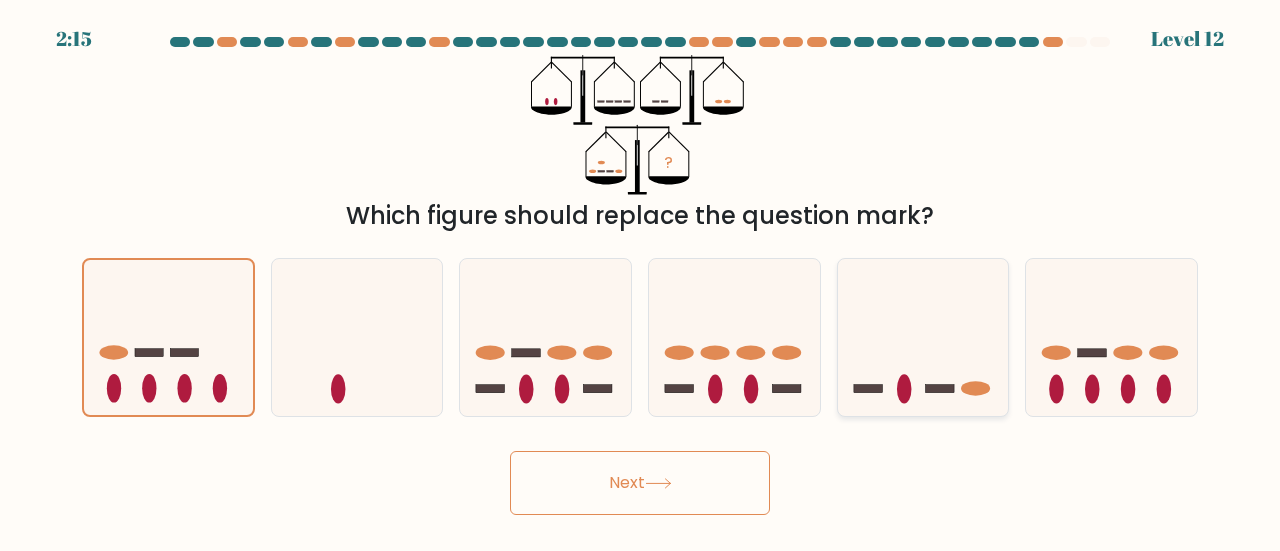 click 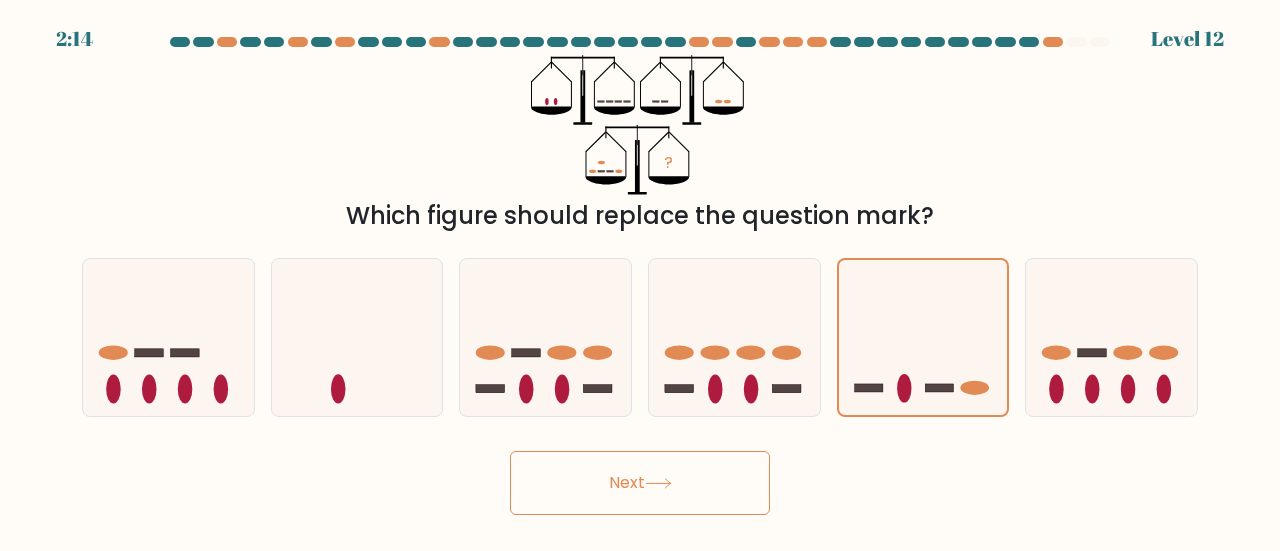 click on "Next" at bounding box center [640, 483] 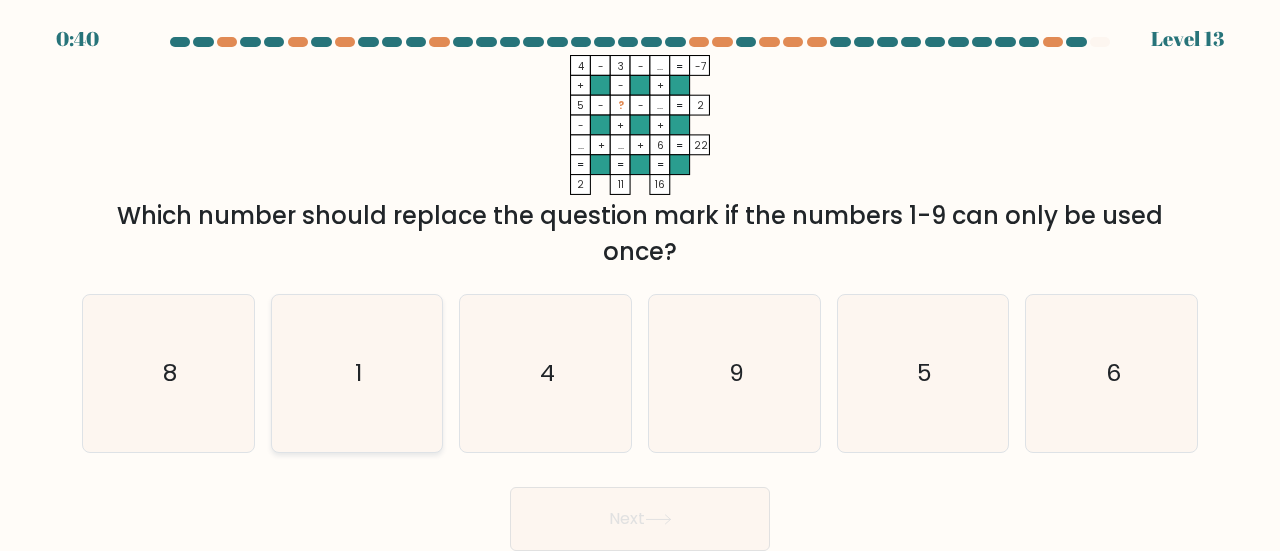 click on "1" 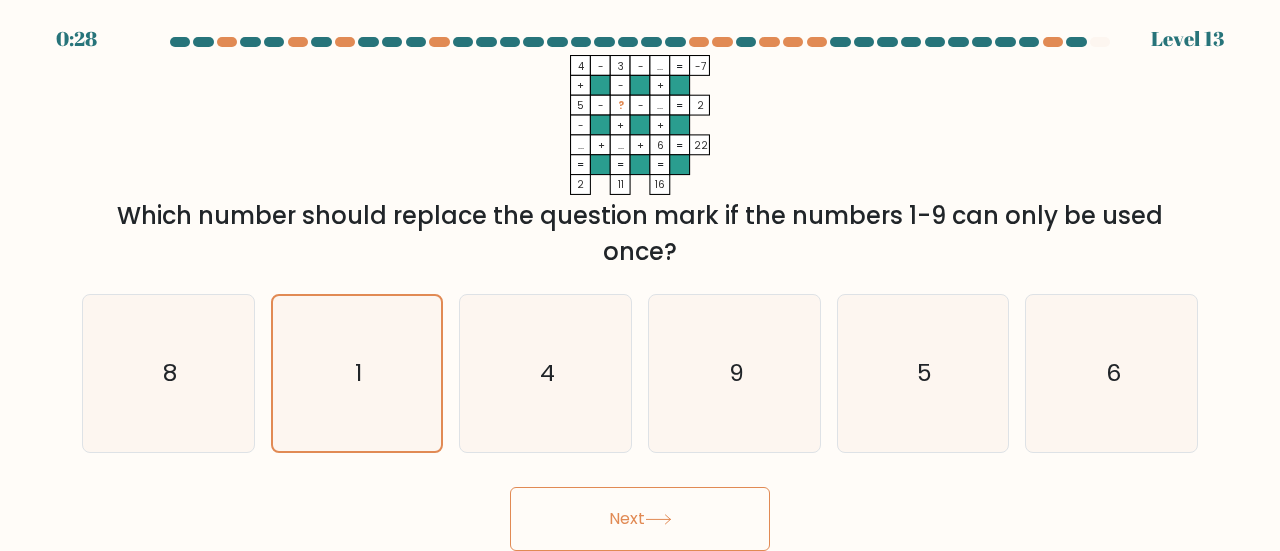 click on "Next" at bounding box center (640, 519) 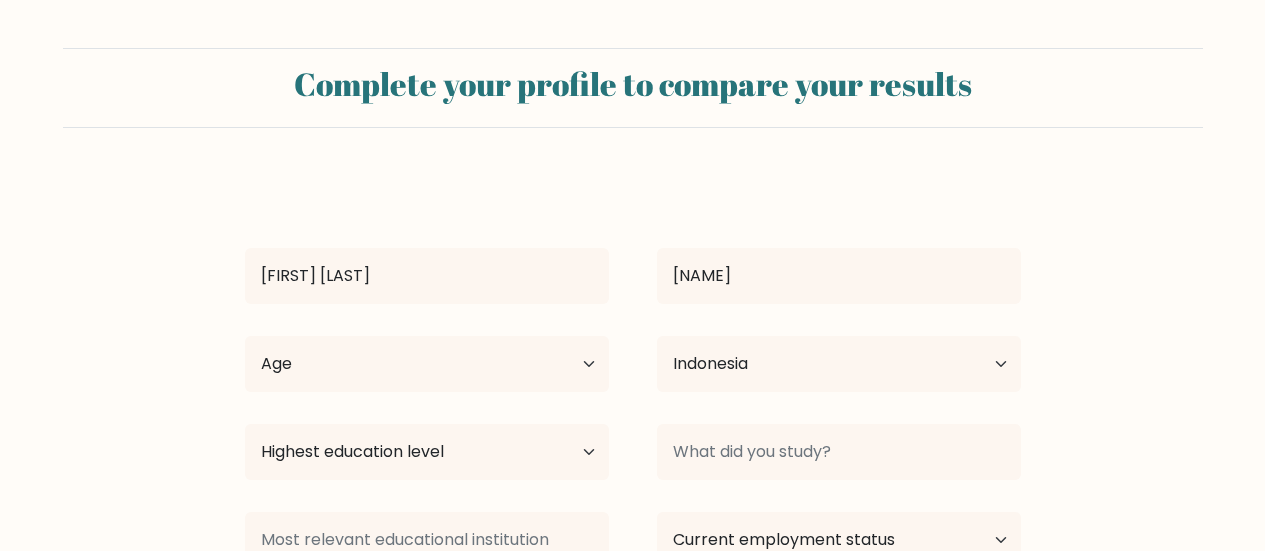 select on "ID" 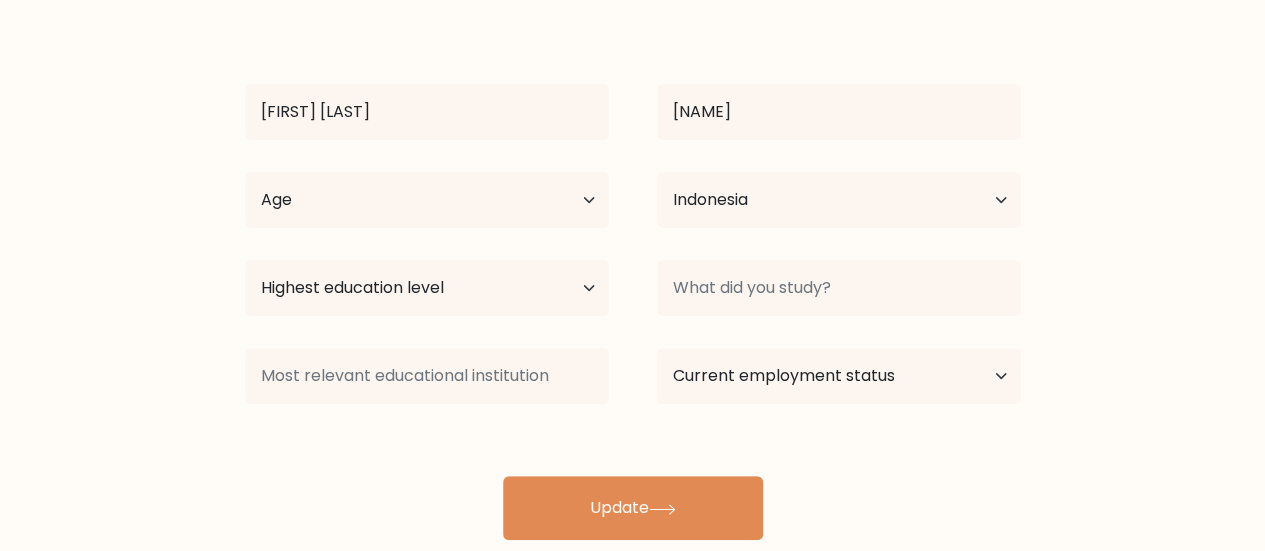 scroll, scrollTop: 206, scrollLeft: 0, axis: vertical 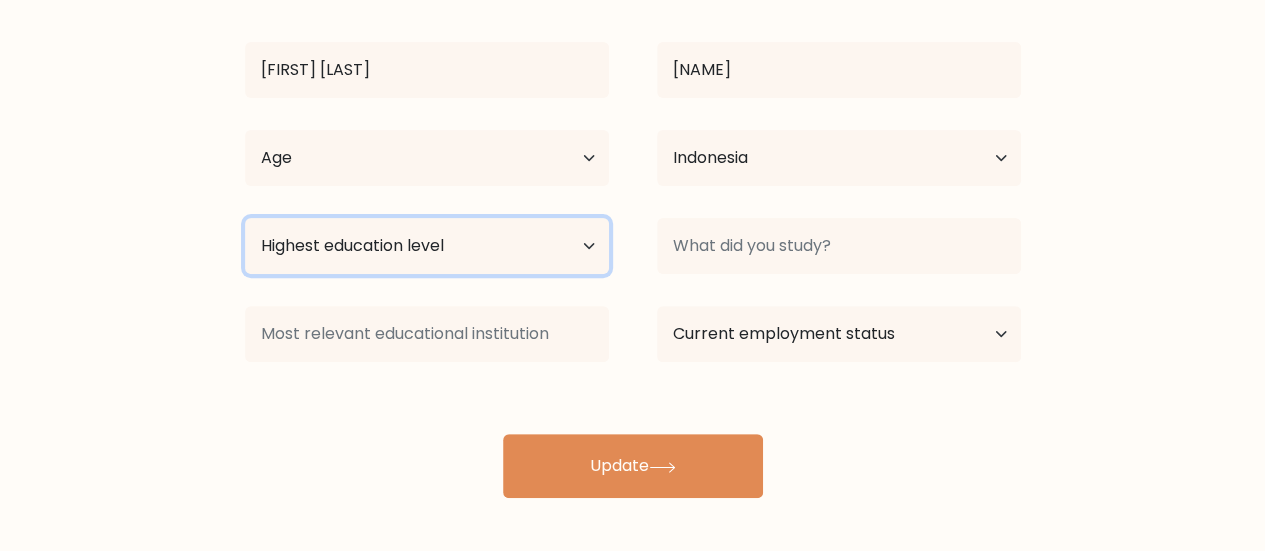 click on "Highest education level
No schooling
Primary
Lower Secondary
Upper Secondary
Occupation Specific
Bachelor's degree
Master's degree
Doctoral degree" at bounding box center [427, 246] 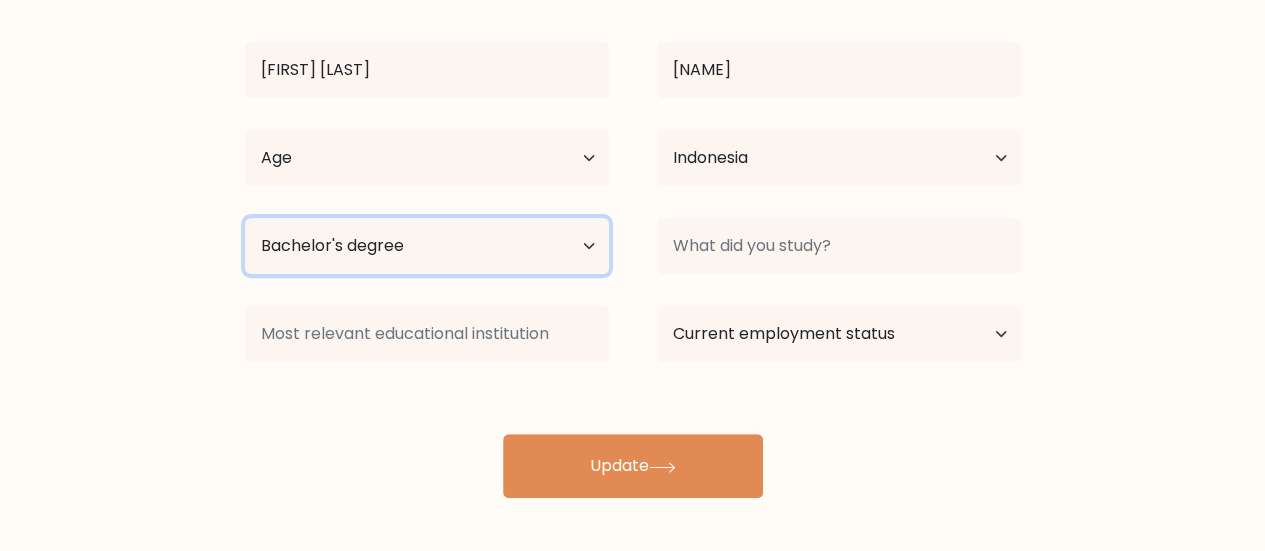 click on "Highest education level
No schooling
Primary
Lower Secondary
Upper Secondary
Occupation Specific
Bachelor's degree
Master's degree
Doctoral degree" at bounding box center [427, 246] 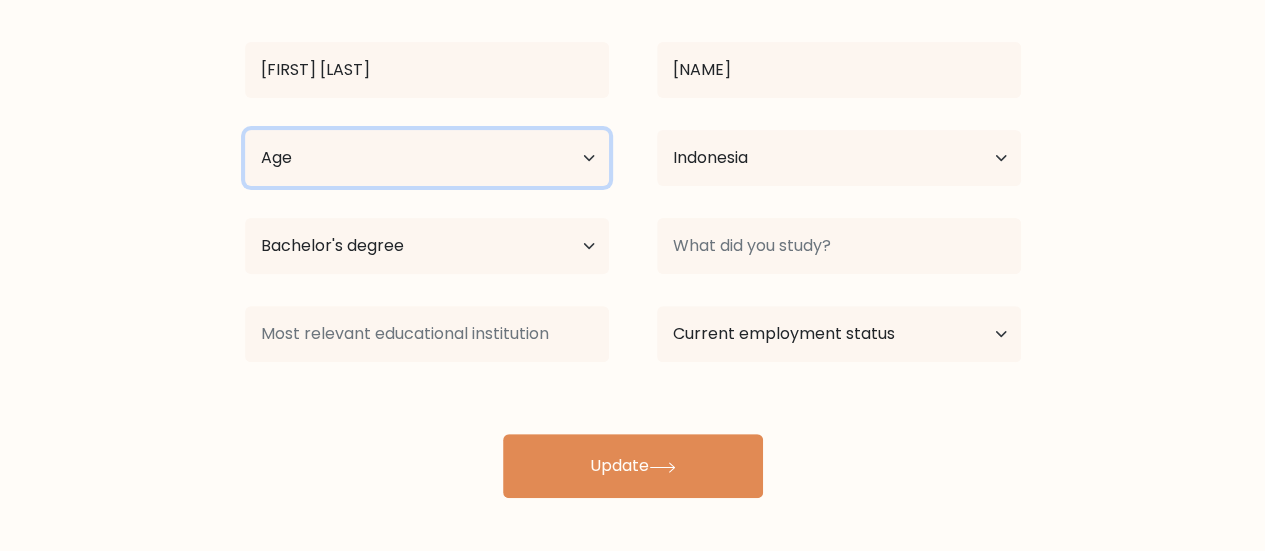 click on "Age
Under 18 years old
18-24 years old
25-34 years old
35-44 years old
45-54 years old
55-64 years old
65 years old and above" at bounding box center [427, 158] 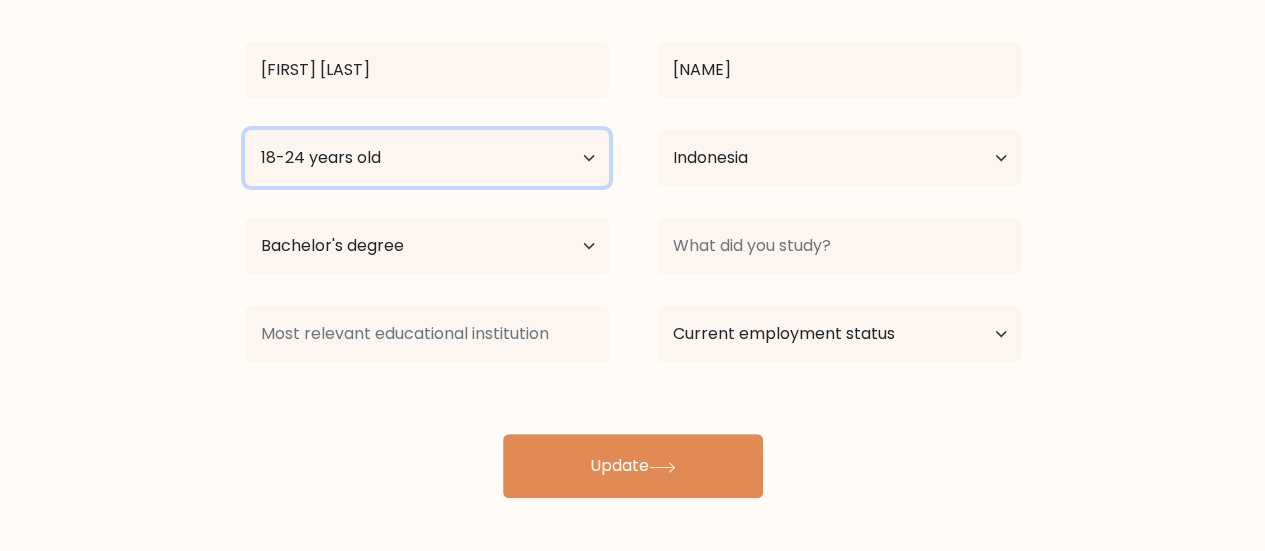 click on "Age
Under 18 years old
18-24 years old
25-34 years old
35-44 years old
45-54 years old
55-64 years old
65 years old and above" at bounding box center [427, 158] 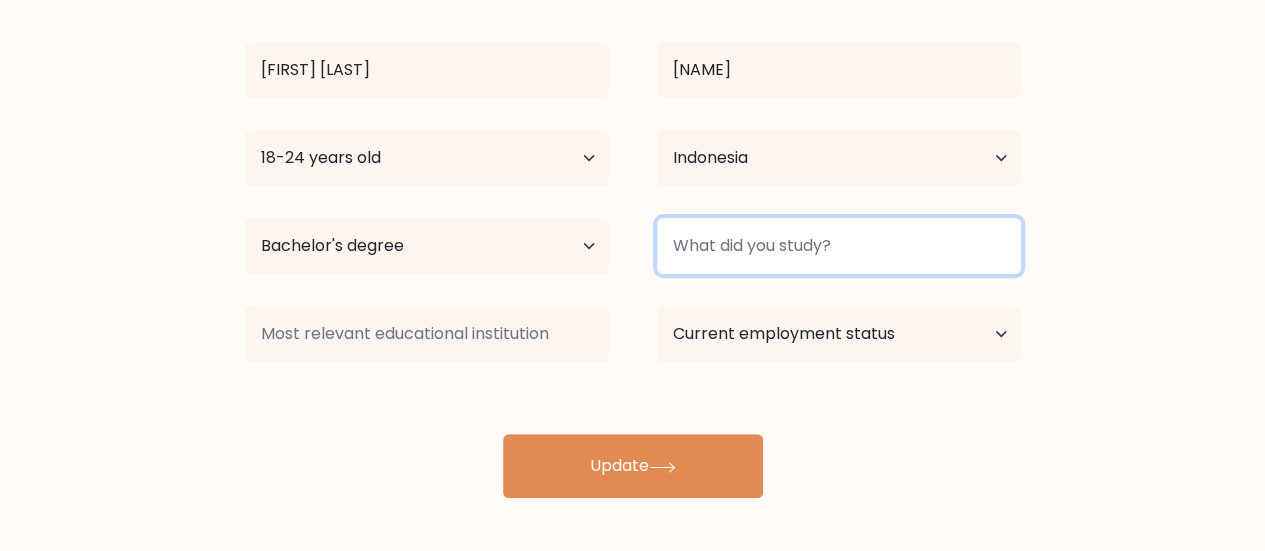 click at bounding box center [839, 246] 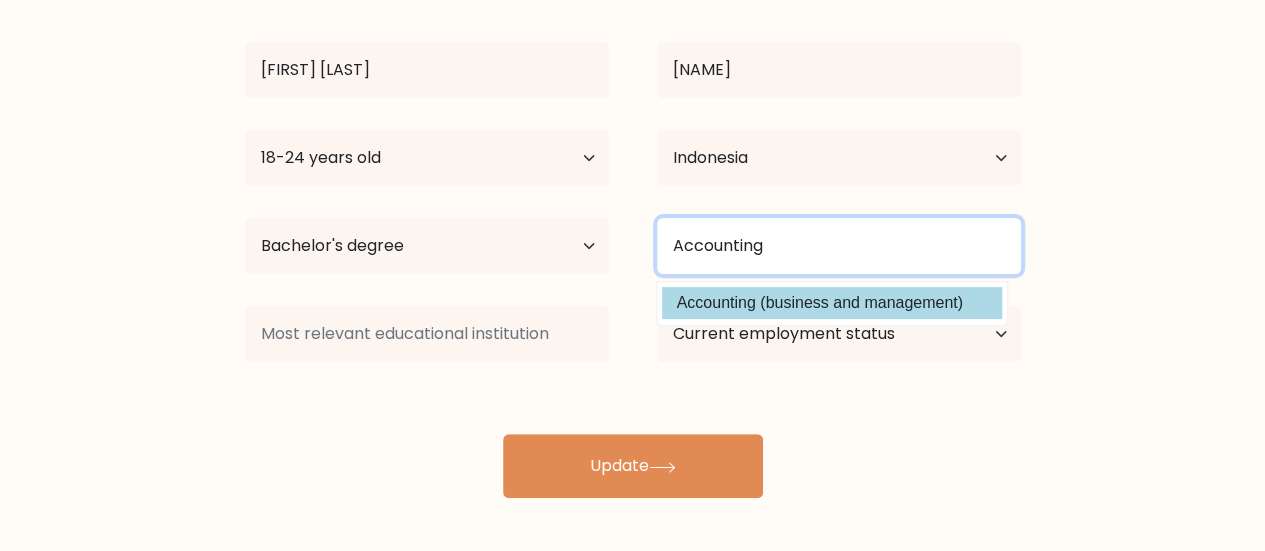 type on "Accounting" 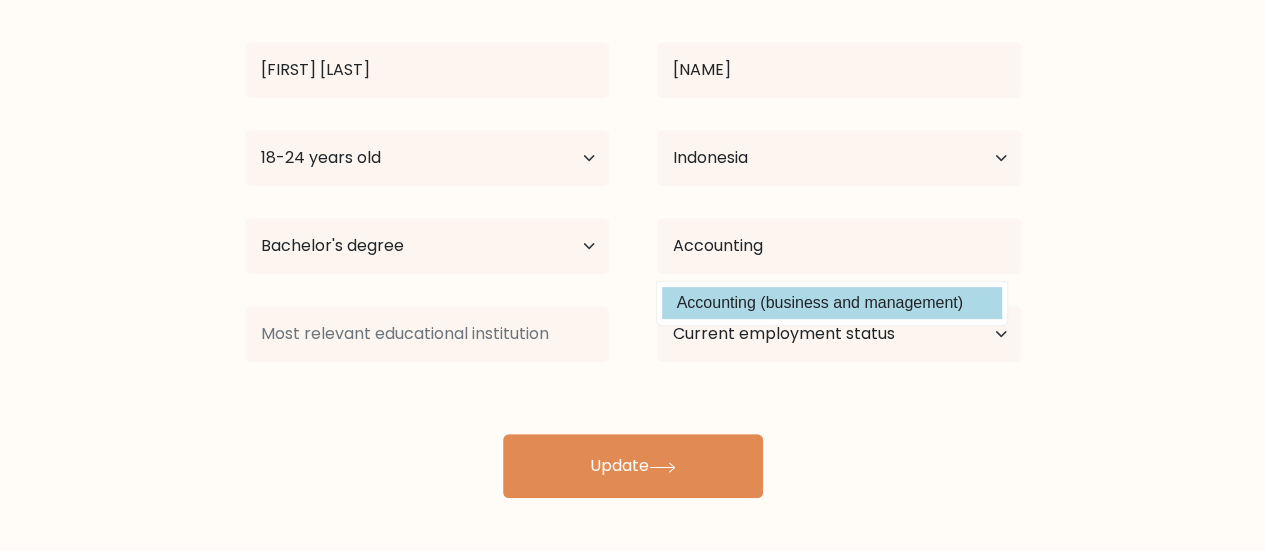 click on "[FIRST] [LAST]
[LAST]
Age
Under 18 years old
18-24 years old
25-34 years old
35-44 years old
45-54 years old
55-64 years old
65 years old and above
Country
Afghanistan
Albania
Algeria
American Samoa
Andorra
Angola
Anguilla
Antarctica
Antigua and Barbuda
Argentina
Armenia
Aruba
Australia
Austria
Azerbaijan
Bahamas
Bahrain
Bangladesh
Barbados
Belarus
Belgium
Belize
Benin
Bermuda
Bhutan" at bounding box center (633, 234) 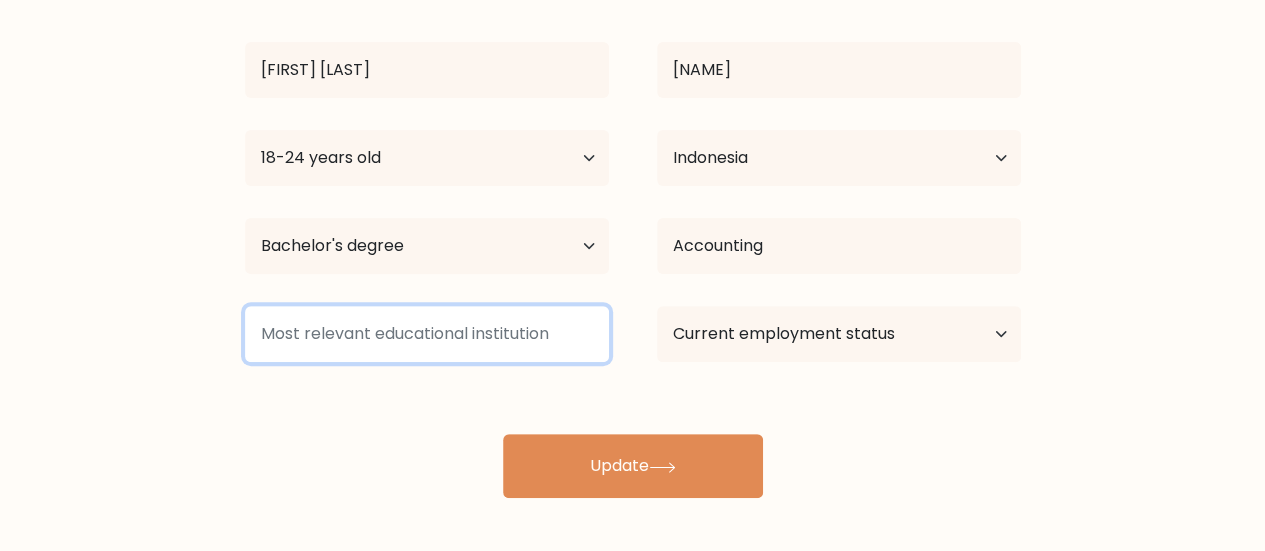 click at bounding box center (427, 334) 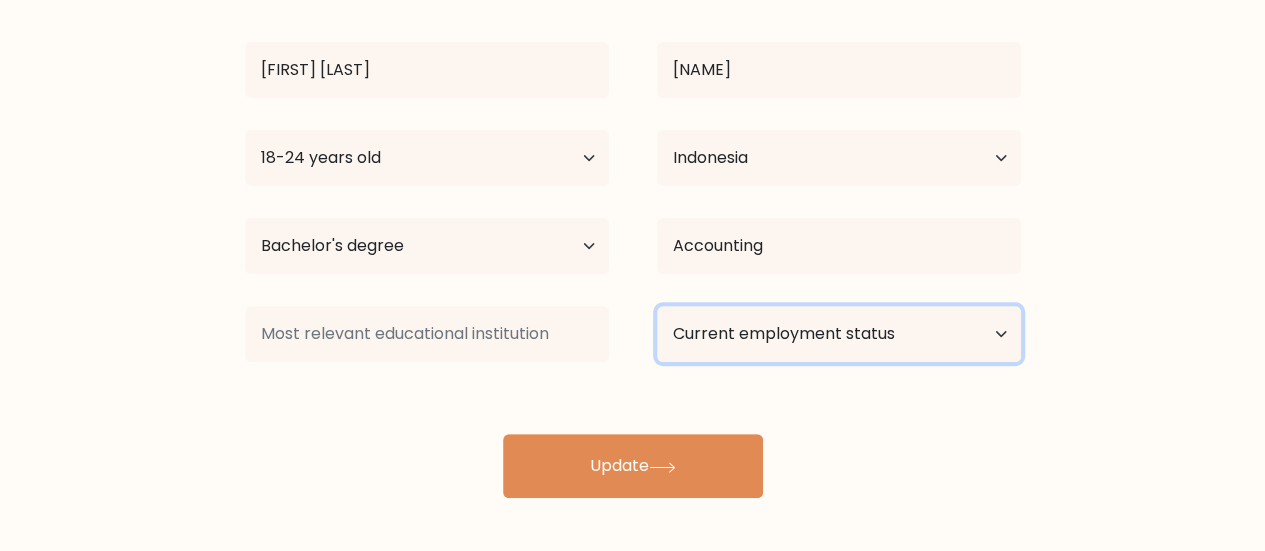 click on "Current employment status
Employed
Student
Retired
Other / prefer not to answer" at bounding box center [839, 334] 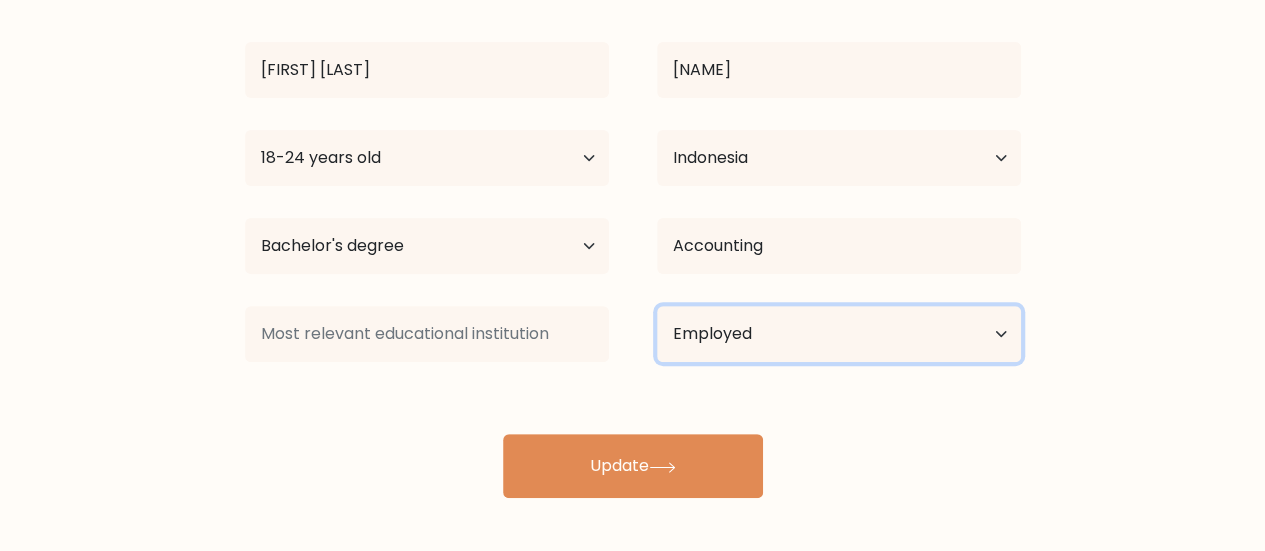 click on "Current employment status
Employed
Student
Retired
Other / prefer not to answer" at bounding box center [839, 334] 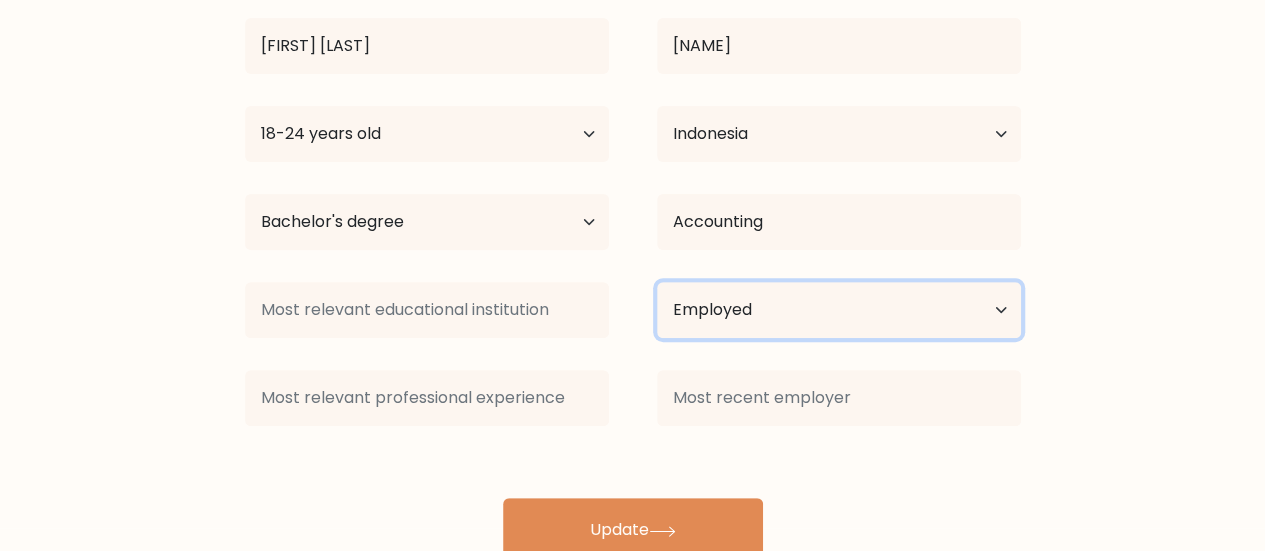 scroll, scrollTop: 240, scrollLeft: 0, axis: vertical 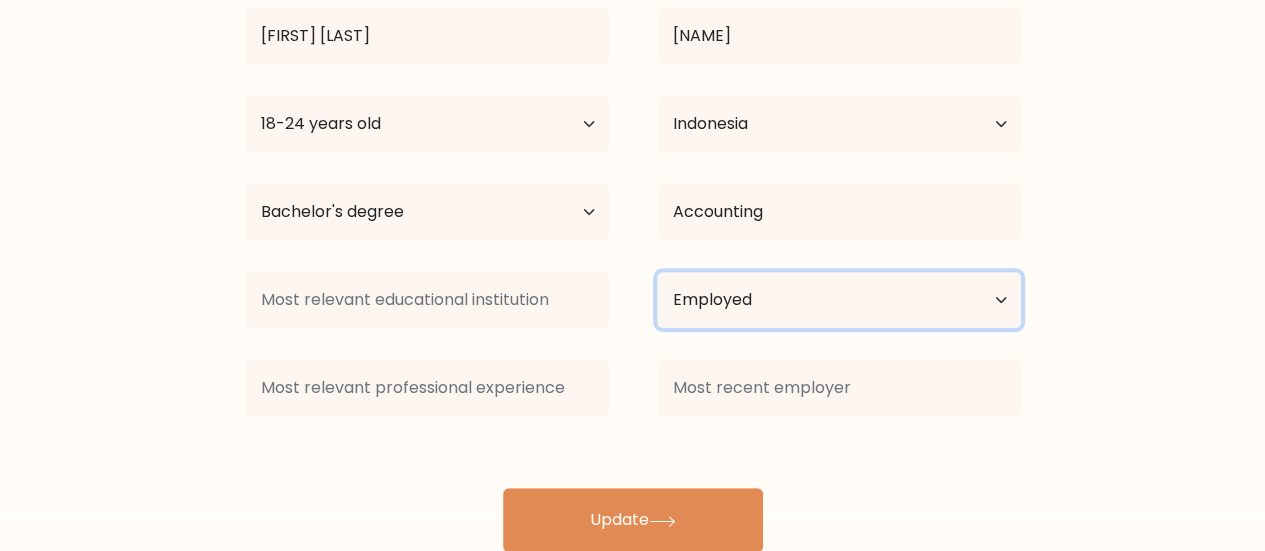 click on "Current employment status
Employed
Student
Retired
Other / prefer not to answer" at bounding box center [839, 300] 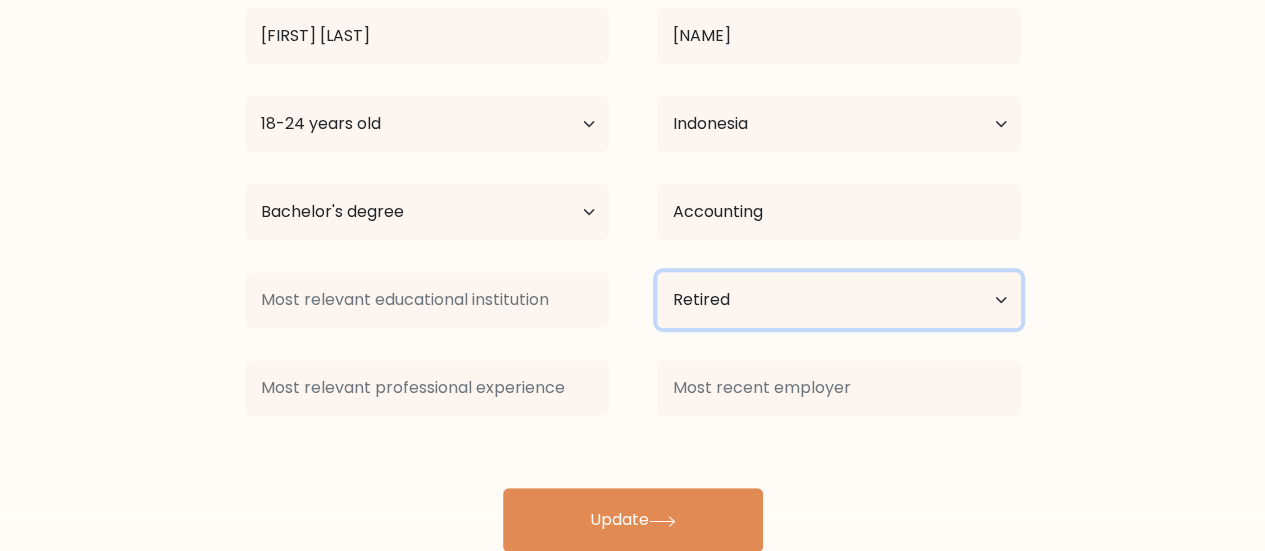 click on "Current employment status
Employed
Student
Retired
Other / prefer not to answer" at bounding box center [839, 300] 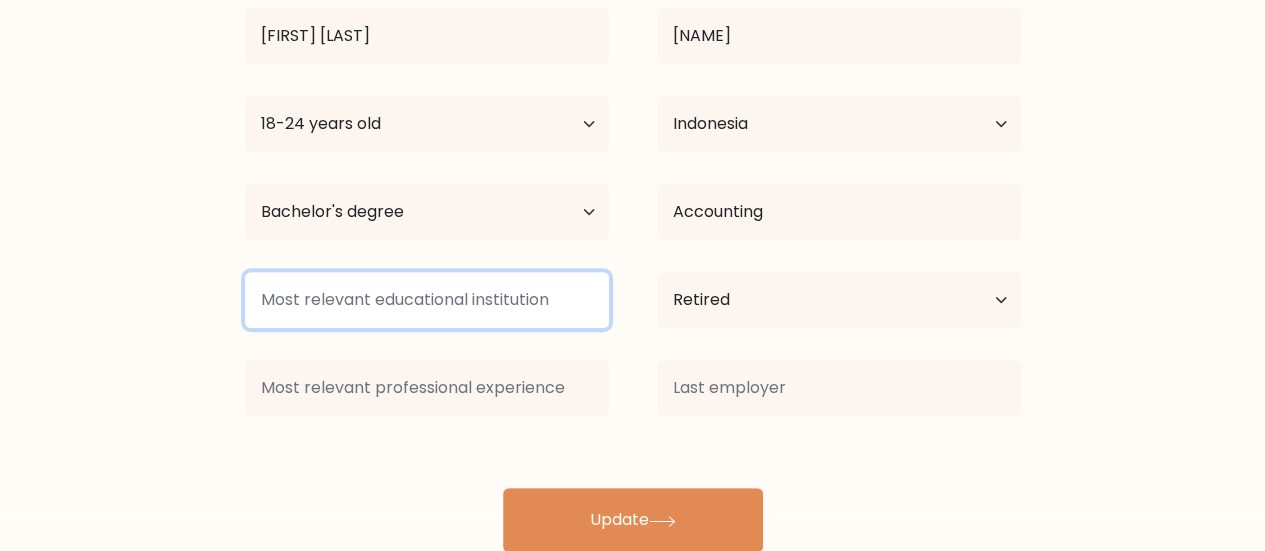 click at bounding box center [427, 300] 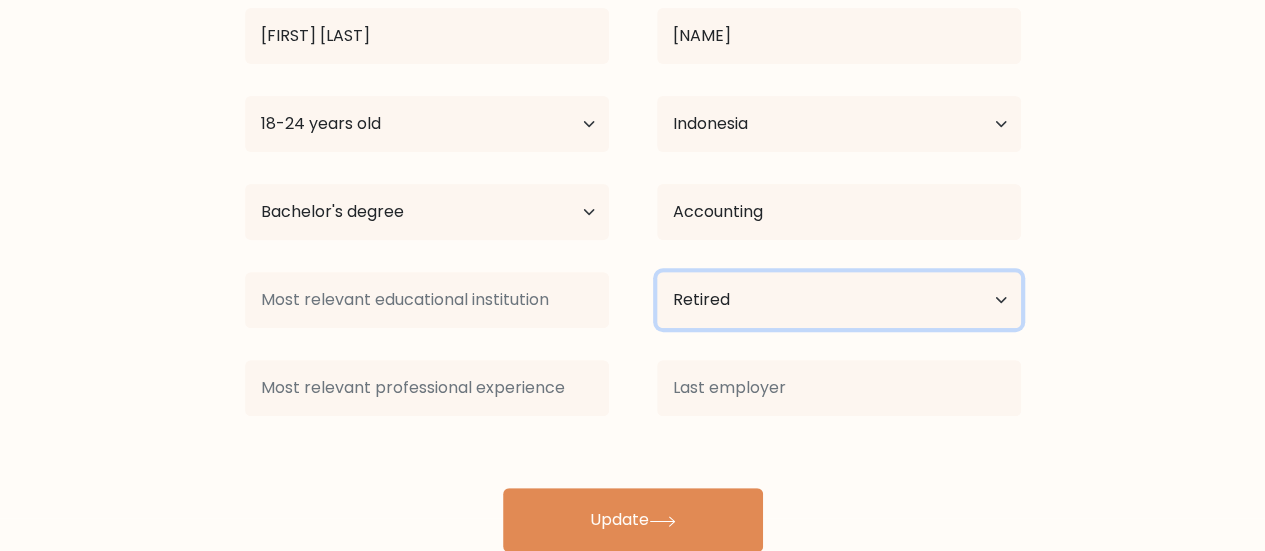 click on "Current employment status
Employed
Student
Retired
Other / prefer not to answer" at bounding box center [839, 300] 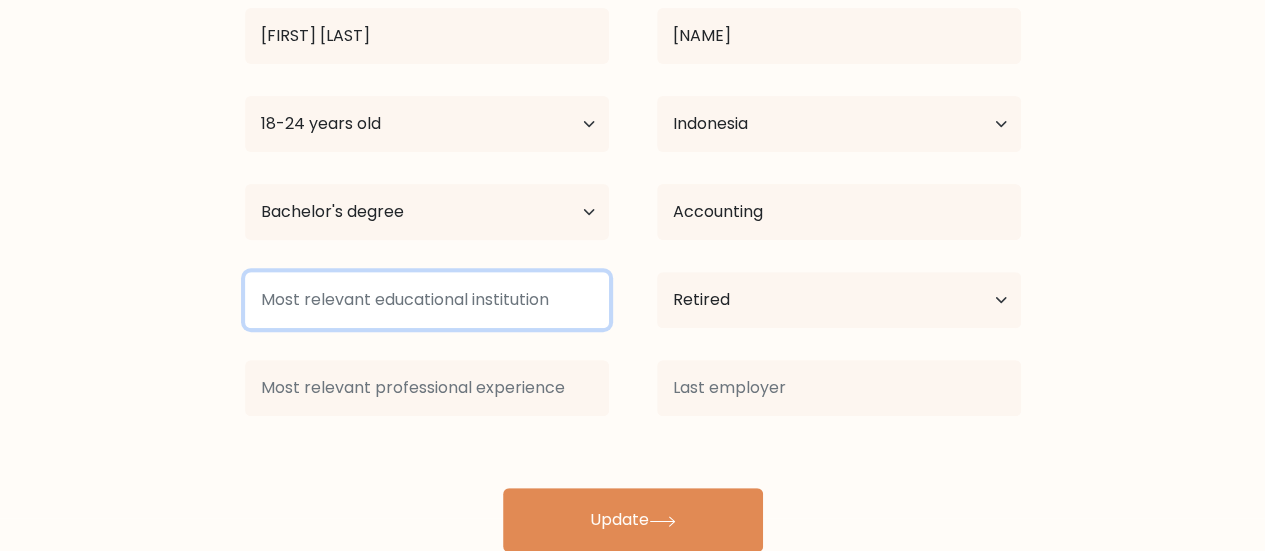 click at bounding box center [427, 300] 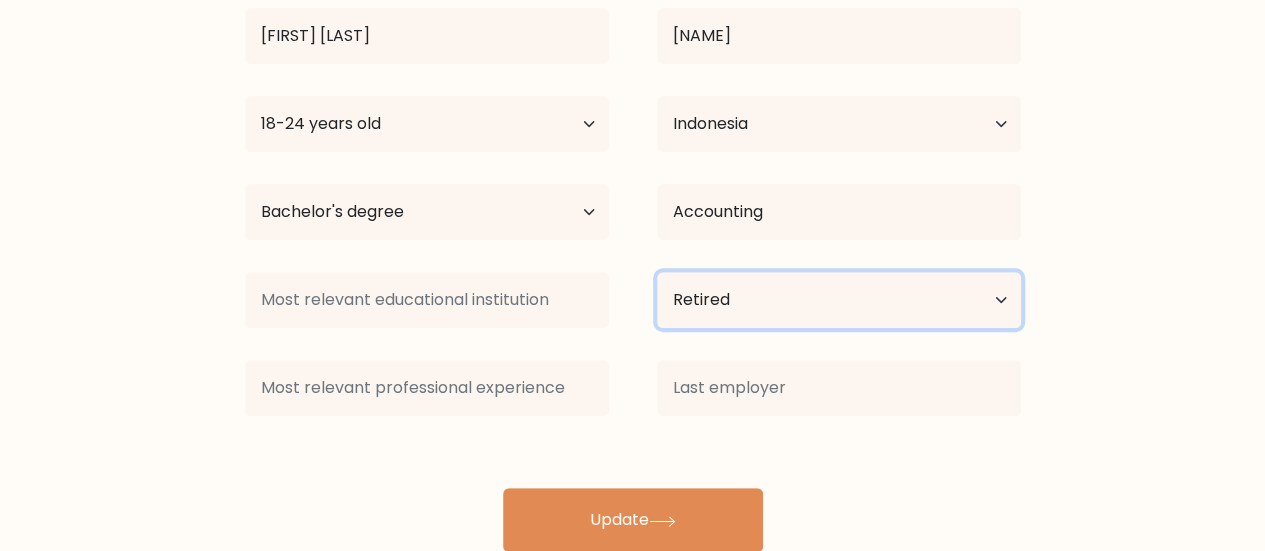 click on "Current employment status
Employed
Student
Retired
Other / prefer not to answer" at bounding box center (839, 300) 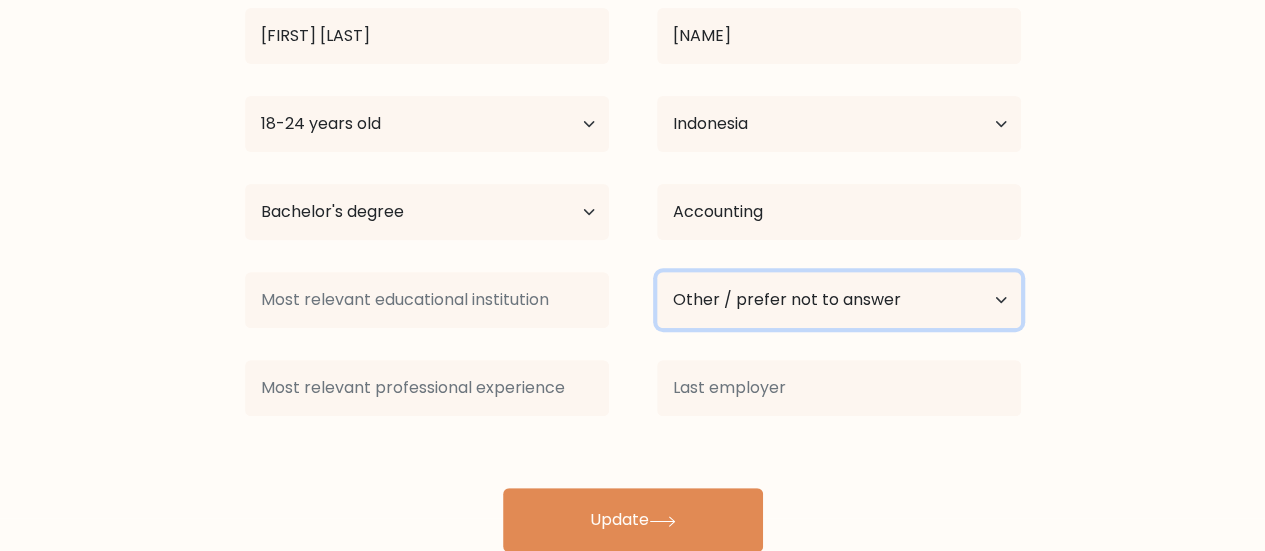click on "Current employment status
Employed
Student
Retired
Other / prefer not to answer" at bounding box center [839, 300] 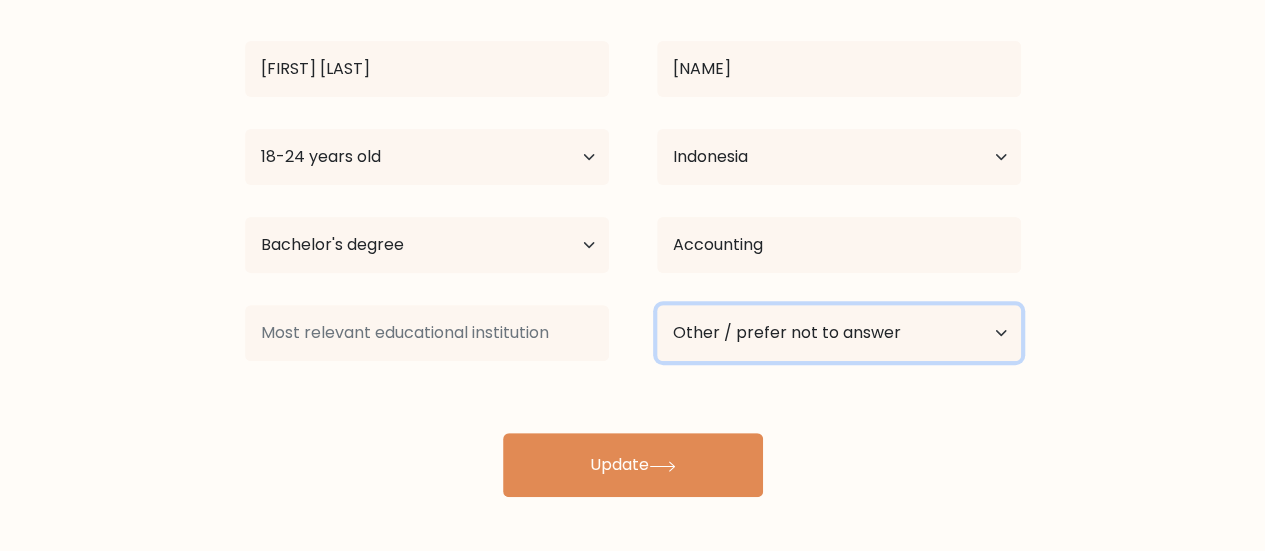 scroll, scrollTop: 206, scrollLeft: 0, axis: vertical 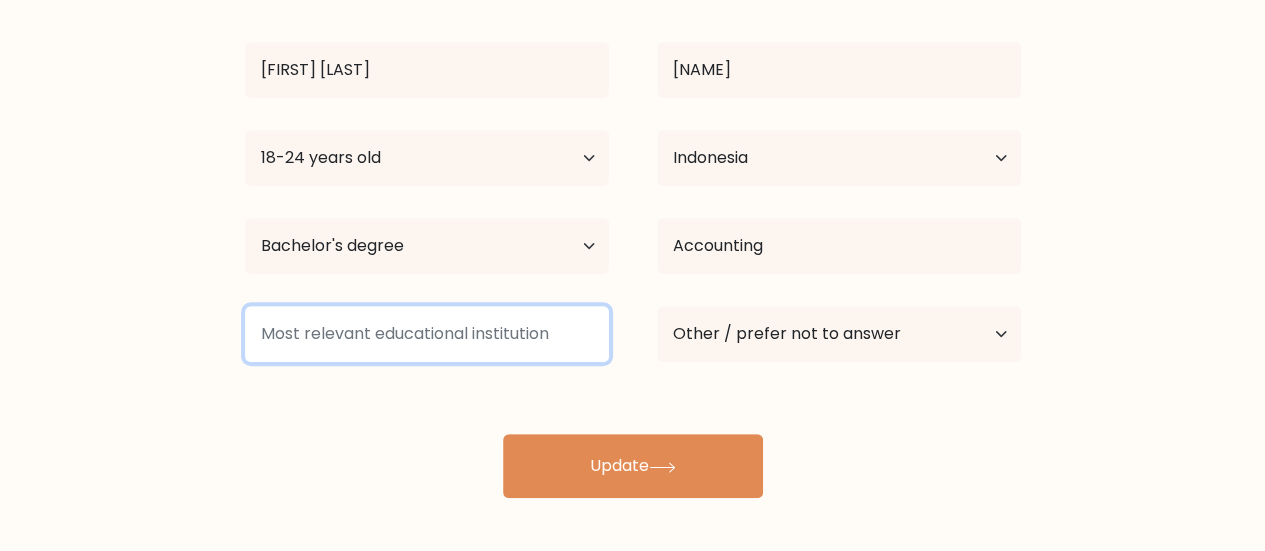 click at bounding box center (427, 334) 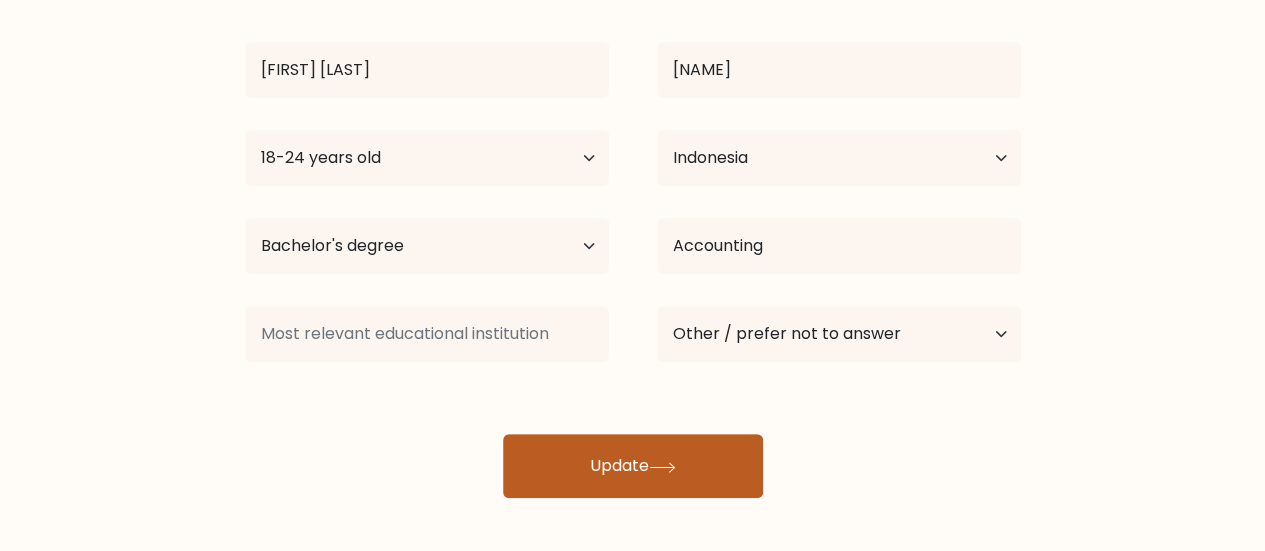 click on "Update" at bounding box center (633, 466) 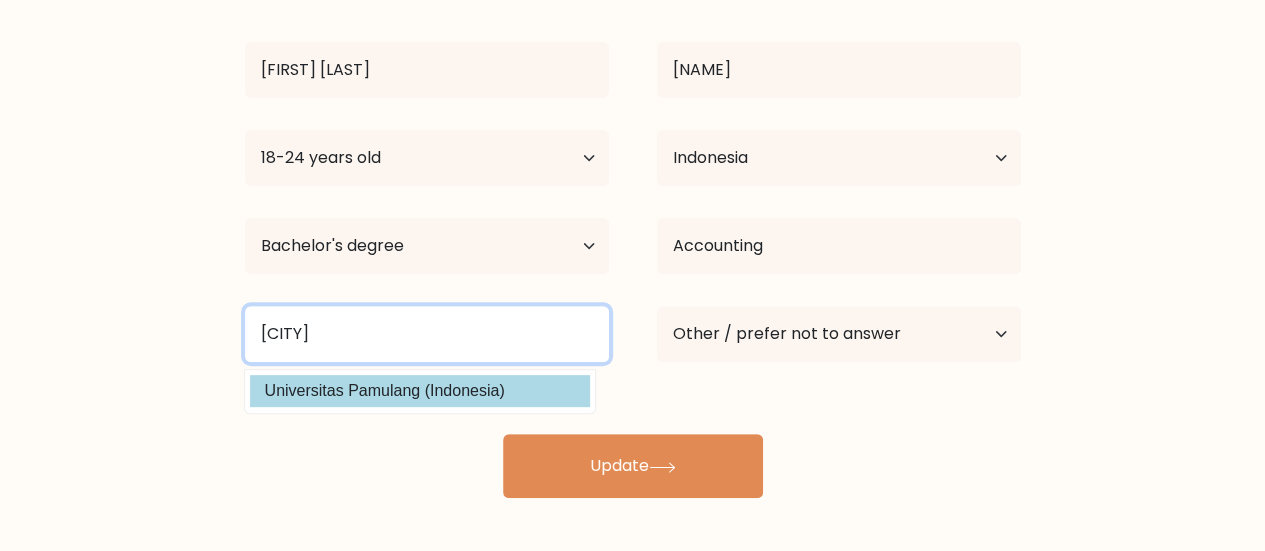 type on "[CITY]" 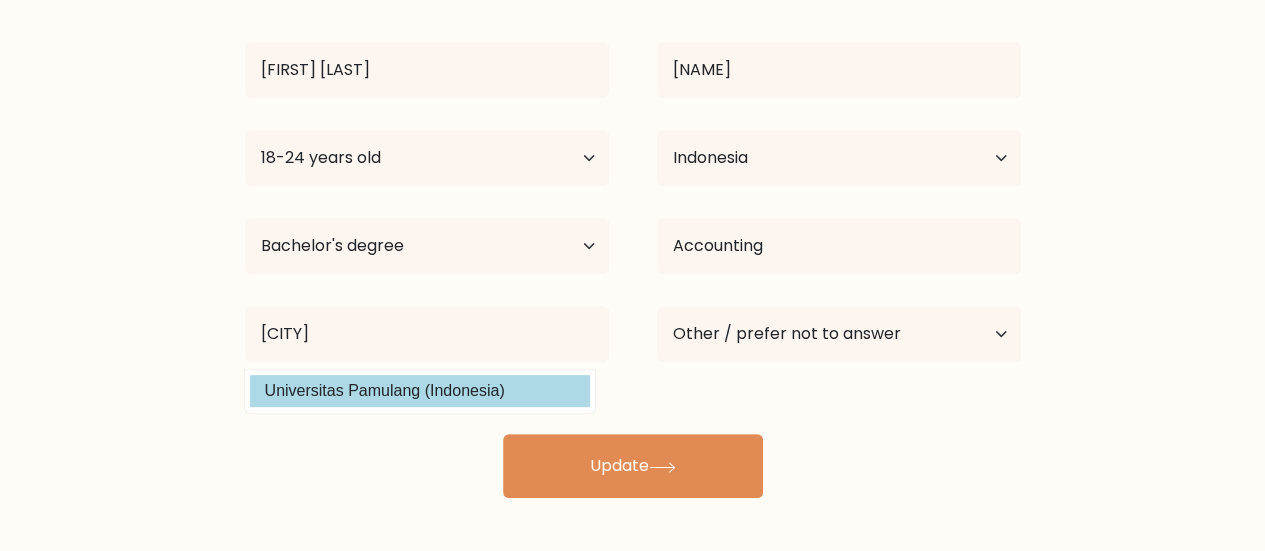 click on "[FIRST] [LAST]
[LAST]
Age
Under 18 years old
18-24 years old
25-34 years old
35-44 years old
45-54 years old
55-64 years old
65 years old and above
Country
Afghanistan
Albania
Algeria
American Samoa
Andorra
Angola
Anguilla
Antarctica
Antigua and Barbuda
Argentina
Armenia
Aruba
Australia
Austria
Azerbaijan
Bahamas
Bahrain
Bangladesh
Barbados
Belarus
Belgium
Belize
Benin
Bermuda
Bhutan" at bounding box center (633, 234) 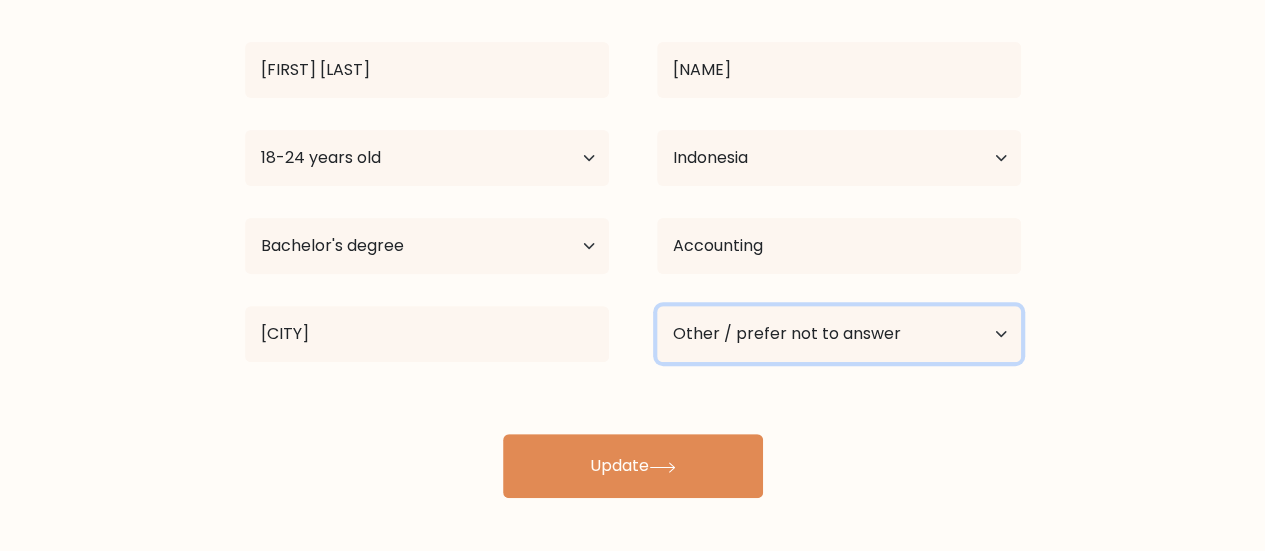 click on "Current employment status
Employed
Student
Retired
Other / prefer not to answer" at bounding box center [839, 334] 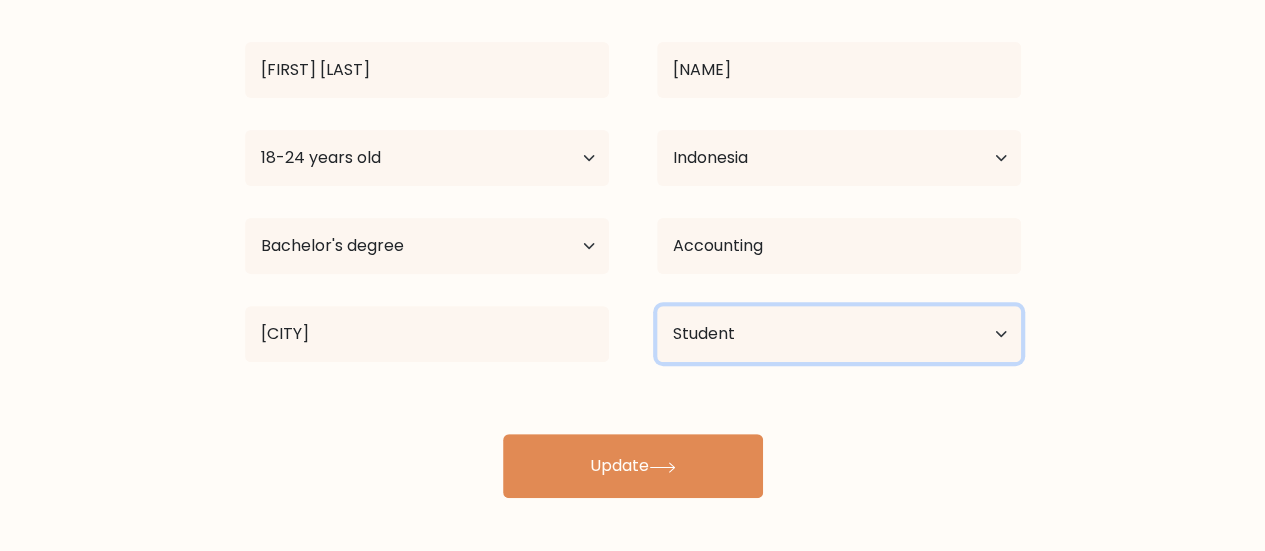 click on "Current employment status
Employed
Student
Retired
Other / prefer not to answer" at bounding box center [839, 334] 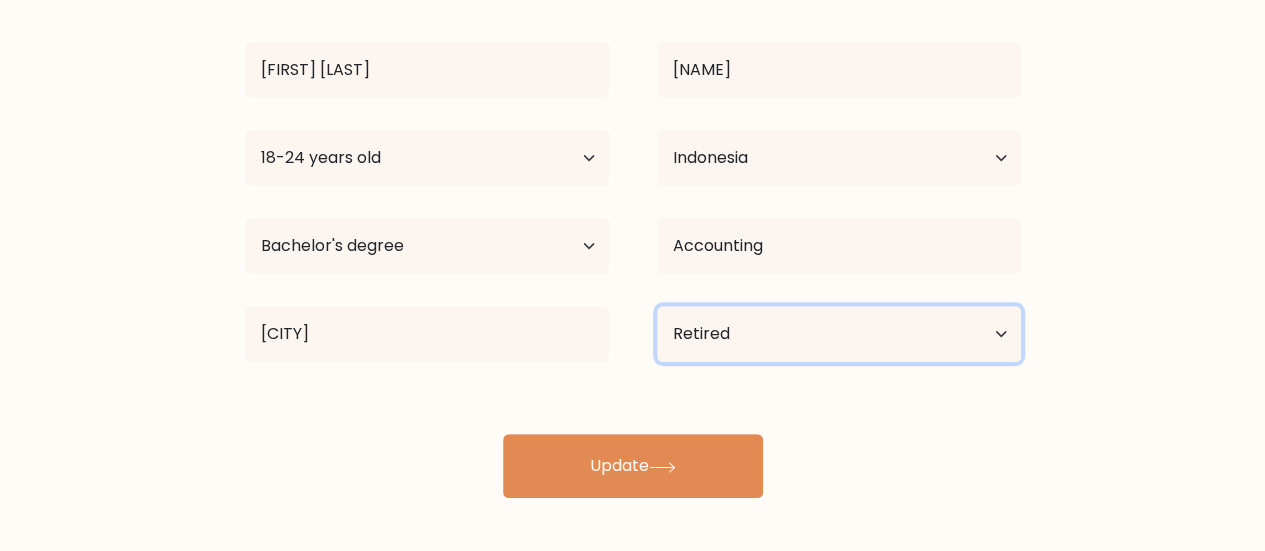 click on "Current employment status
Employed
Student
Retired
Other / prefer not to answer" at bounding box center [839, 334] 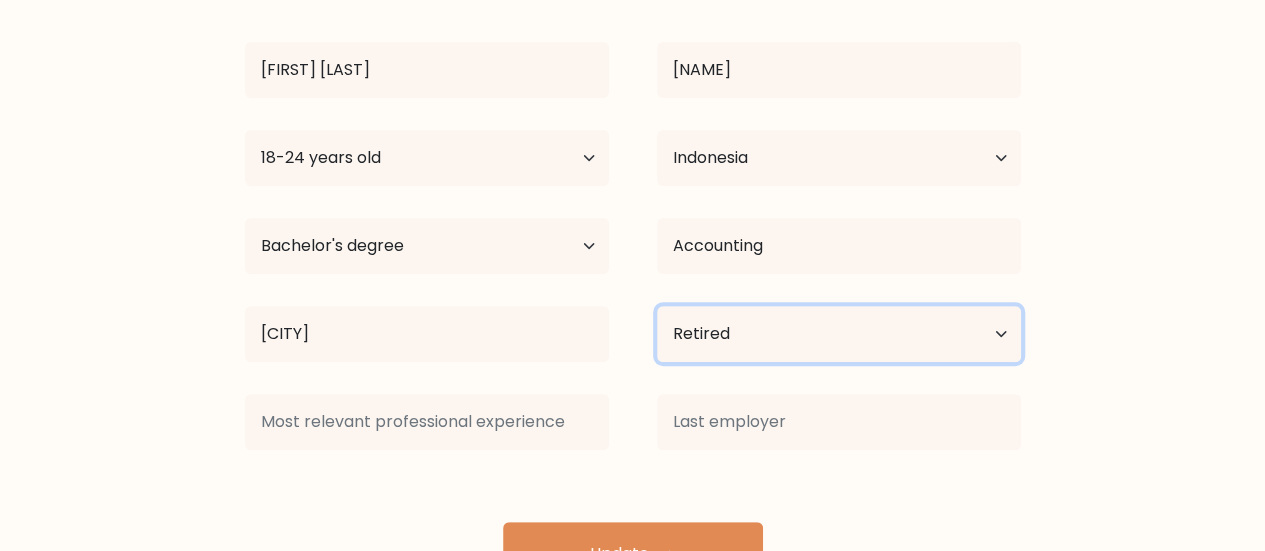 click on "Current employment status
Employed
Student
Retired
Other / prefer not to answer" at bounding box center (839, 334) 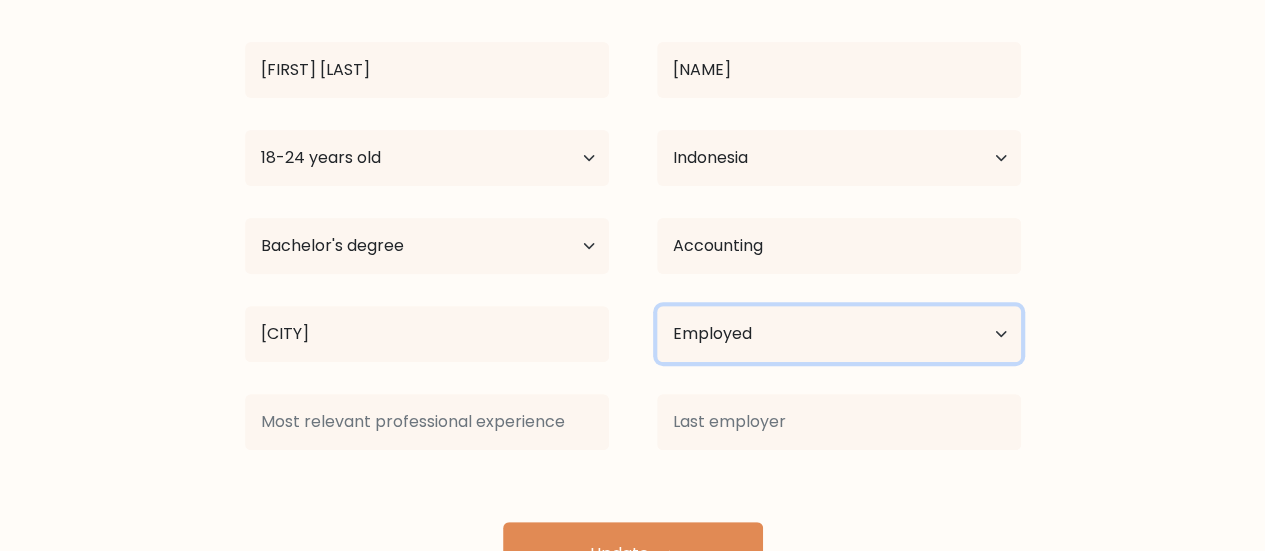 click on "Current employment status
Employed
Student
Retired
Other / prefer not to answer" at bounding box center (839, 334) 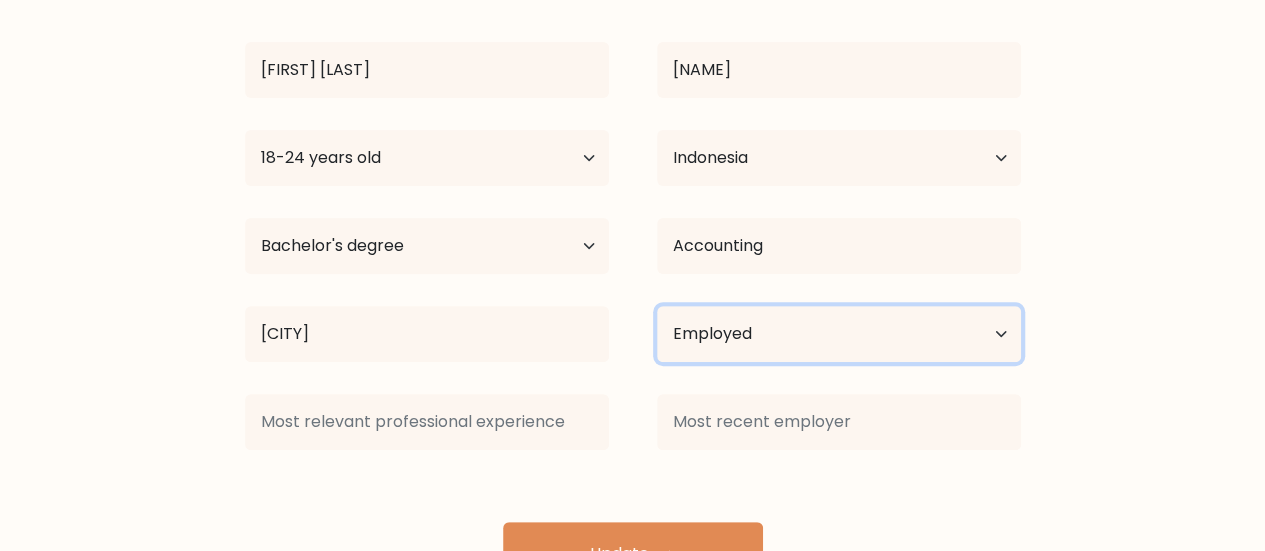 click on "Current employment status
Employed
Student
Retired
Other / prefer not to answer" at bounding box center (839, 334) 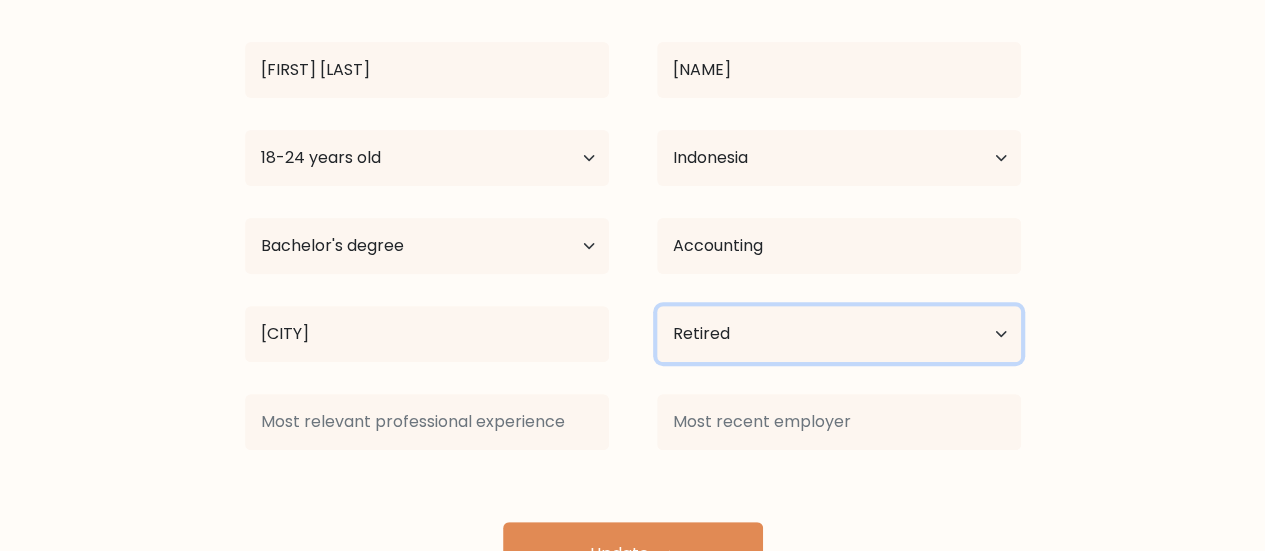 click on "Current employment status
Employed
Student
Retired
Other / prefer not to answer" at bounding box center [839, 334] 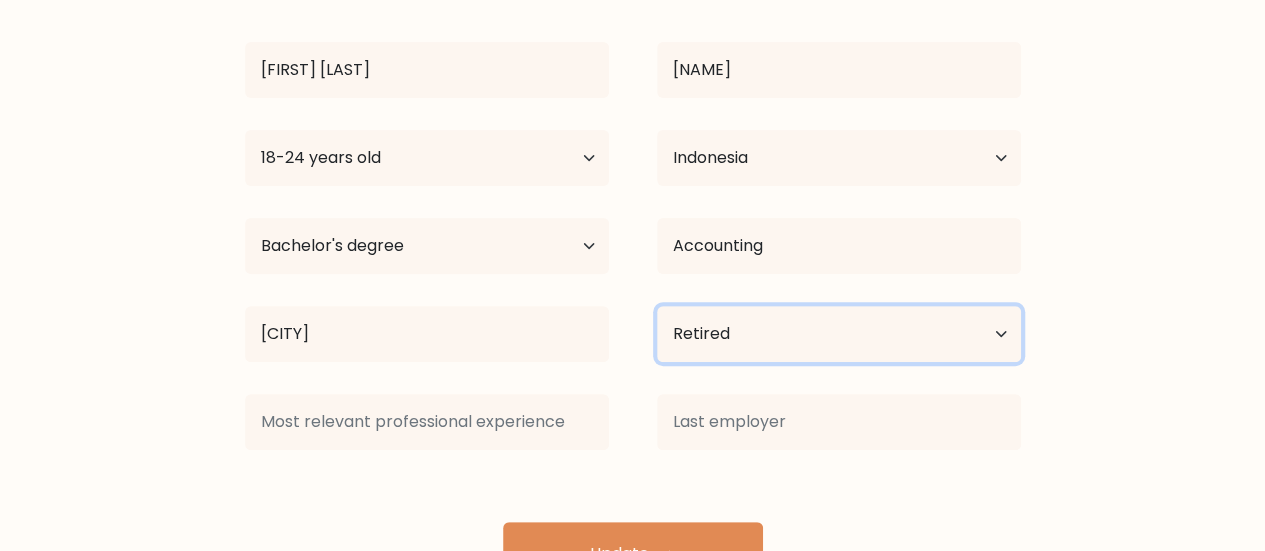 click on "Current employment status
Employed
Student
Retired
Other / prefer not to answer" at bounding box center [839, 334] 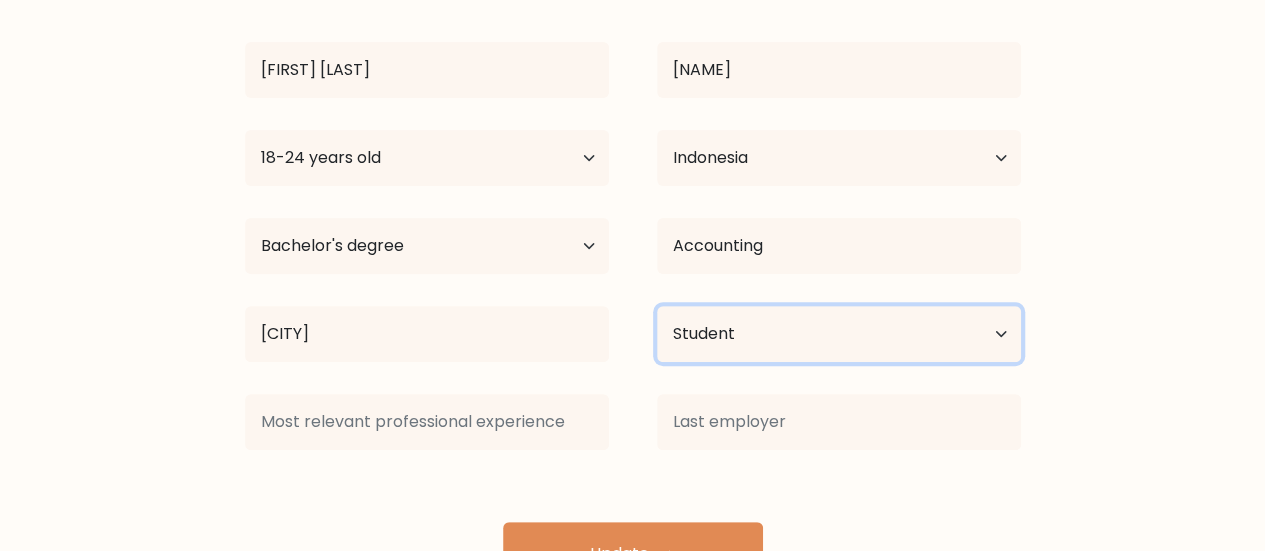 click on "Current employment status
Employed
Student
Retired
Other / prefer not to answer" at bounding box center (839, 334) 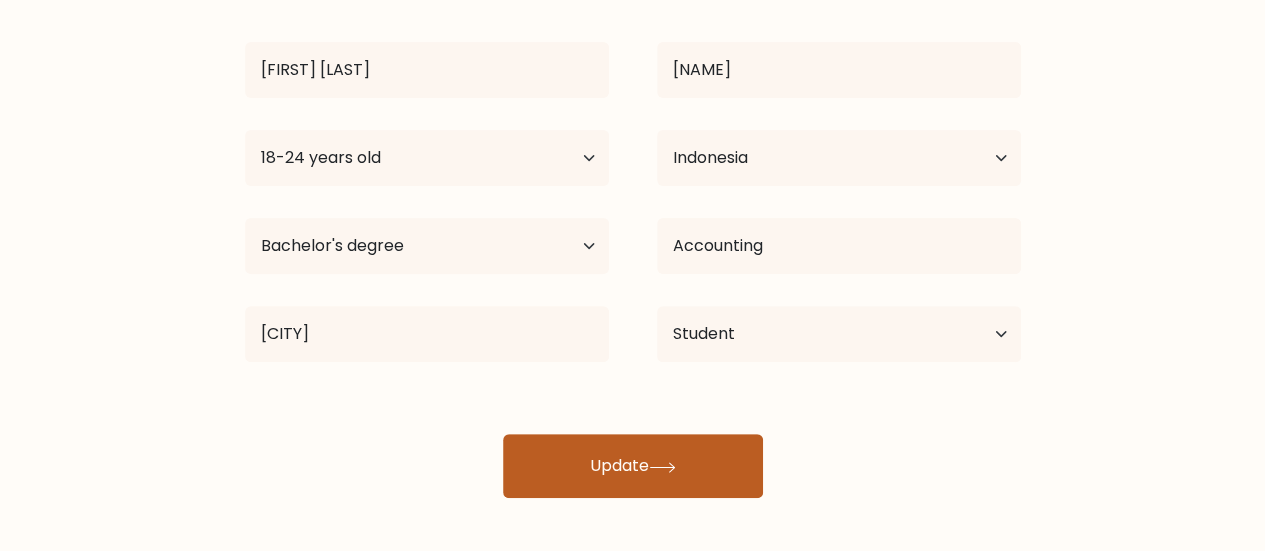 click on "Update" at bounding box center [633, 466] 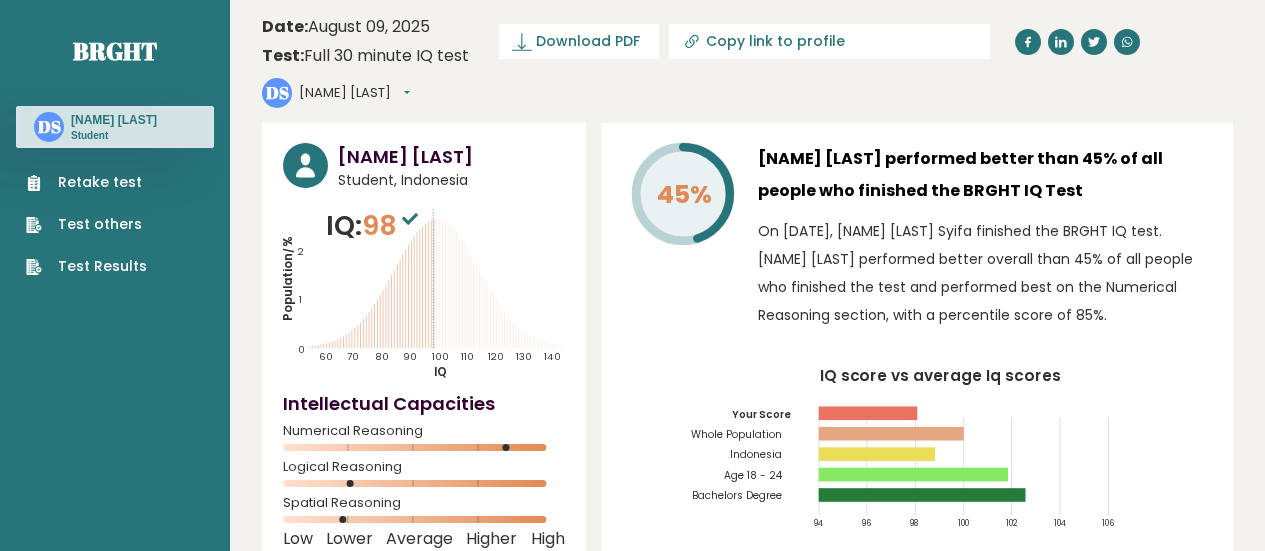 scroll, scrollTop: 0, scrollLeft: 0, axis: both 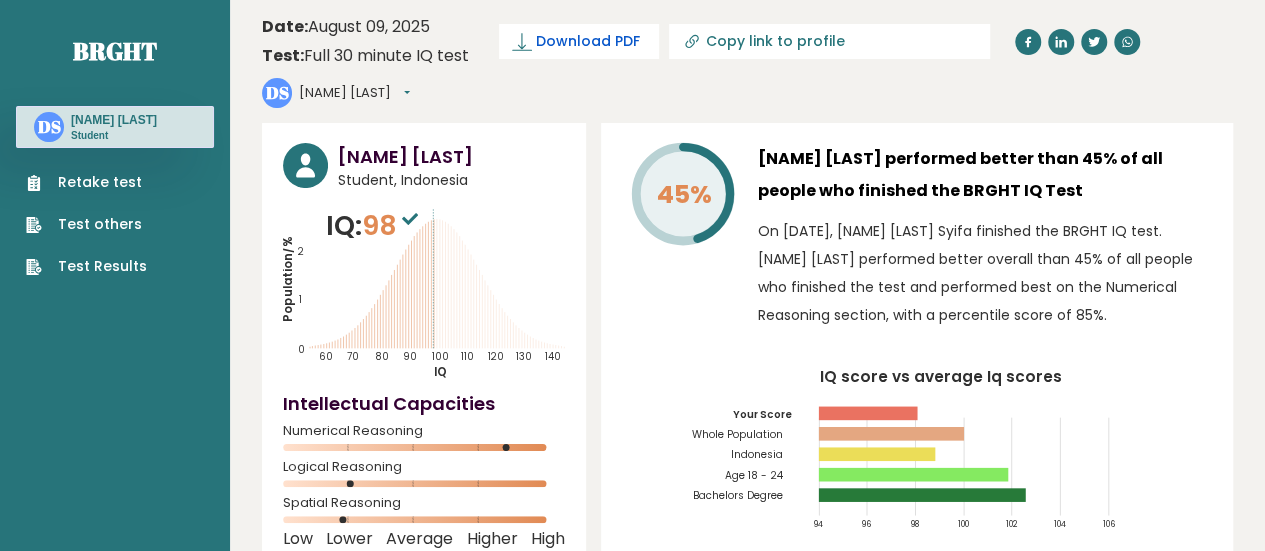 click on "Download PDF" at bounding box center [588, 41] 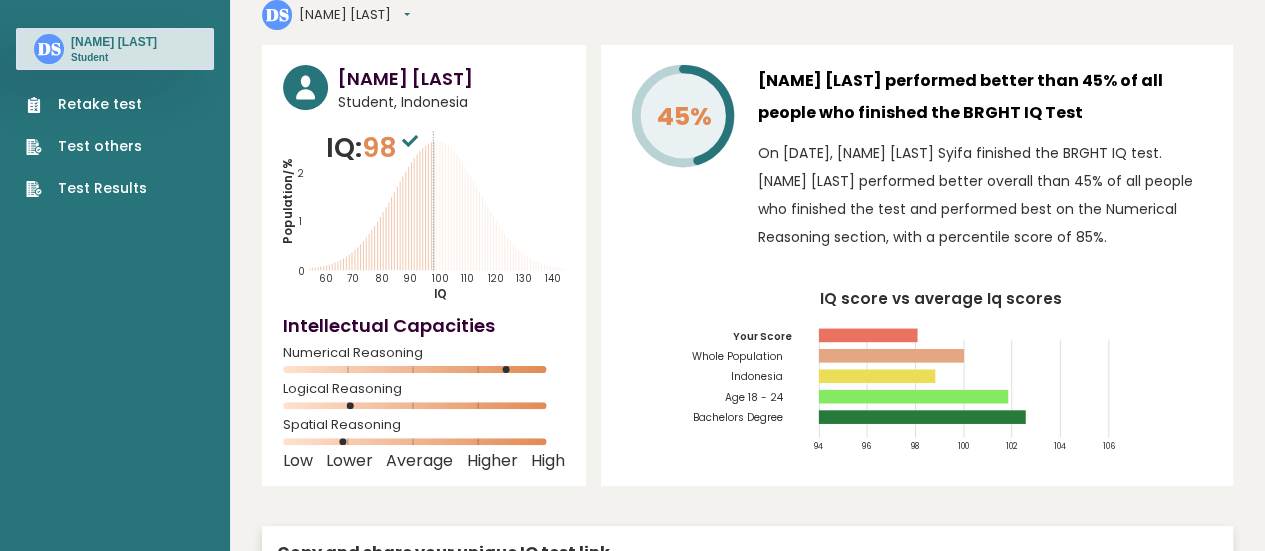 scroll, scrollTop: 0, scrollLeft: 0, axis: both 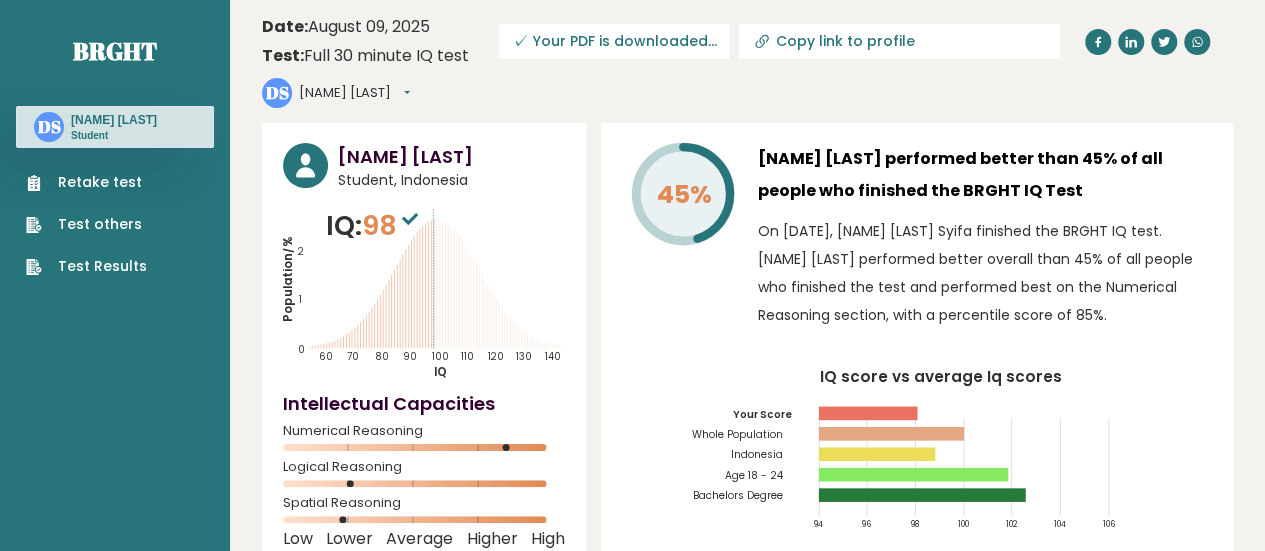 click on "[NAME] [LAST]" at bounding box center (114, 120) 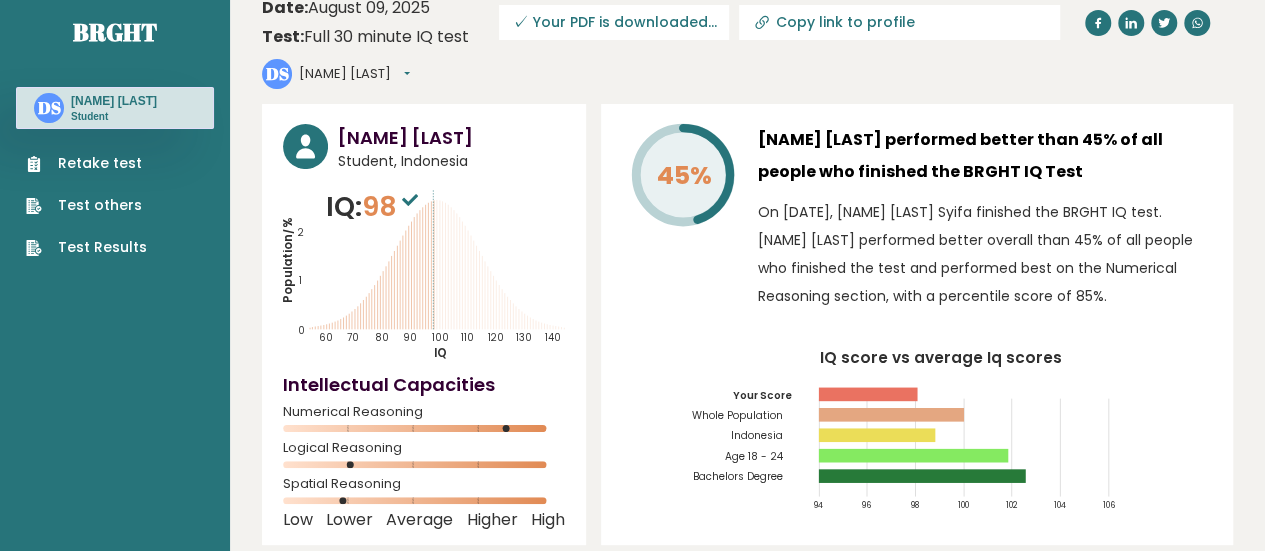 scroll, scrollTop: 0, scrollLeft: 0, axis: both 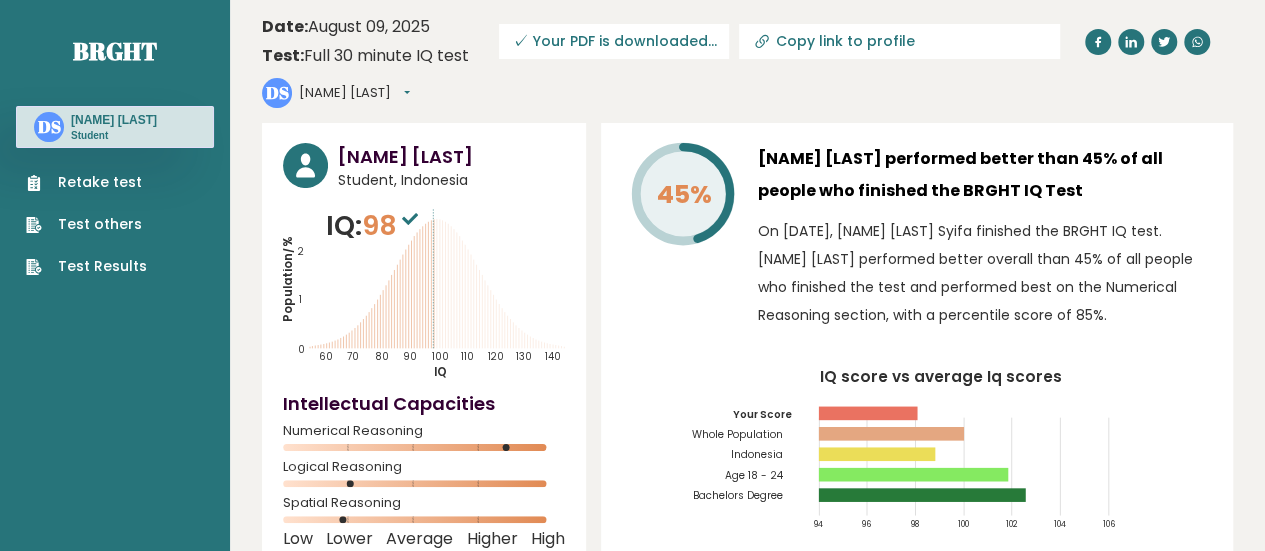 click on "Date:  [DATE]
Test:   Full 30 minute IQ test
Download PDF
Downloading...
Downloading
✓ Your PDF is downloaded...
Copy link to profile
DS
[NAME] [LAST]
Dashboard
Profile
Settings
Logout" at bounding box center [747, 61] 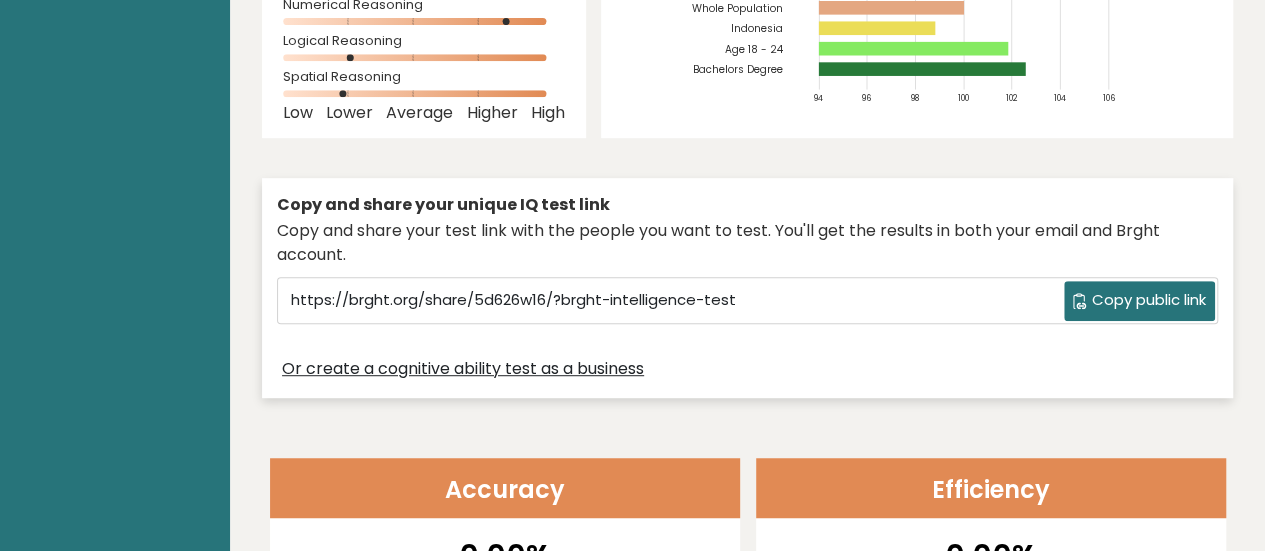 scroll, scrollTop: 427, scrollLeft: 0, axis: vertical 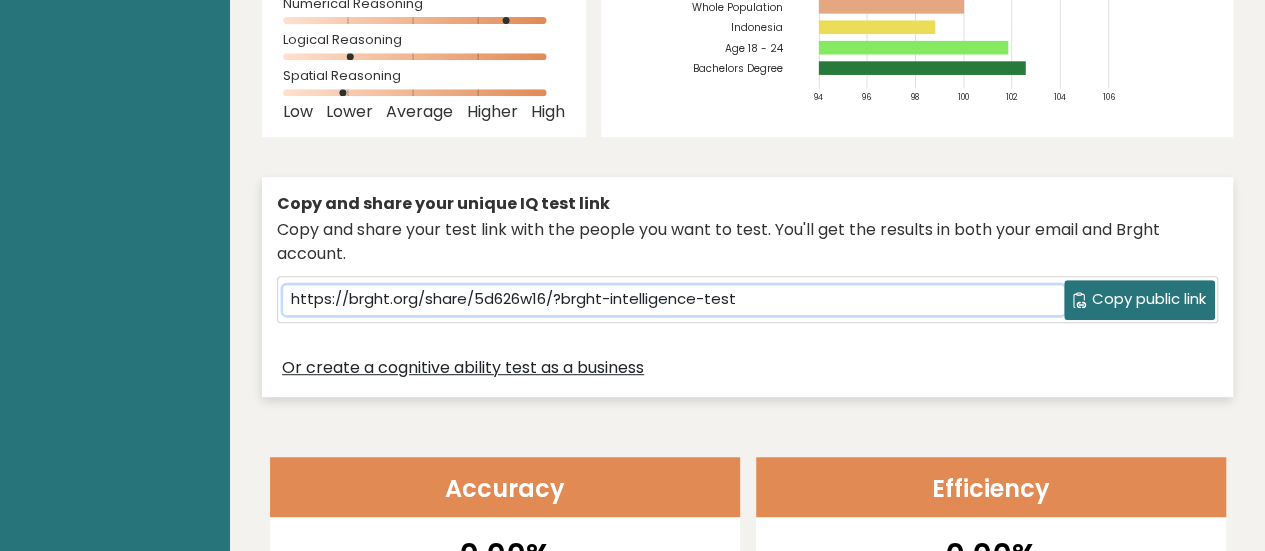 click on "https://brght.org/share/5d626w16/?brght-intelligence-test" at bounding box center [673, 300] 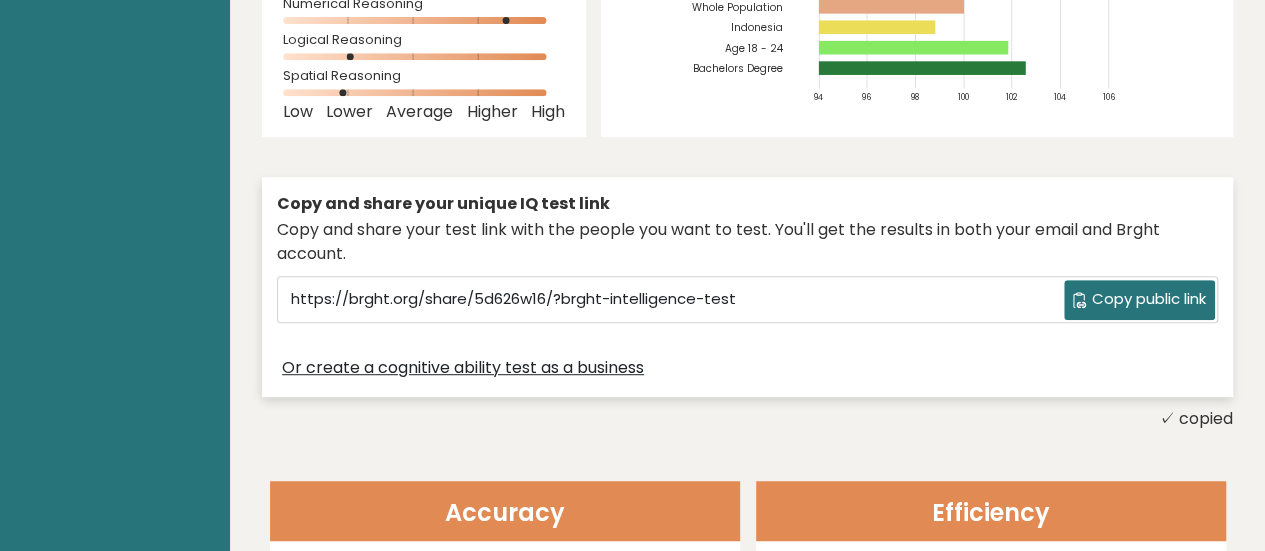 click on "Copy public link" at bounding box center [1149, 299] 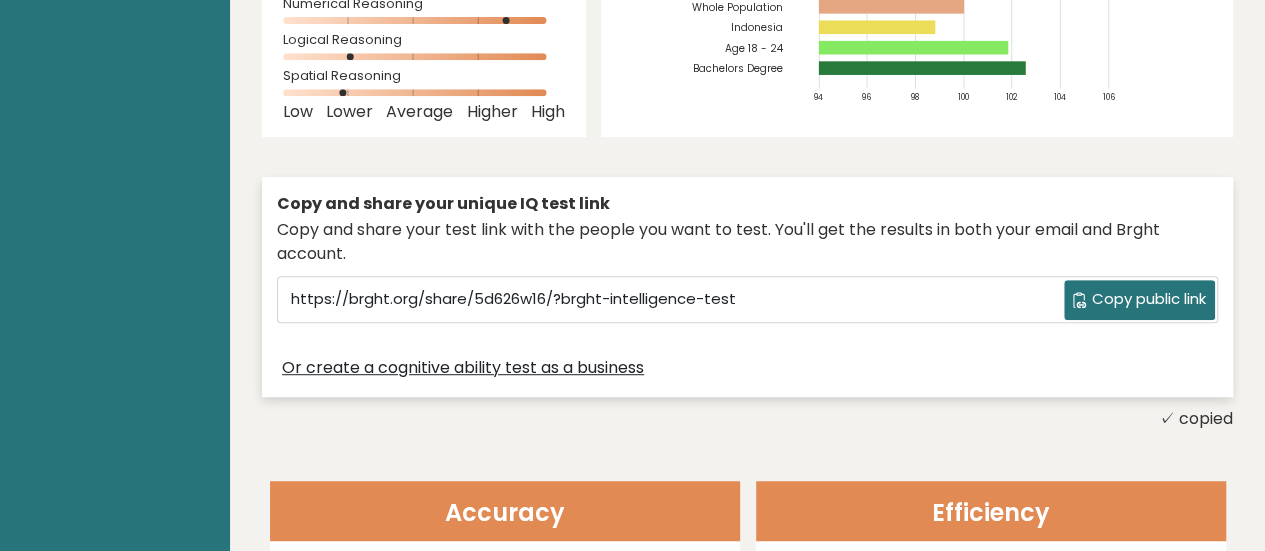 click on "Copy public link" at bounding box center [1149, 299] 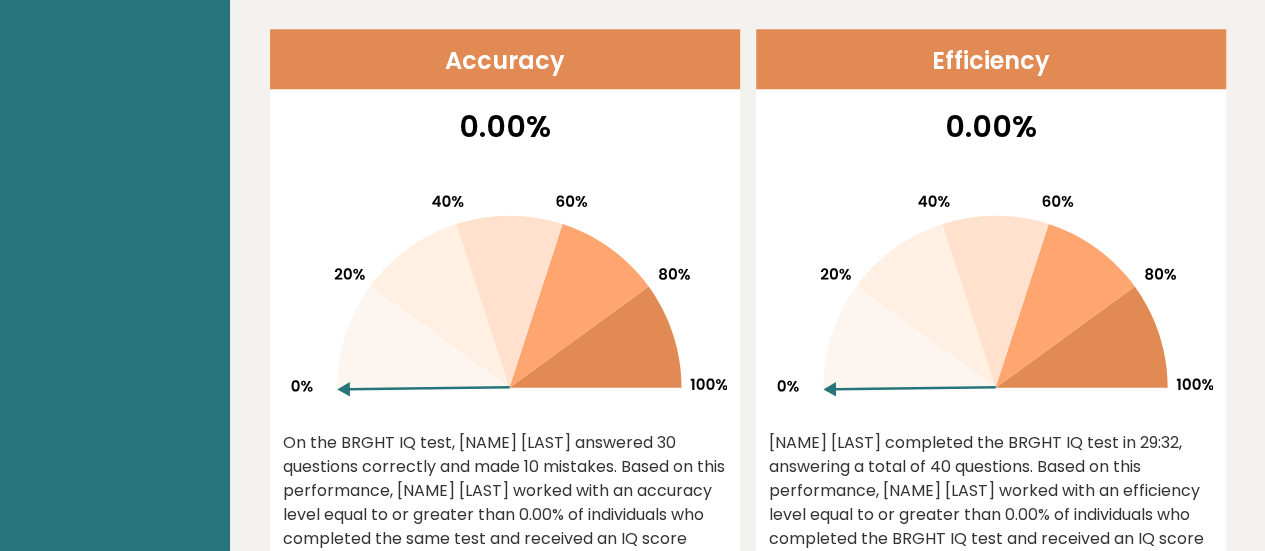 scroll, scrollTop: 880, scrollLeft: 0, axis: vertical 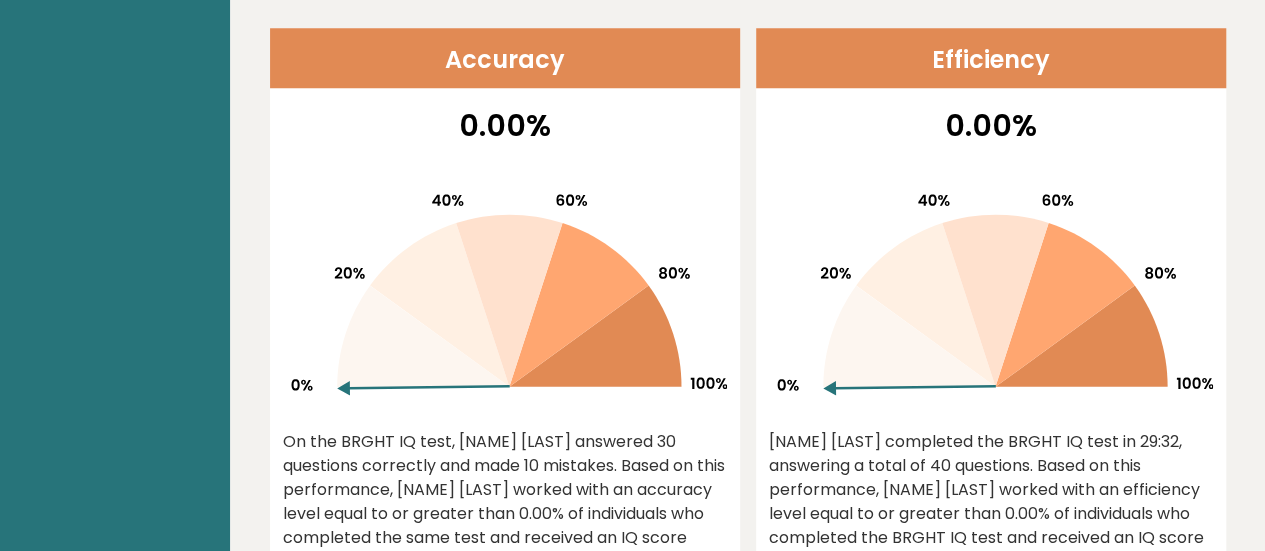 click 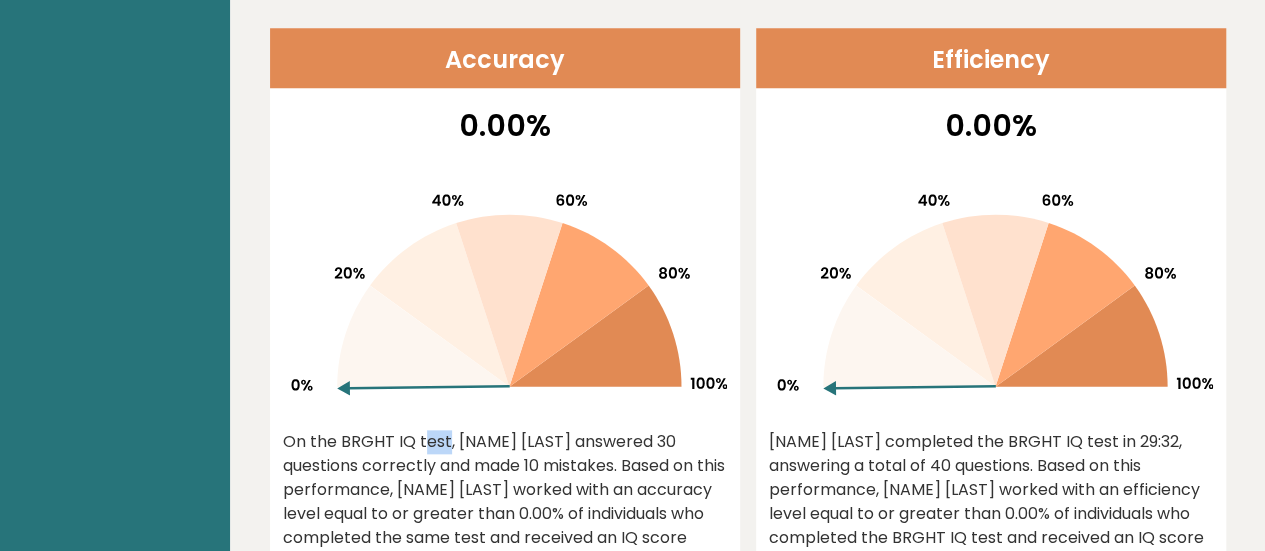click 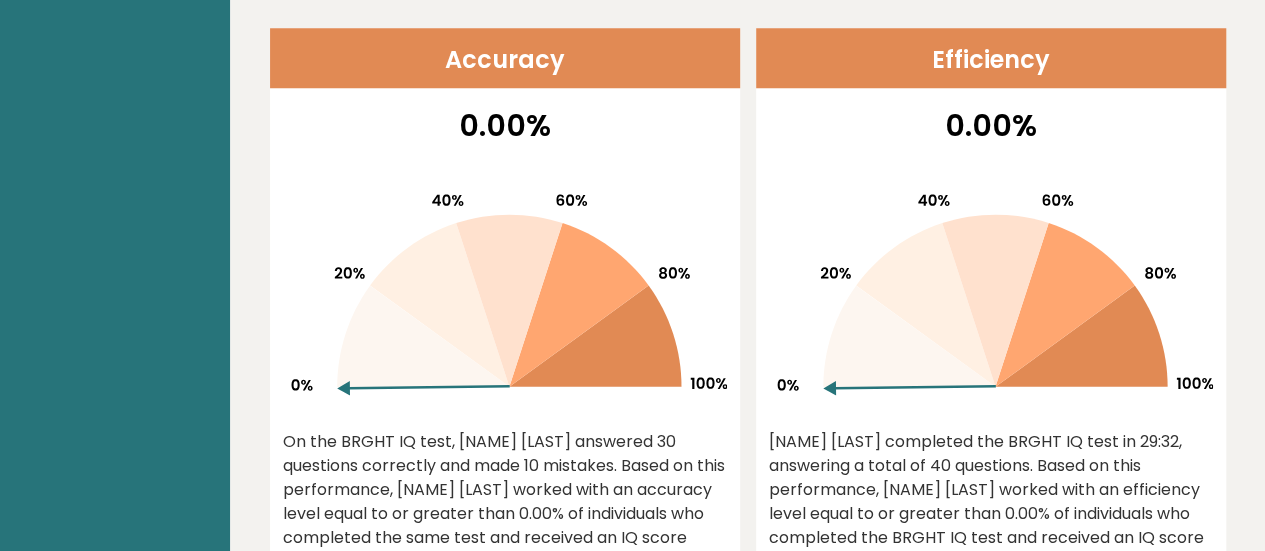 drag, startPoint x: 428, startPoint y: 365, endPoint x: 437, endPoint y: 346, distance: 21.023796 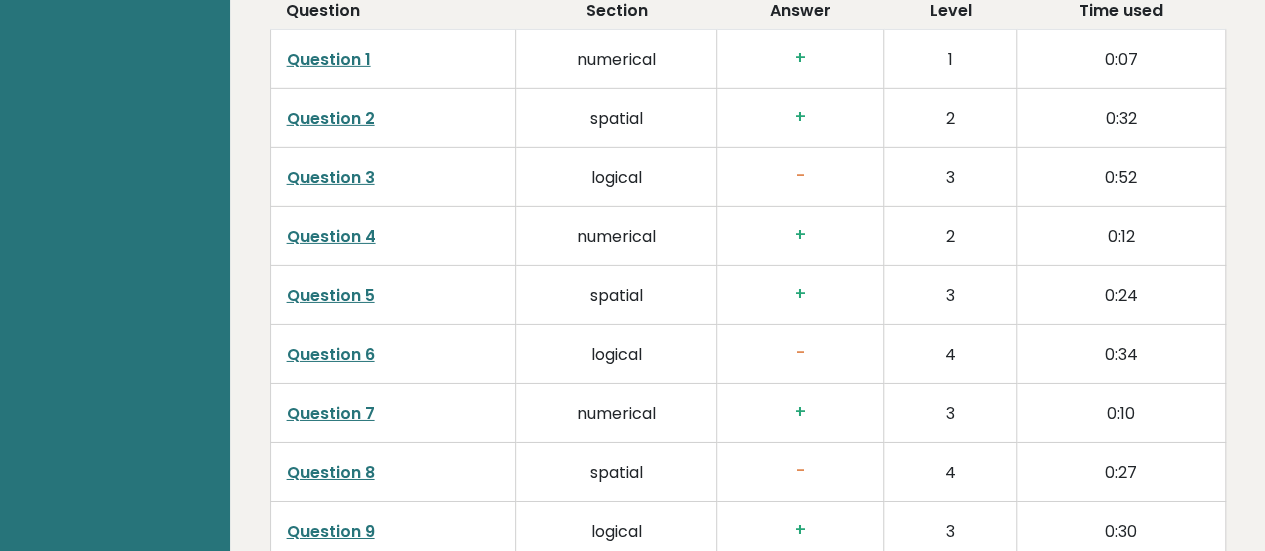 scroll, scrollTop: 3194, scrollLeft: 0, axis: vertical 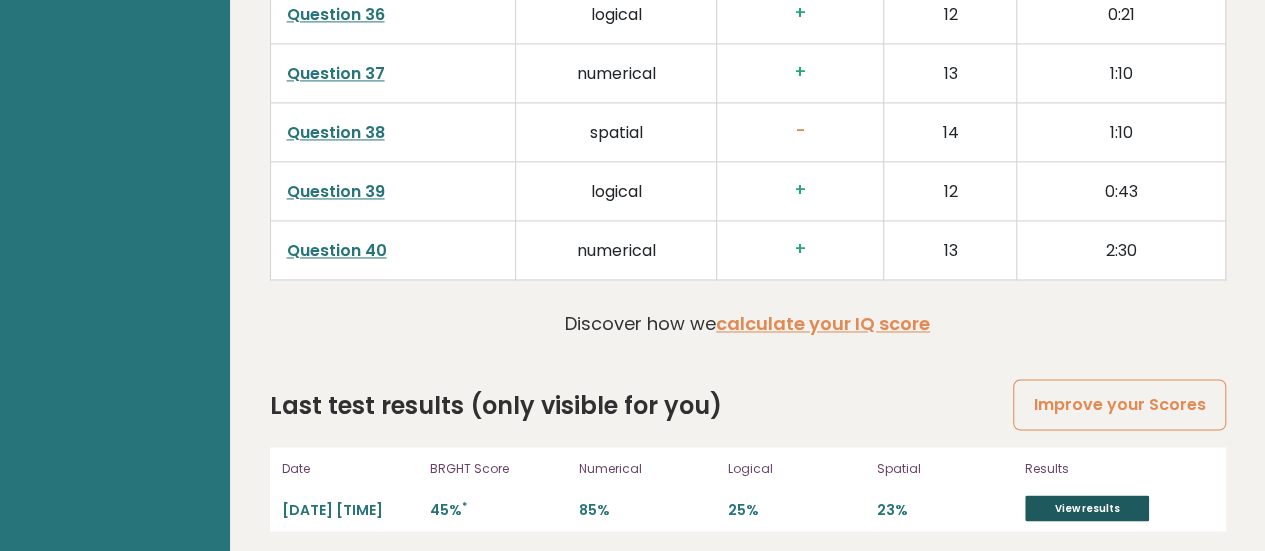 click on "View results" at bounding box center (1087, 508) 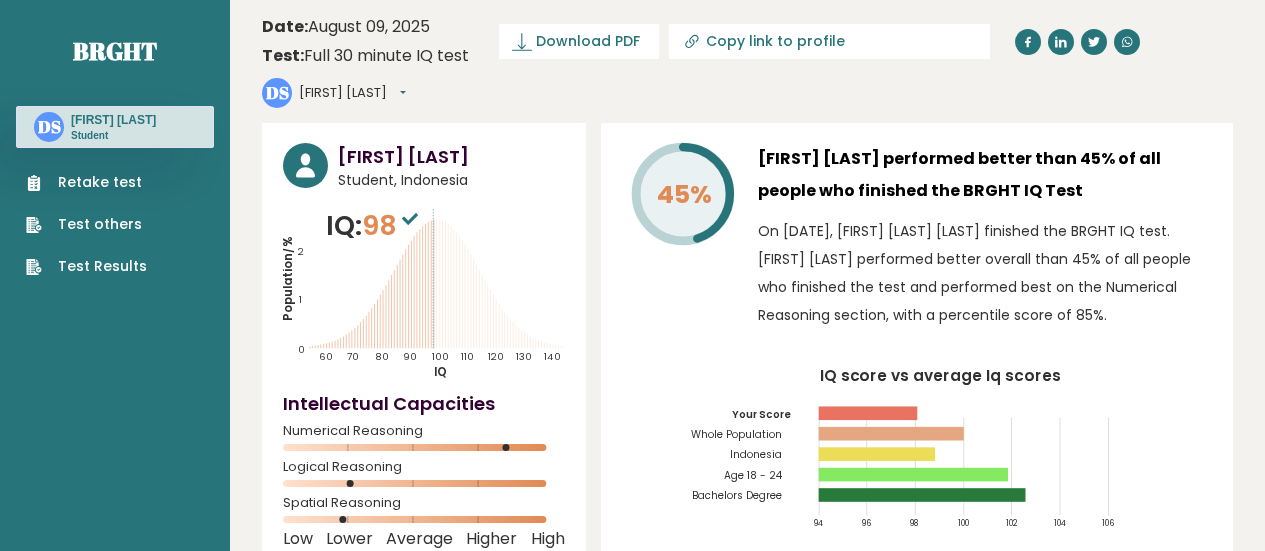 scroll, scrollTop: 0, scrollLeft: 0, axis: both 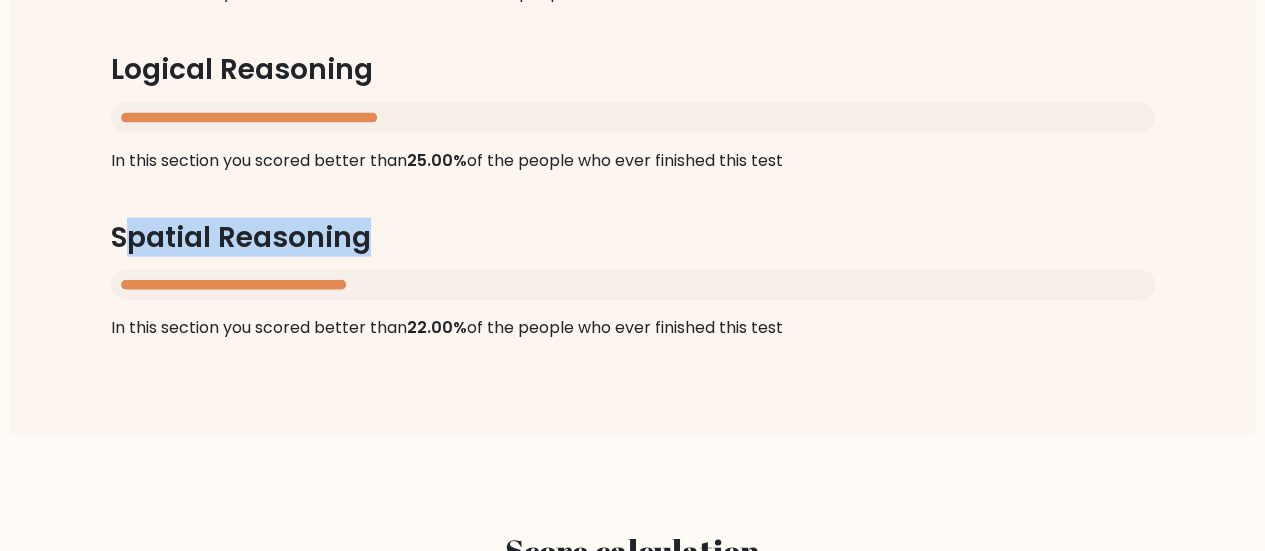 drag, startPoint x: 120, startPoint y: 233, endPoint x: 368, endPoint y: 251, distance: 248.65237 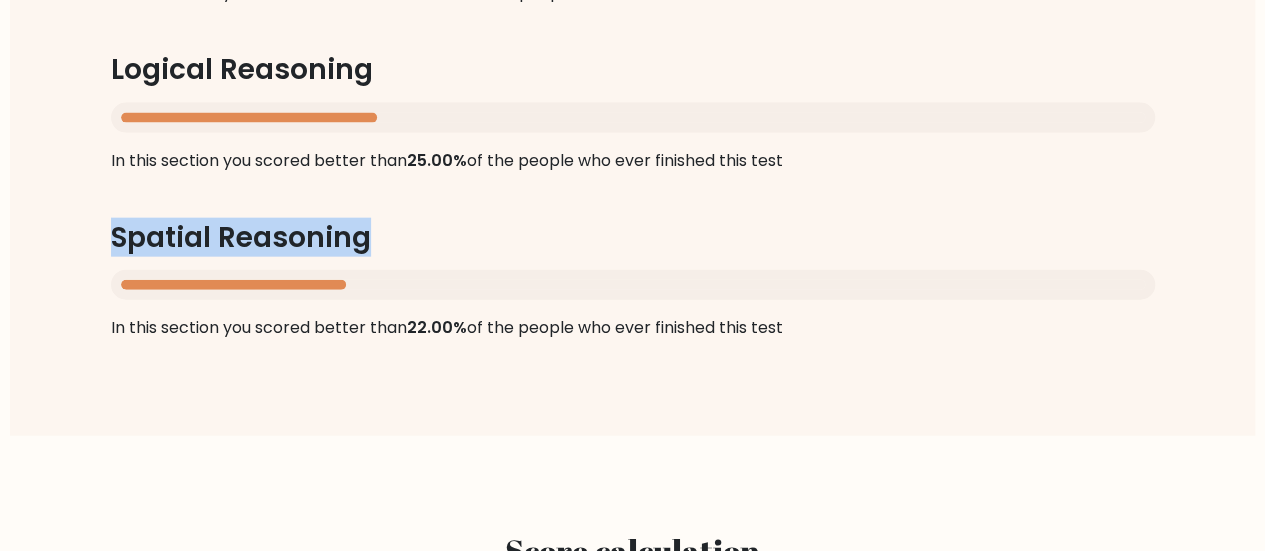 drag, startPoint x: 371, startPoint y: 237, endPoint x: 110, endPoint y: 244, distance: 261.09384 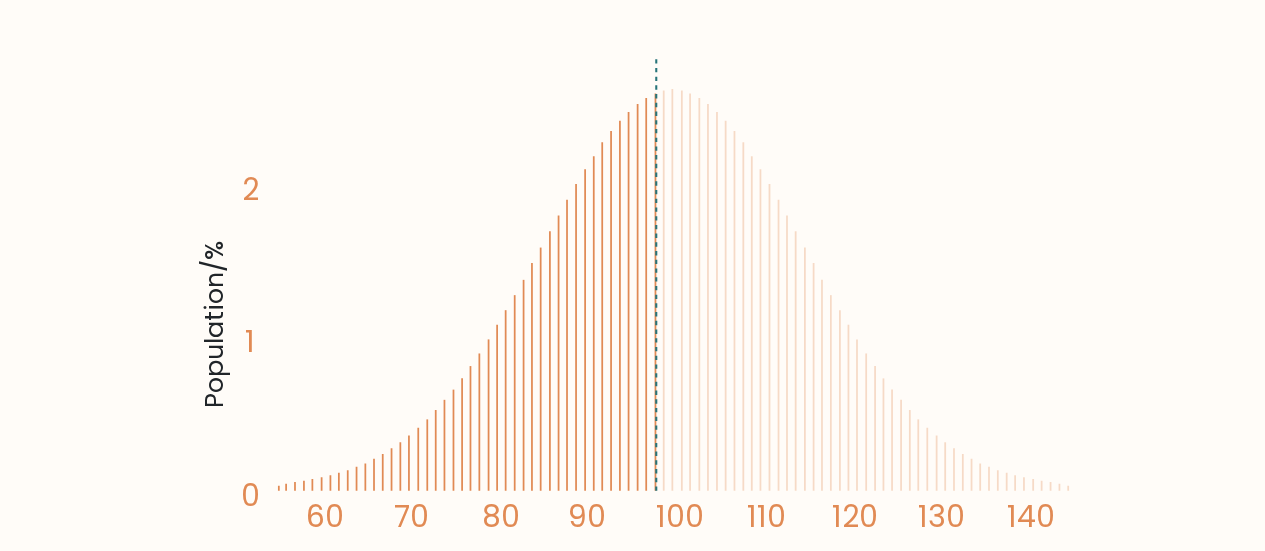 scroll, scrollTop: 0, scrollLeft: 0, axis: both 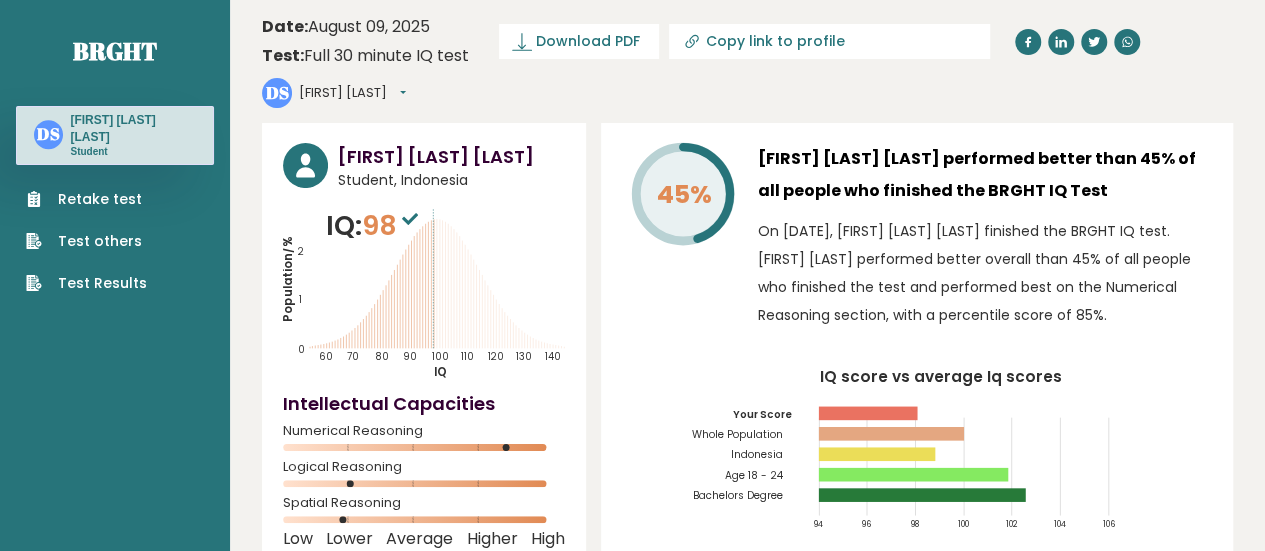click on "Test others" at bounding box center [86, 241] 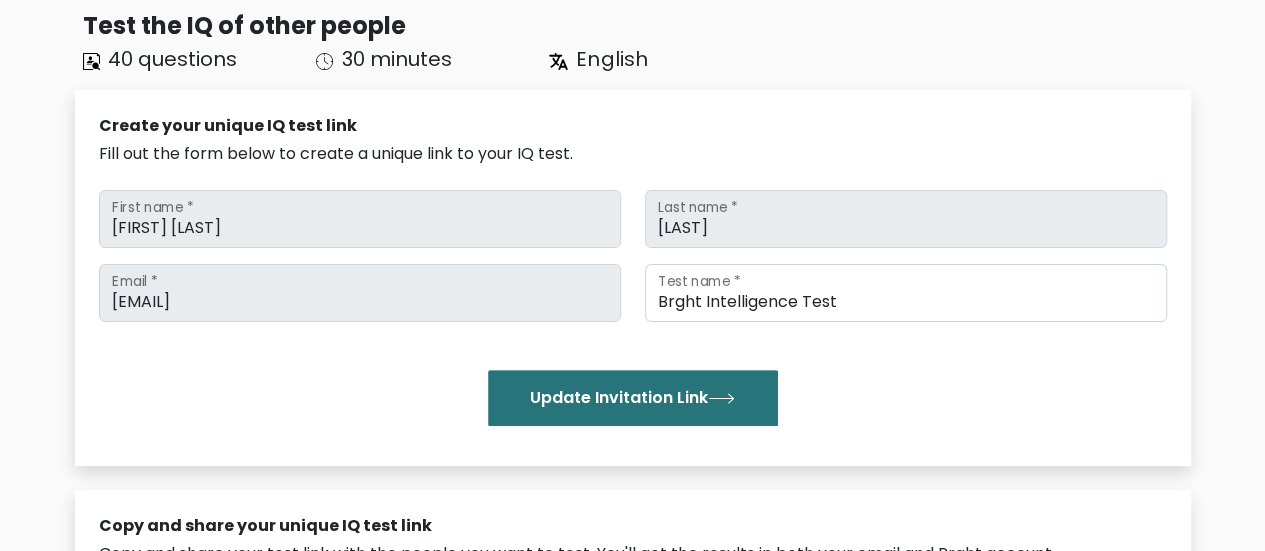 scroll, scrollTop: 112, scrollLeft: 0, axis: vertical 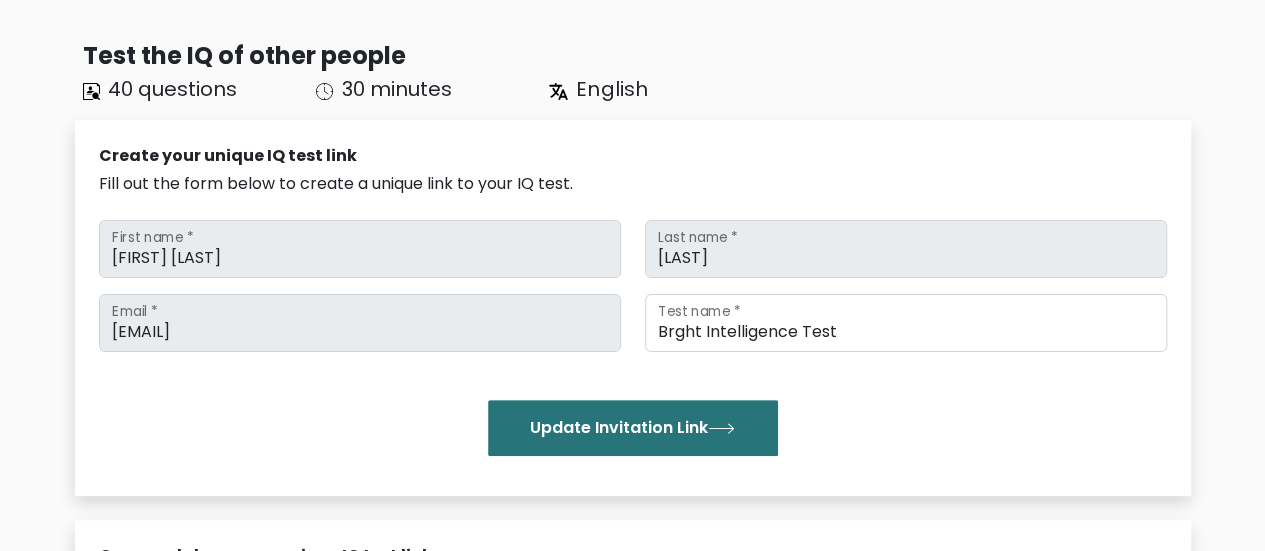 click on "English" at bounding box center [611, 89] 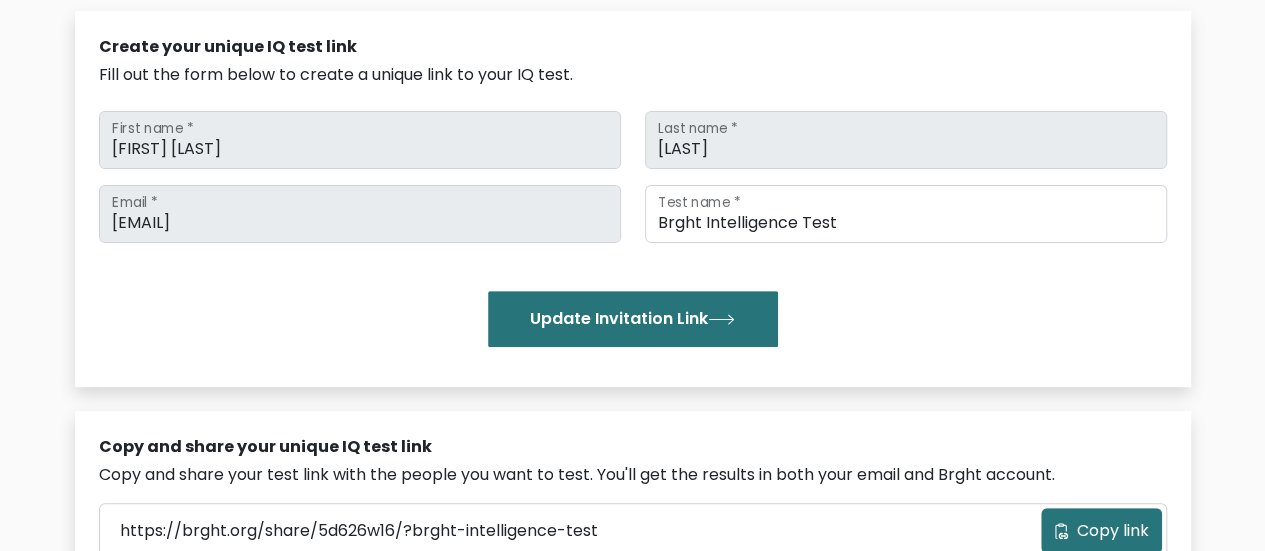scroll, scrollTop: 222, scrollLeft: 0, axis: vertical 